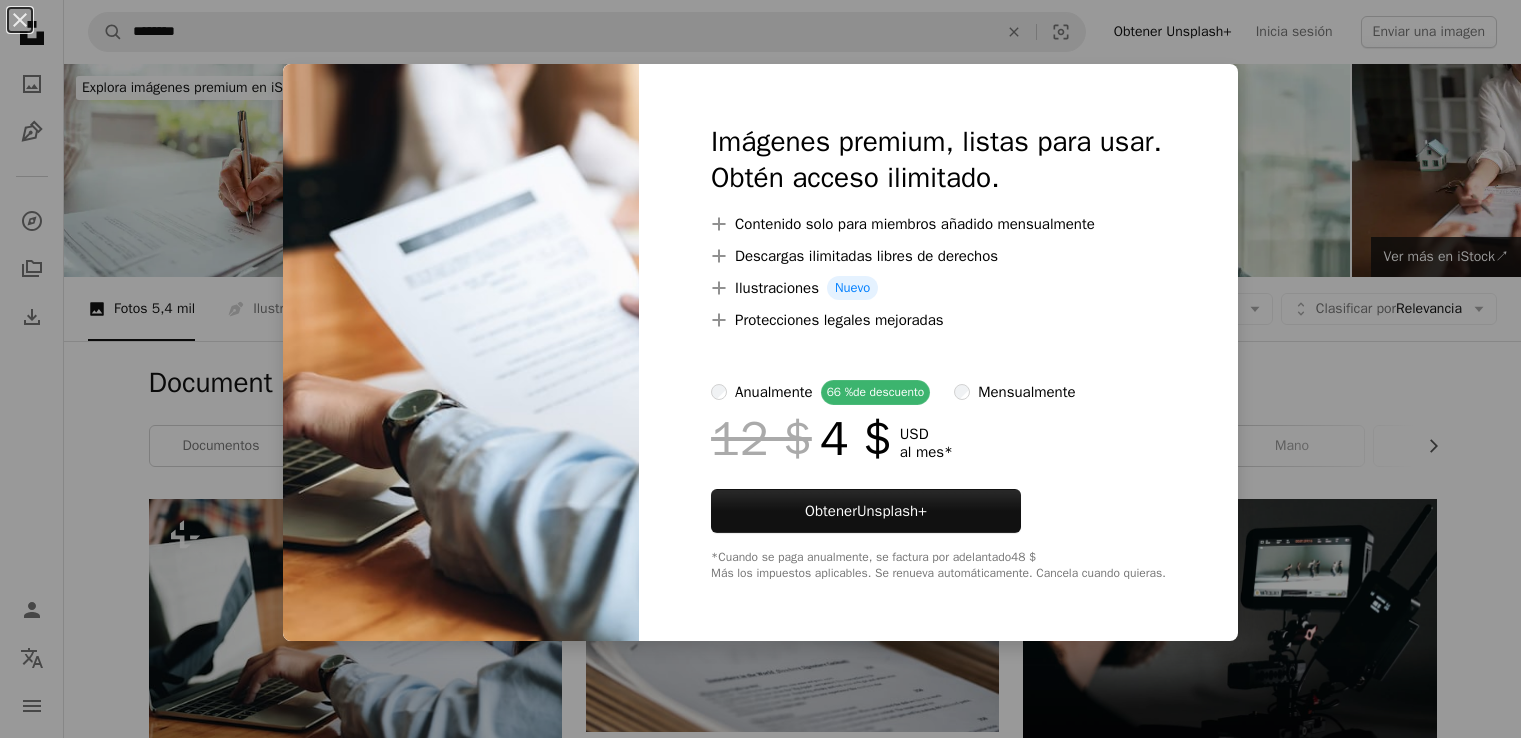 scroll, scrollTop: 188, scrollLeft: 0, axis: vertical 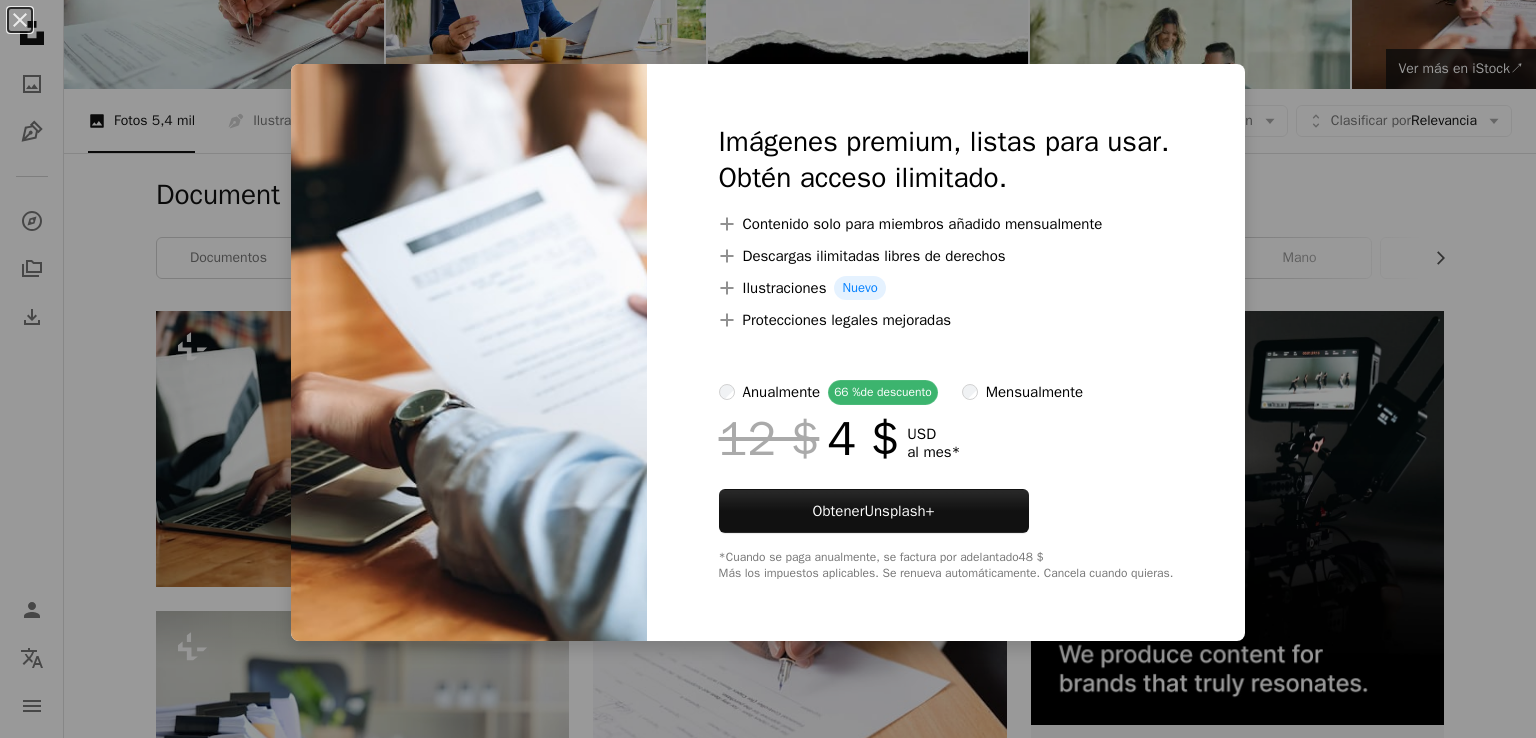 click on "An X shape Imágenes premium, listas para usar. Obtén acceso ilimitado. A plus sign Contenido solo para miembros añadido mensualmente A plus sign Descargas ilimitadas libres de derechos A plus sign Ilustraciones  Nuevo A plus sign Protecciones legales mejoradas anualmente 66 %  de descuento mensualmente 12 $   4 $ USD al mes * Obtener  Unsplash+ *Cuando se paga anualmente, se factura por adelantado  48 $ Más los impuestos aplicables. Se renueva automáticamente. Cancela cuando quieras." at bounding box center [768, 369] 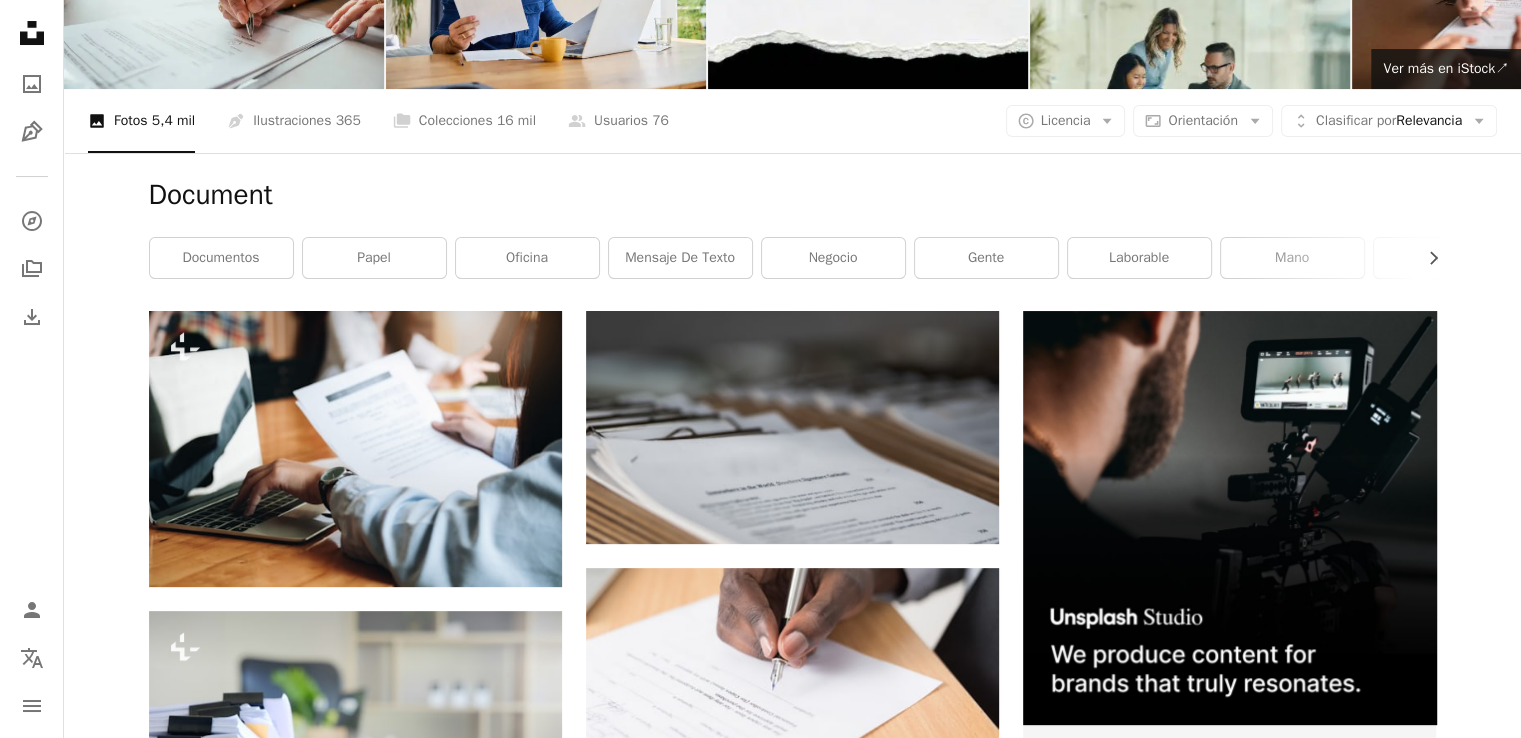 scroll, scrollTop: 0, scrollLeft: 0, axis: both 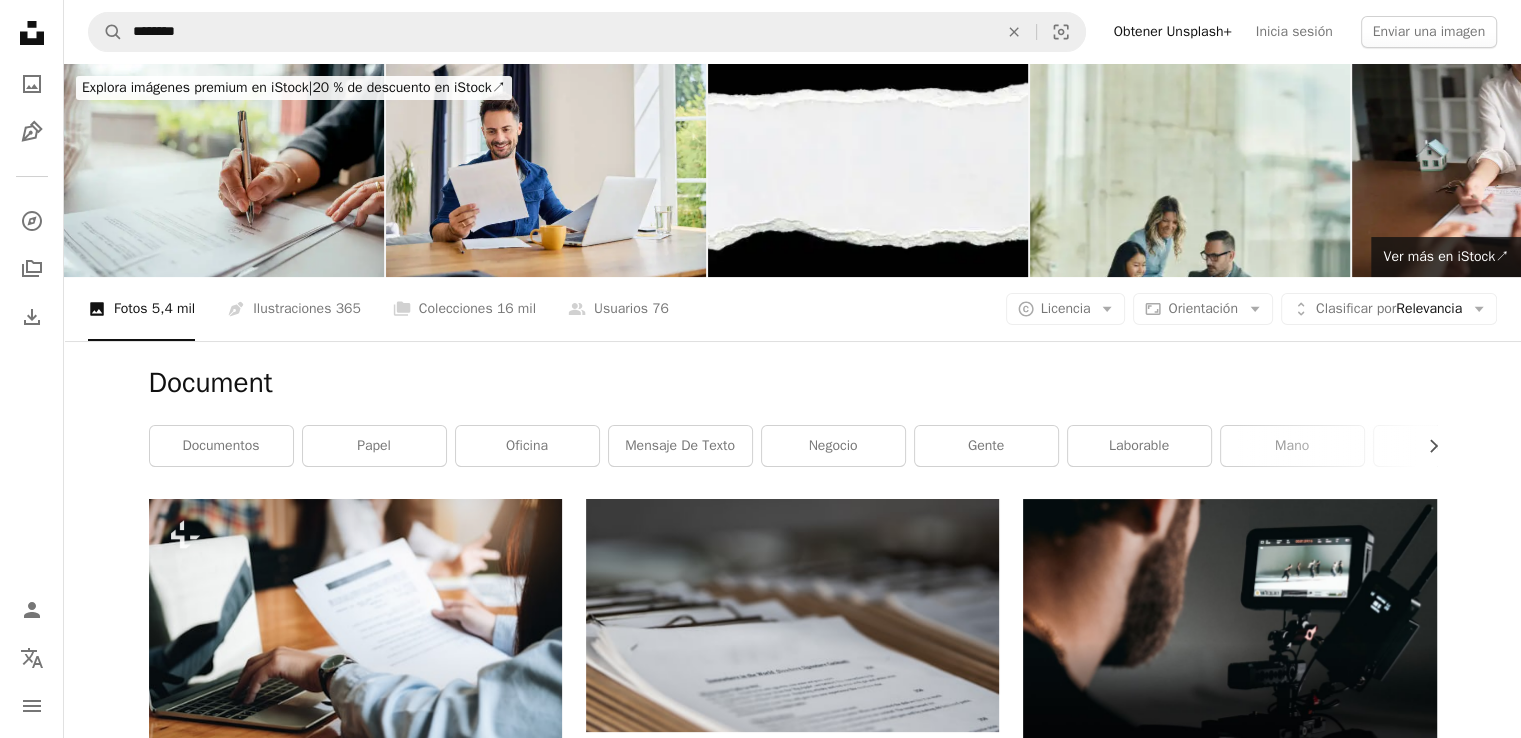 click on "A magnifying glass ******** An X shape Visual search Obtener Unsplash+ Inicia sesión Enviar una imagen" at bounding box center (792, 32) 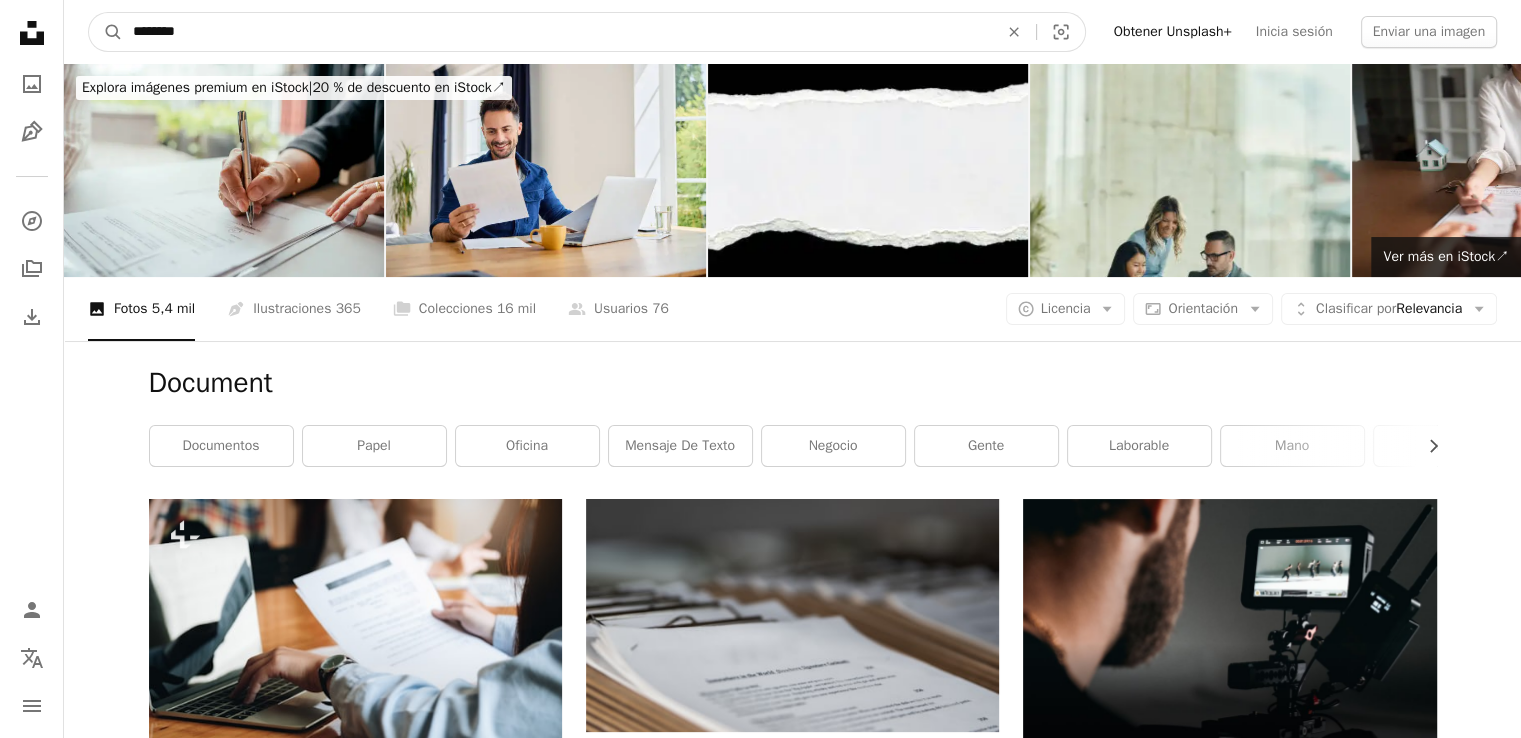 click on "********" at bounding box center [557, 32] 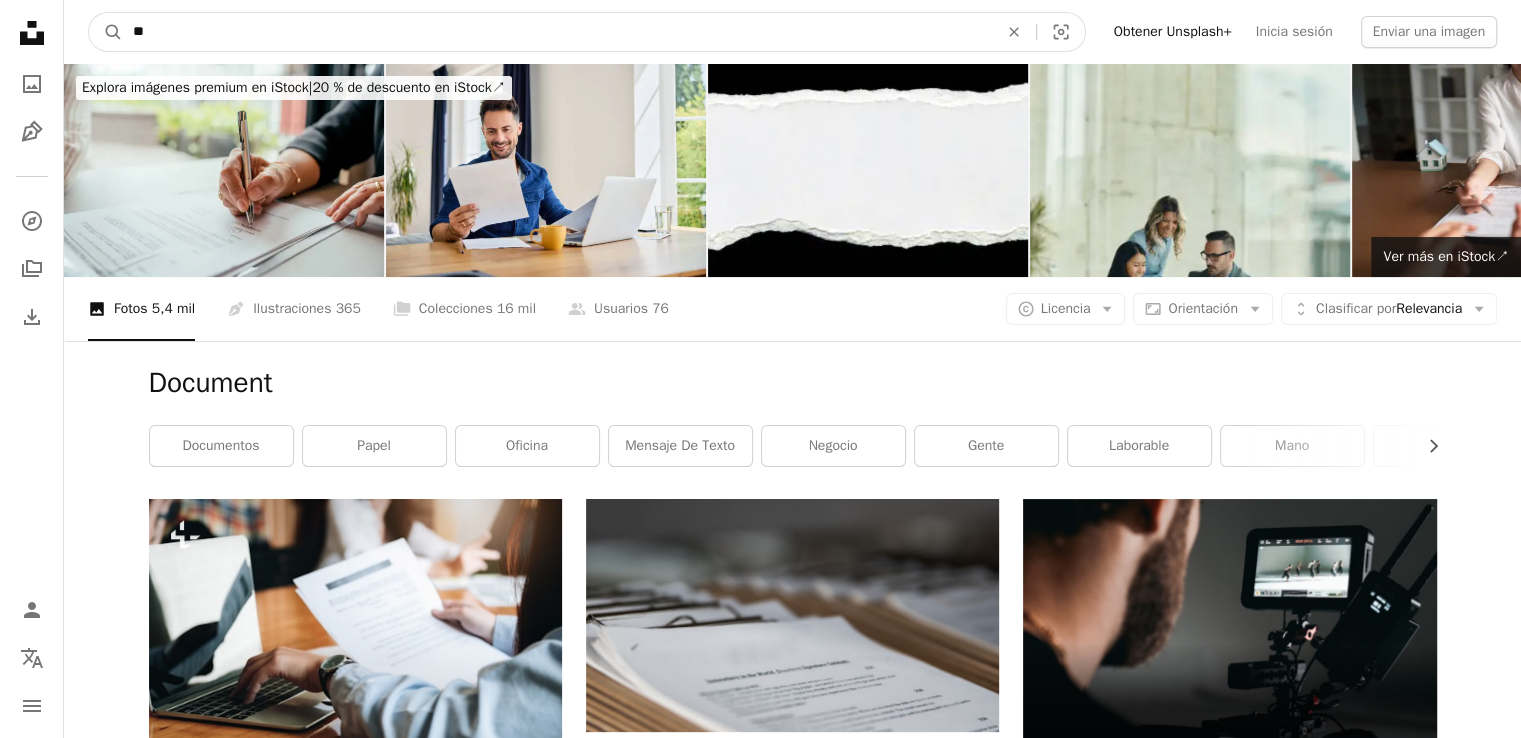 type on "*" 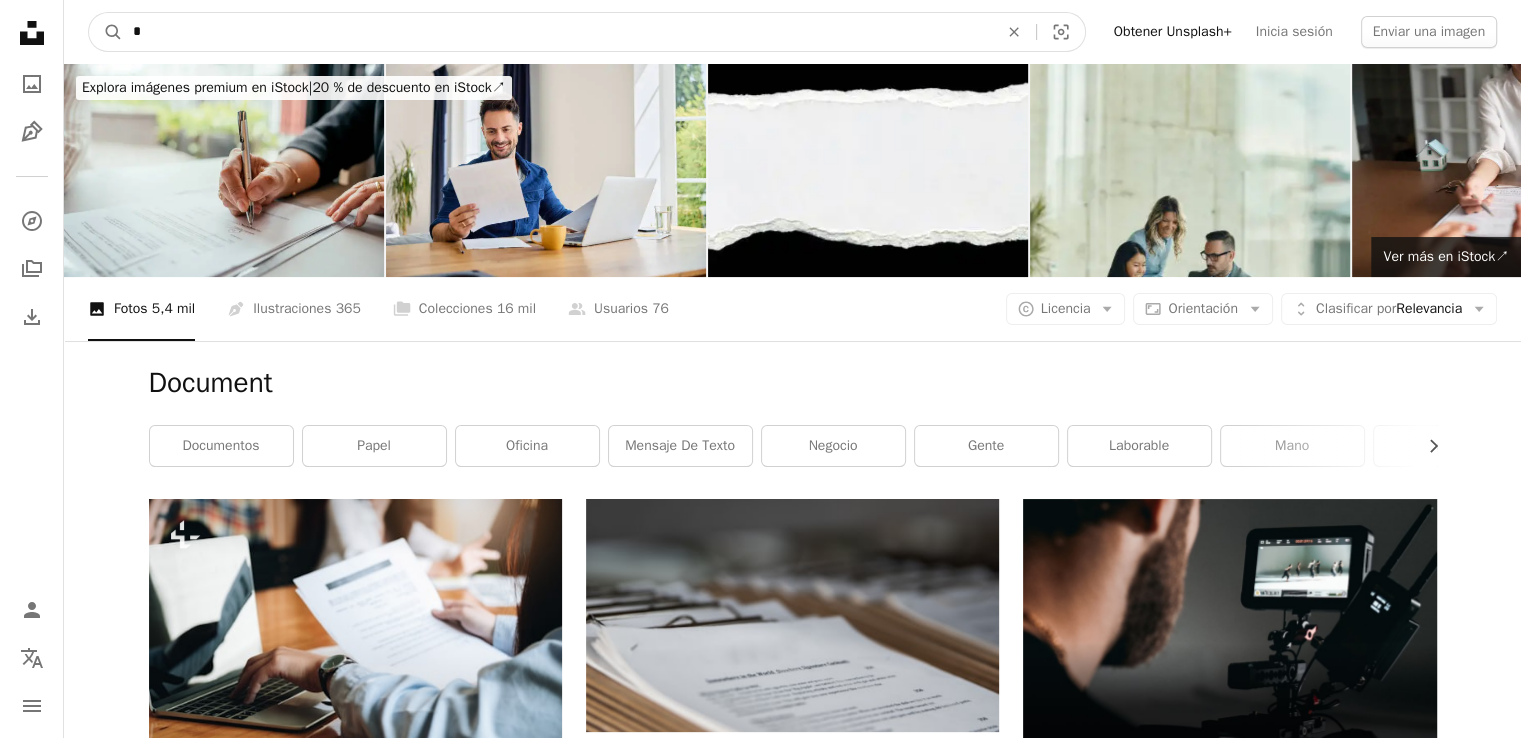 type 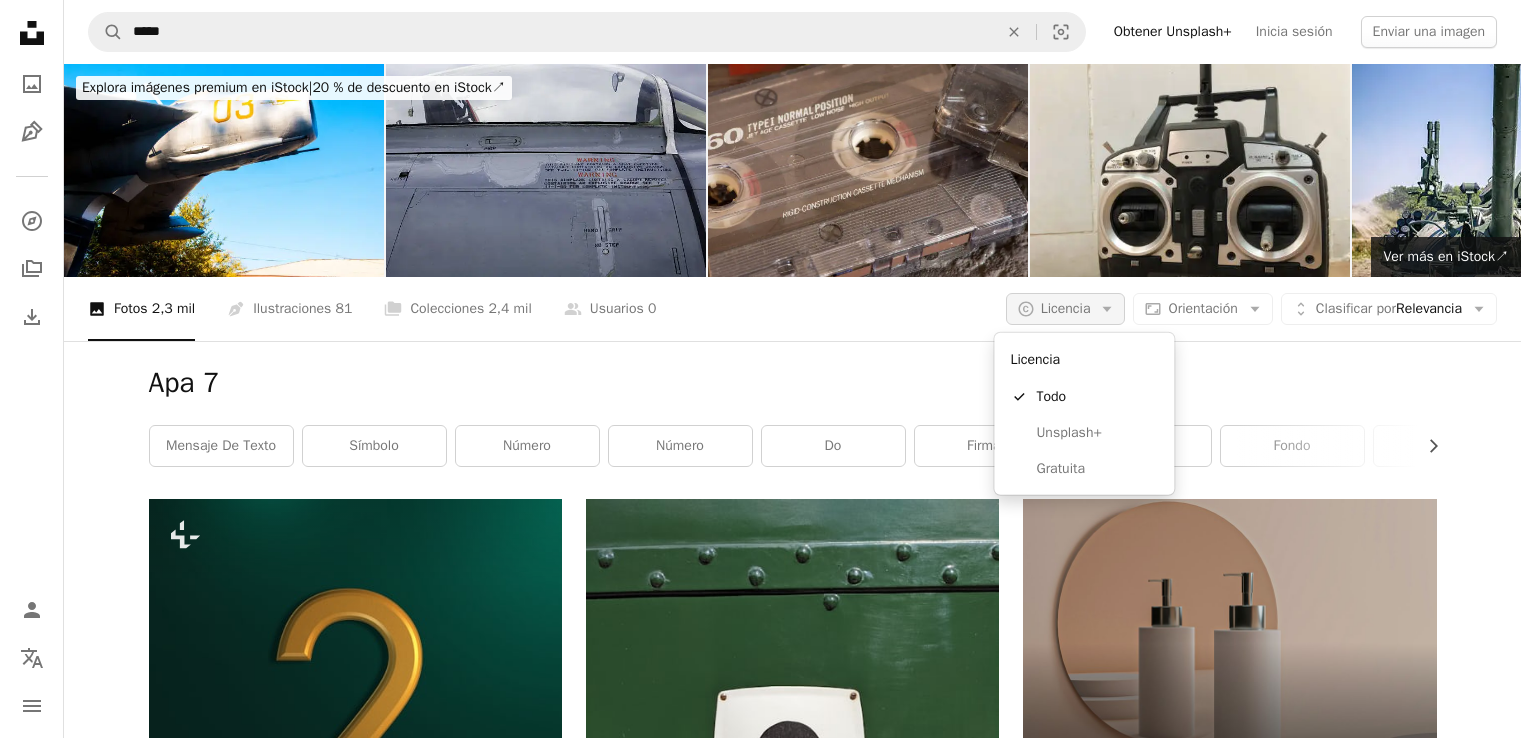 click on "Licencia" at bounding box center [1066, 308] 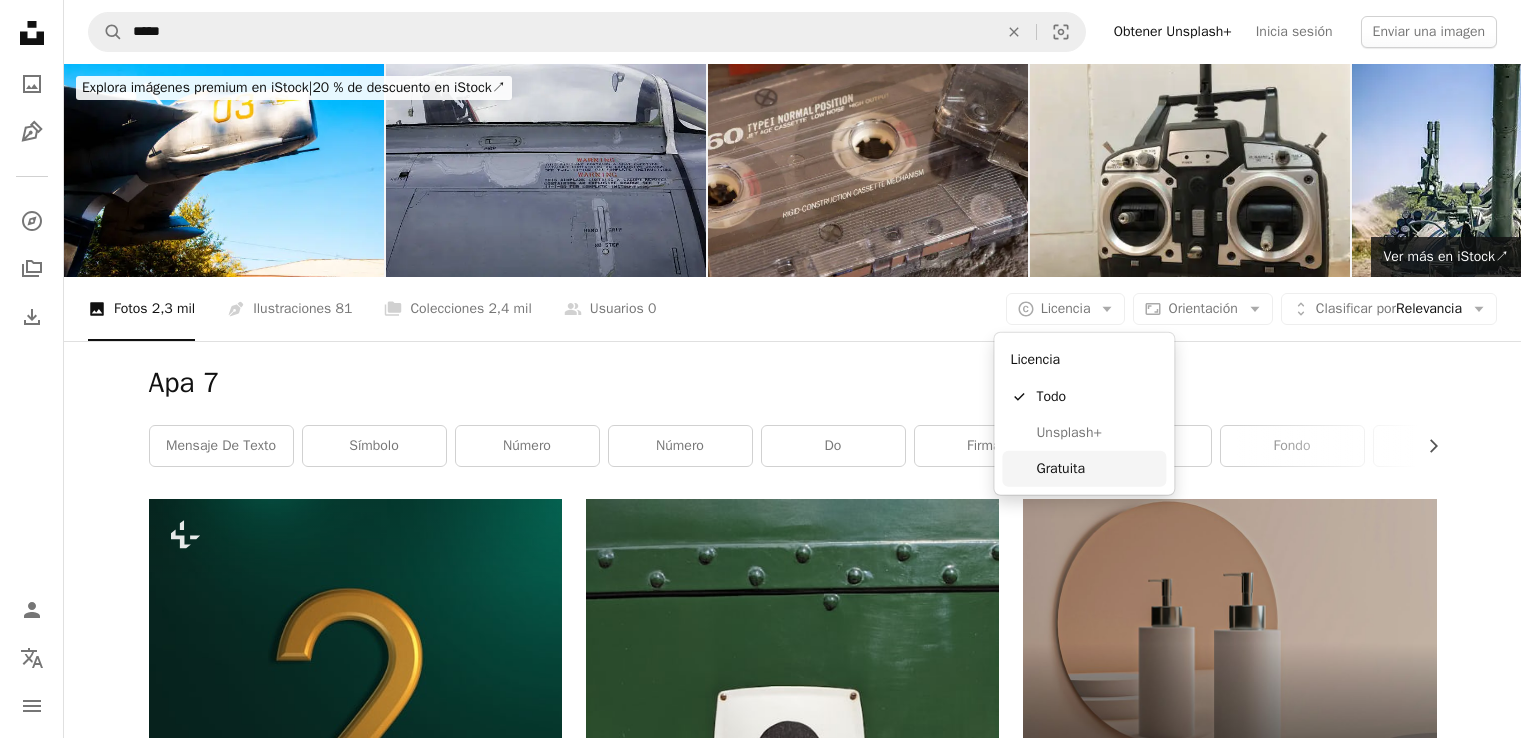 click on "Gratuita" at bounding box center (1097, 469) 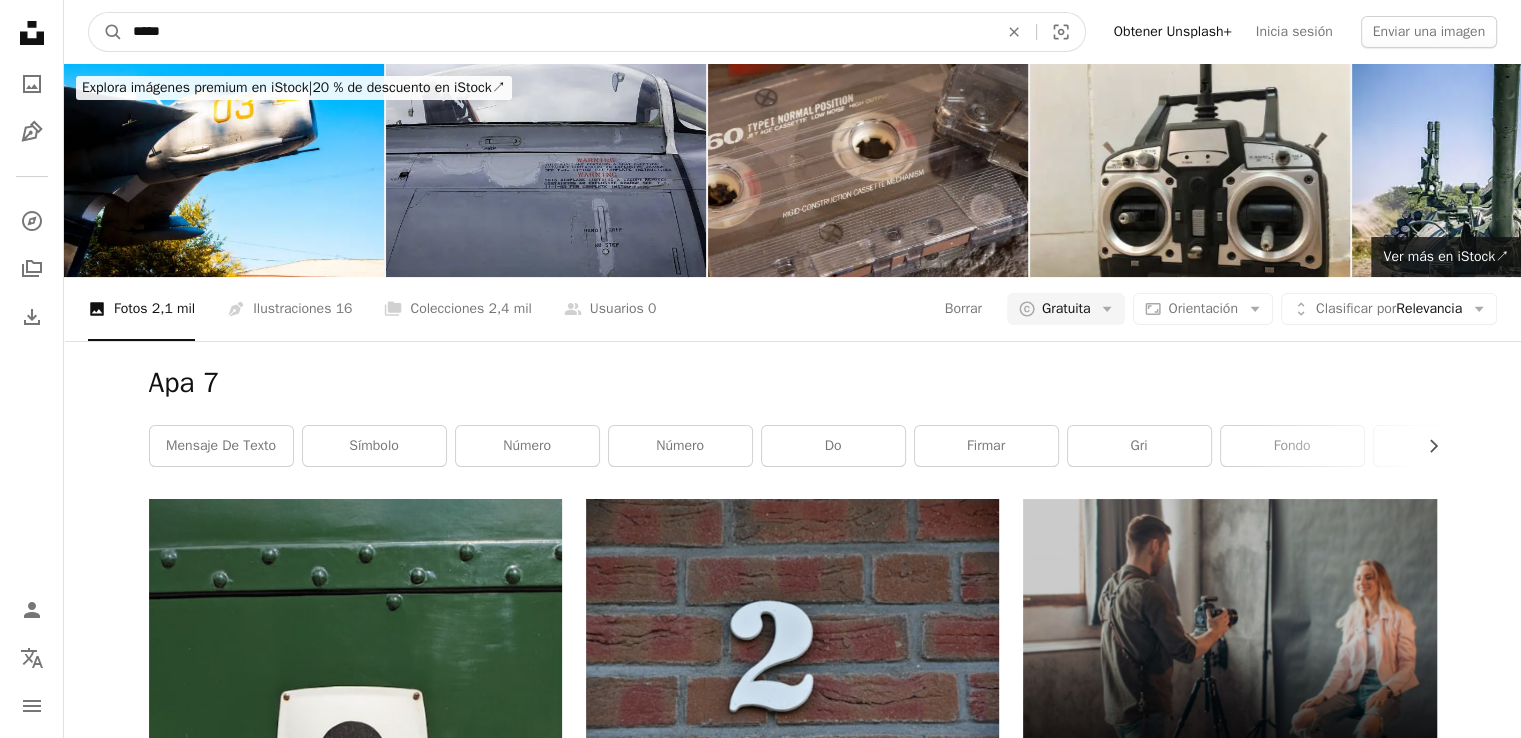 click on "*****" at bounding box center (557, 32) 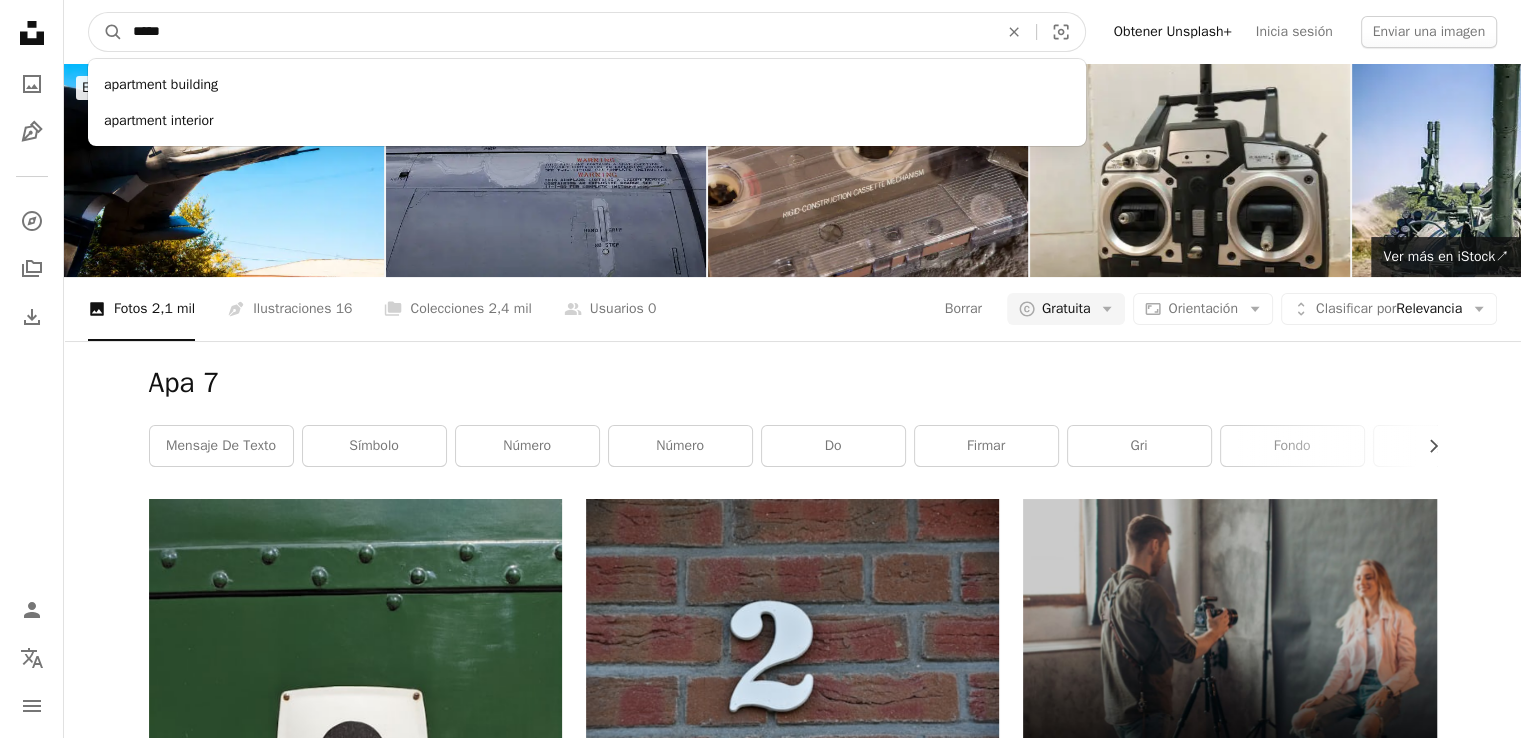 click on "*****" at bounding box center (557, 32) 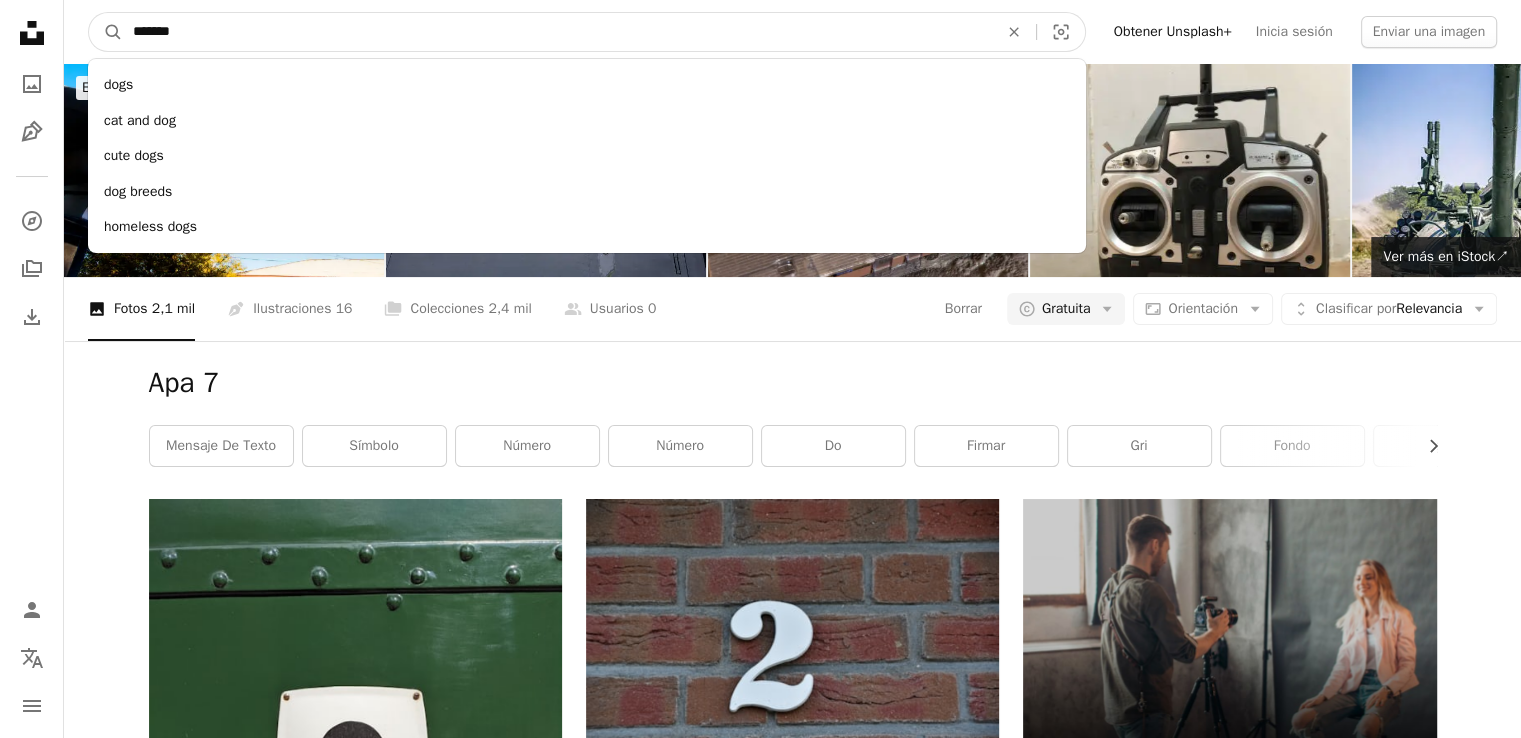 type on "********" 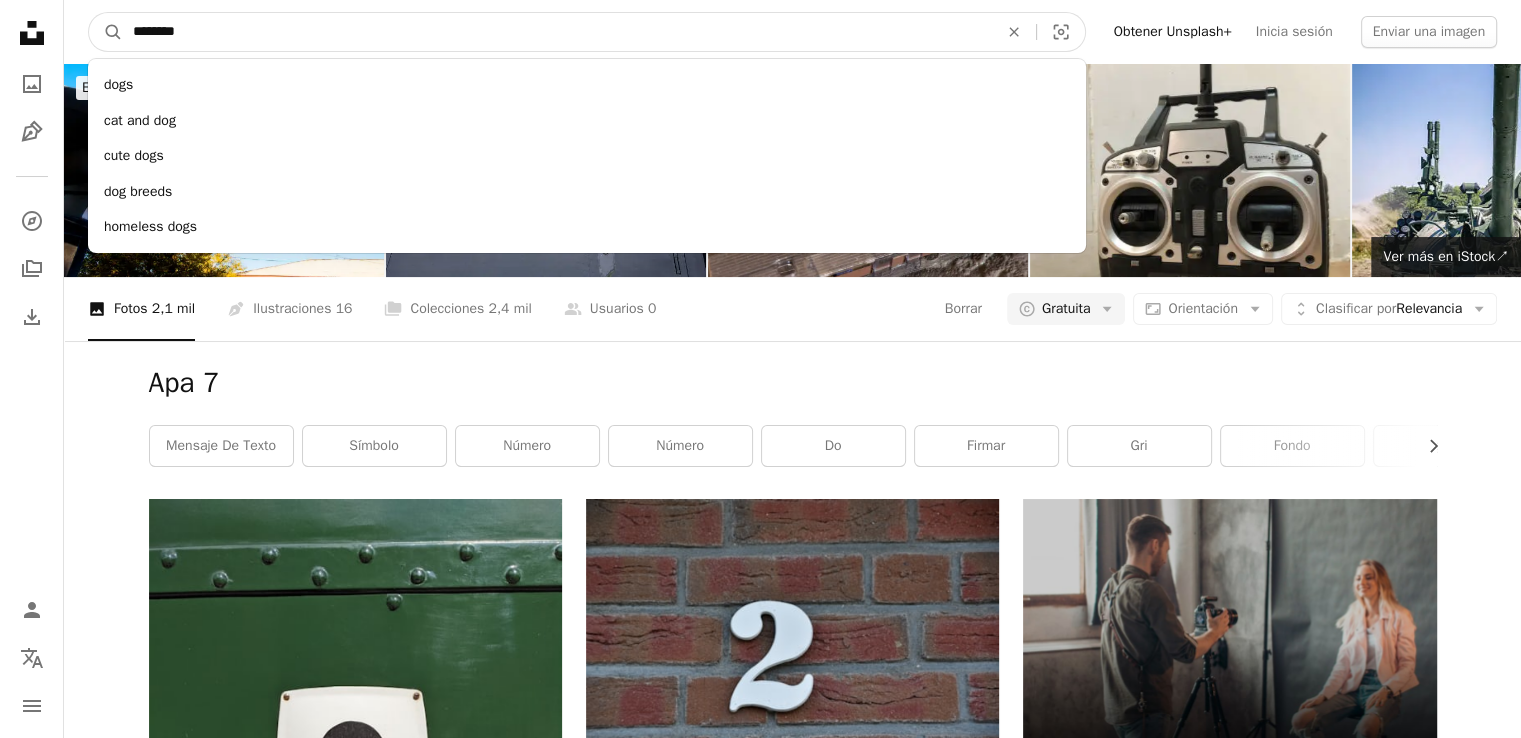 click on "A magnifying glass" at bounding box center [106, 32] 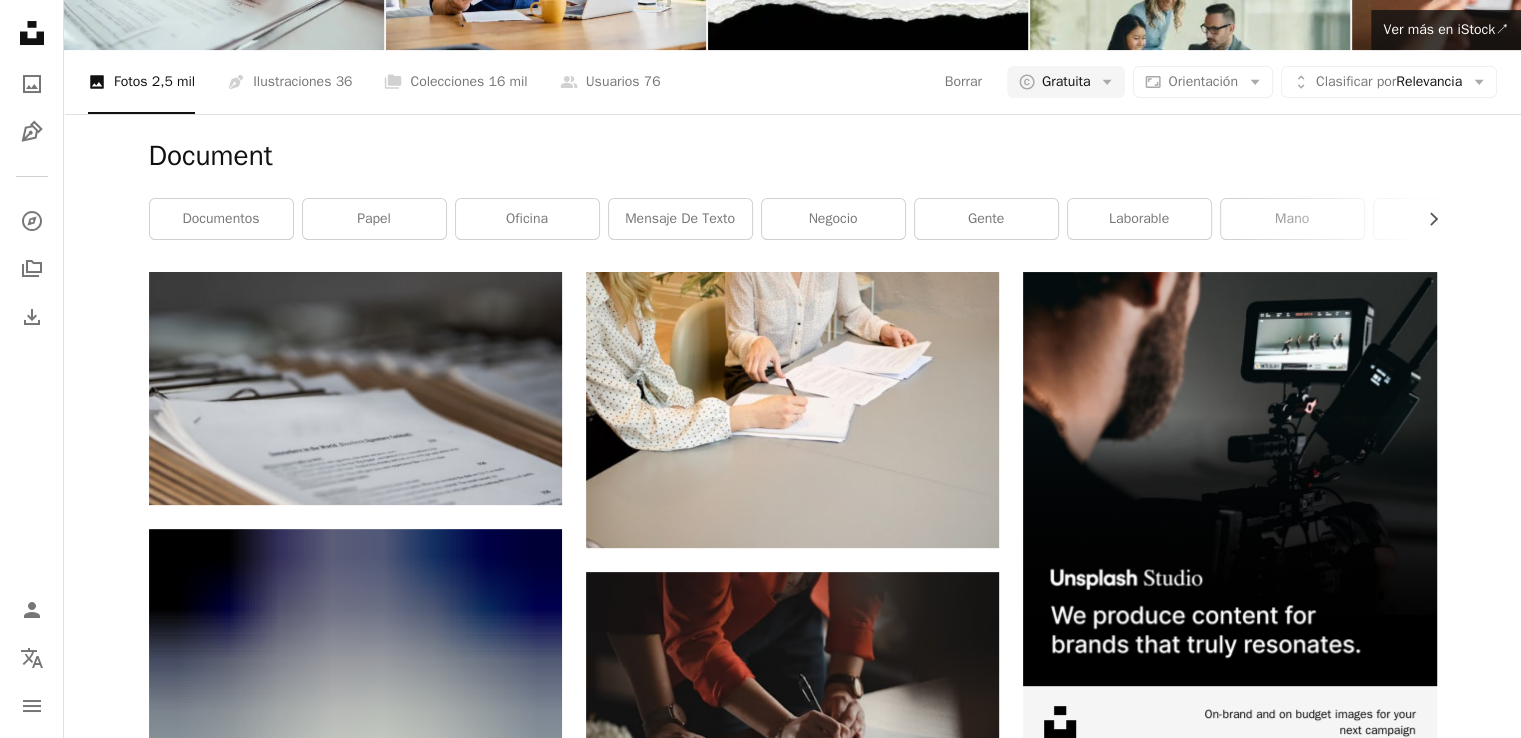 scroll, scrollTop: 251, scrollLeft: 0, axis: vertical 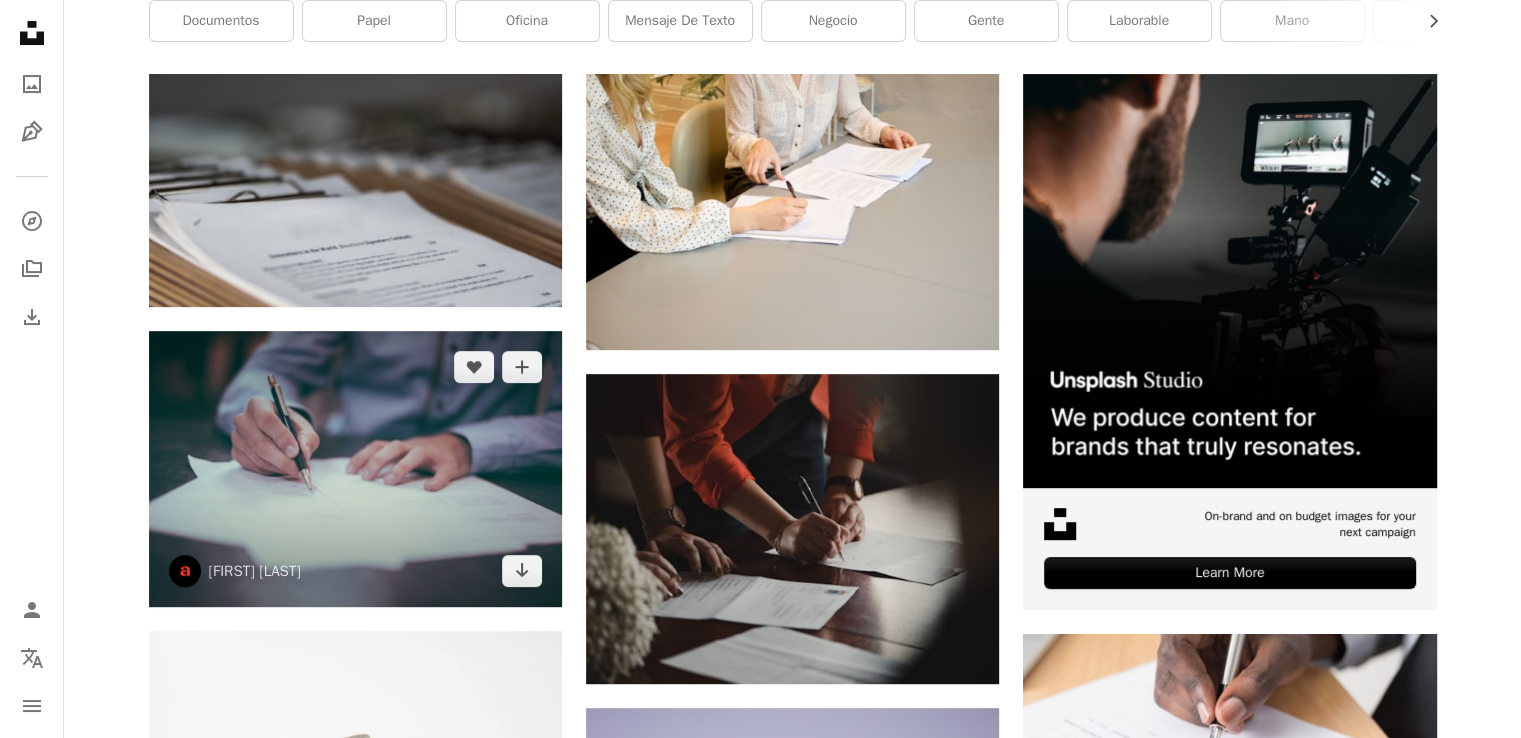 click at bounding box center [355, 469] 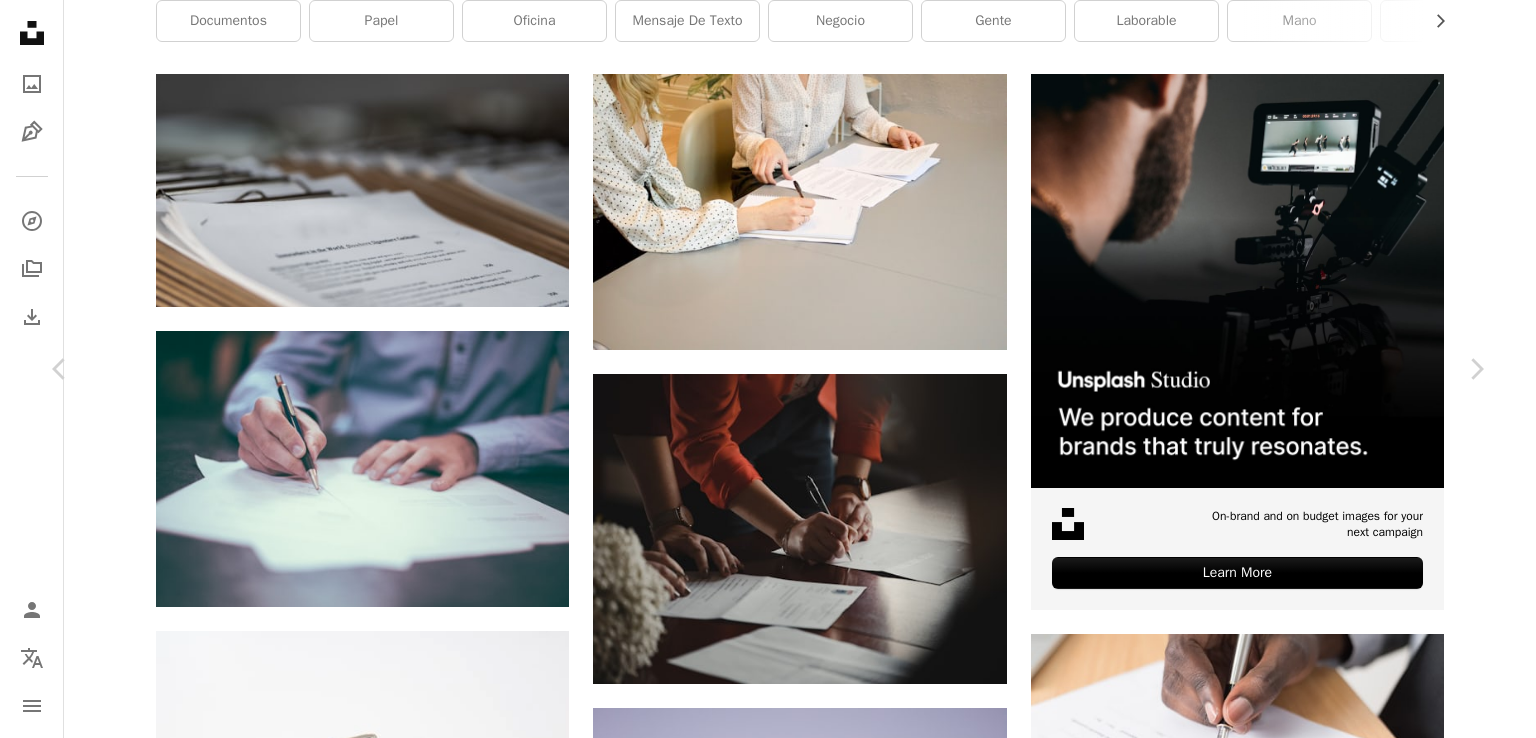 click on "An X shape Chevron left Chevron right [FIRST] [LAST] amstram A heart A plus sign Descargar gratis Chevron down Zoom in Visualizaciones 248.243.891 Descargas 2.485.543 Presentado en Fotos ,  Negocios y Trabajo A forward-right arrow Compartir Info icon Información More Actions A map marker [LOCATION], [LOCATION] Calendar outlined Publicado el  14 de diciembre de 2015 Safety Uso gratuito bajo la  Licencia Unsplash oficina hombre escuela papel adulto escritura mano profesional escritorio comunicación dibujo Fondo del papel camisa bokeh documento carta desdibujar aprender escribir escritura Fondos Explora imágenes premium relacionadas en iStock  |  Ahorra un 20 % con el código UNSPLASH20 Ver más en iStock  ↗ Imágenes relacionadas A heart A plus sign [FIRST] [LAST] Disponible para contratación A checkmark inside of a circle Arrow pointing down Plus sign for Unsplash+ A heart A plus sign Getty Images Para  Unsplash+ A lock Descargar A heart A plus sign [FIRST] [LAST] Arrow pointing down A heart A plus sign A heart" at bounding box center [768, 4198] 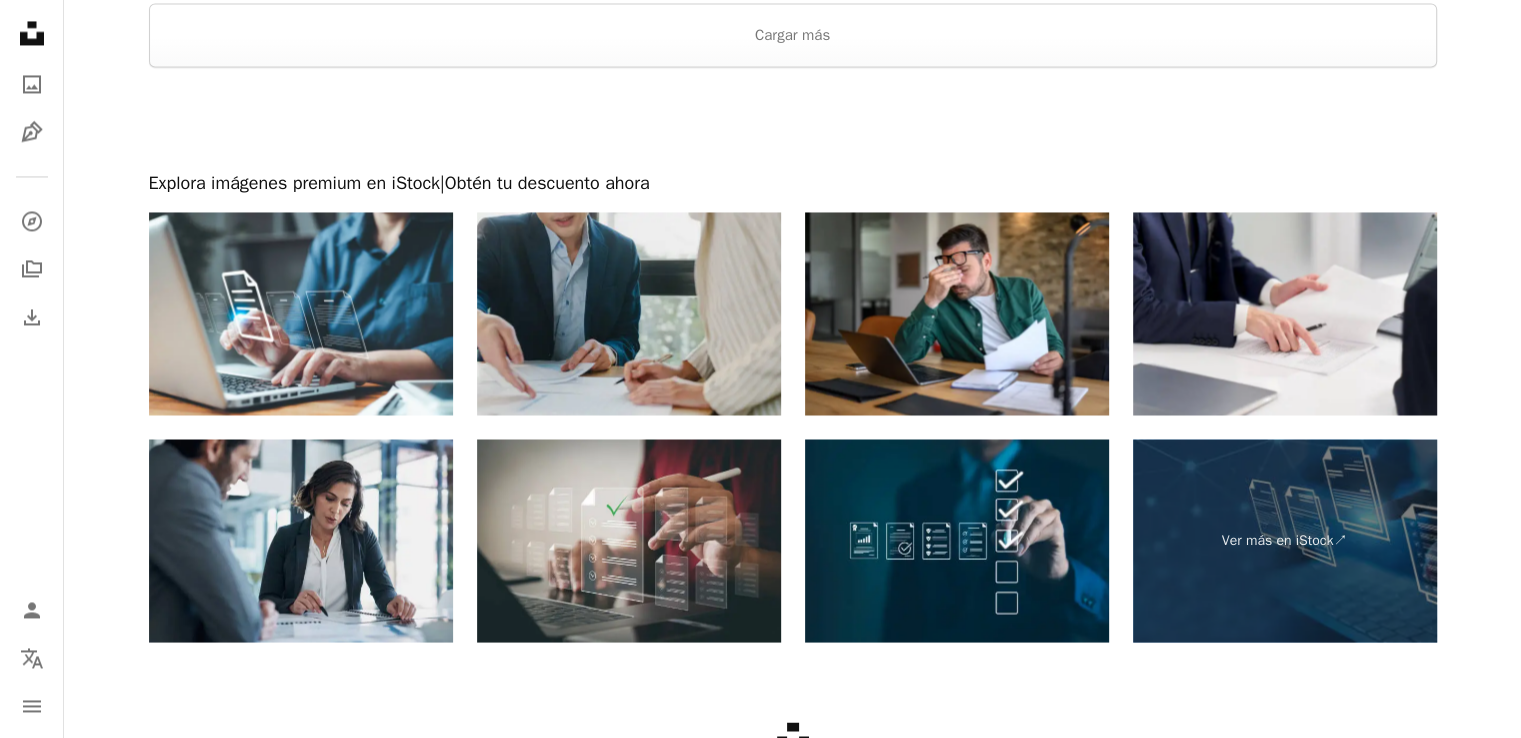 scroll, scrollTop: 3464, scrollLeft: 0, axis: vertical 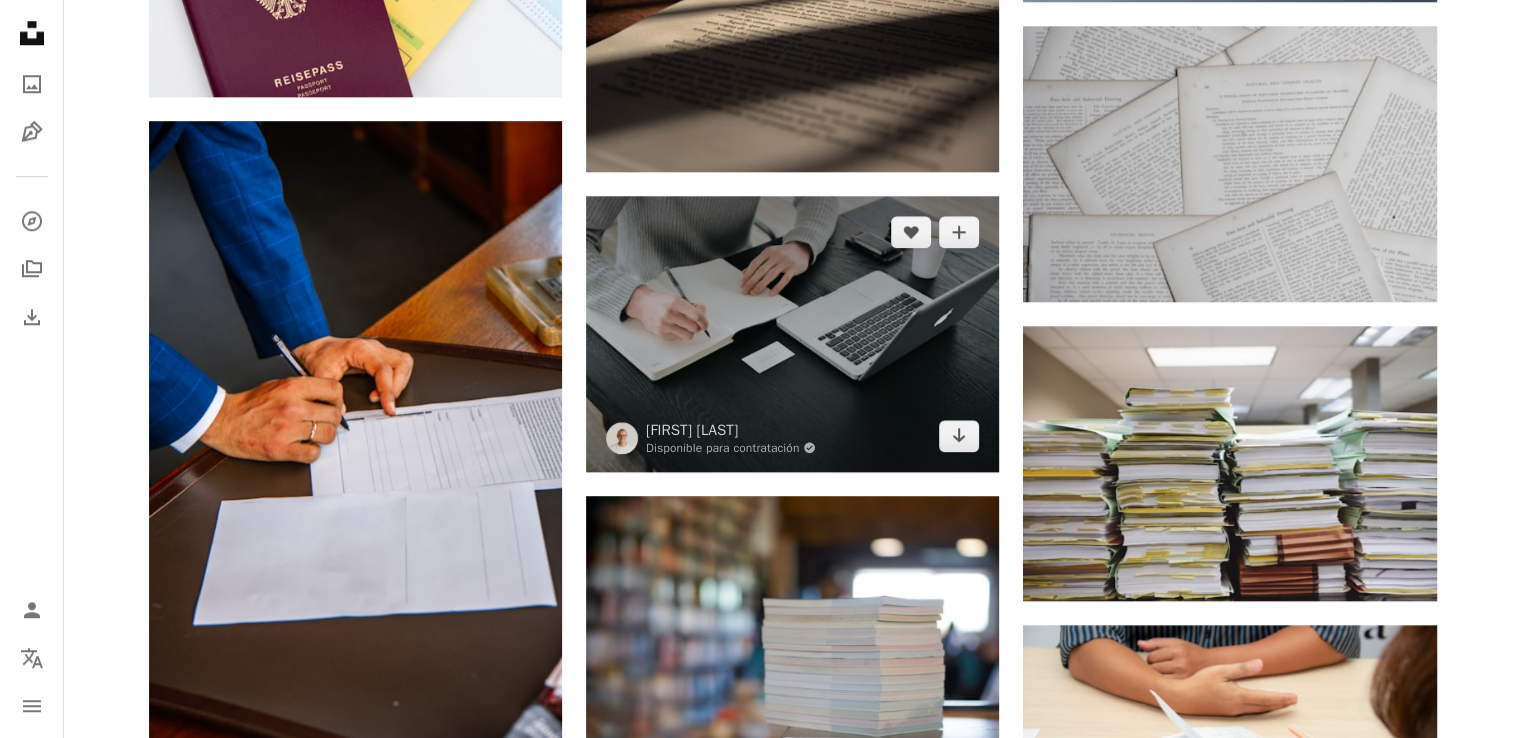 click at bounding box center (792, 334) 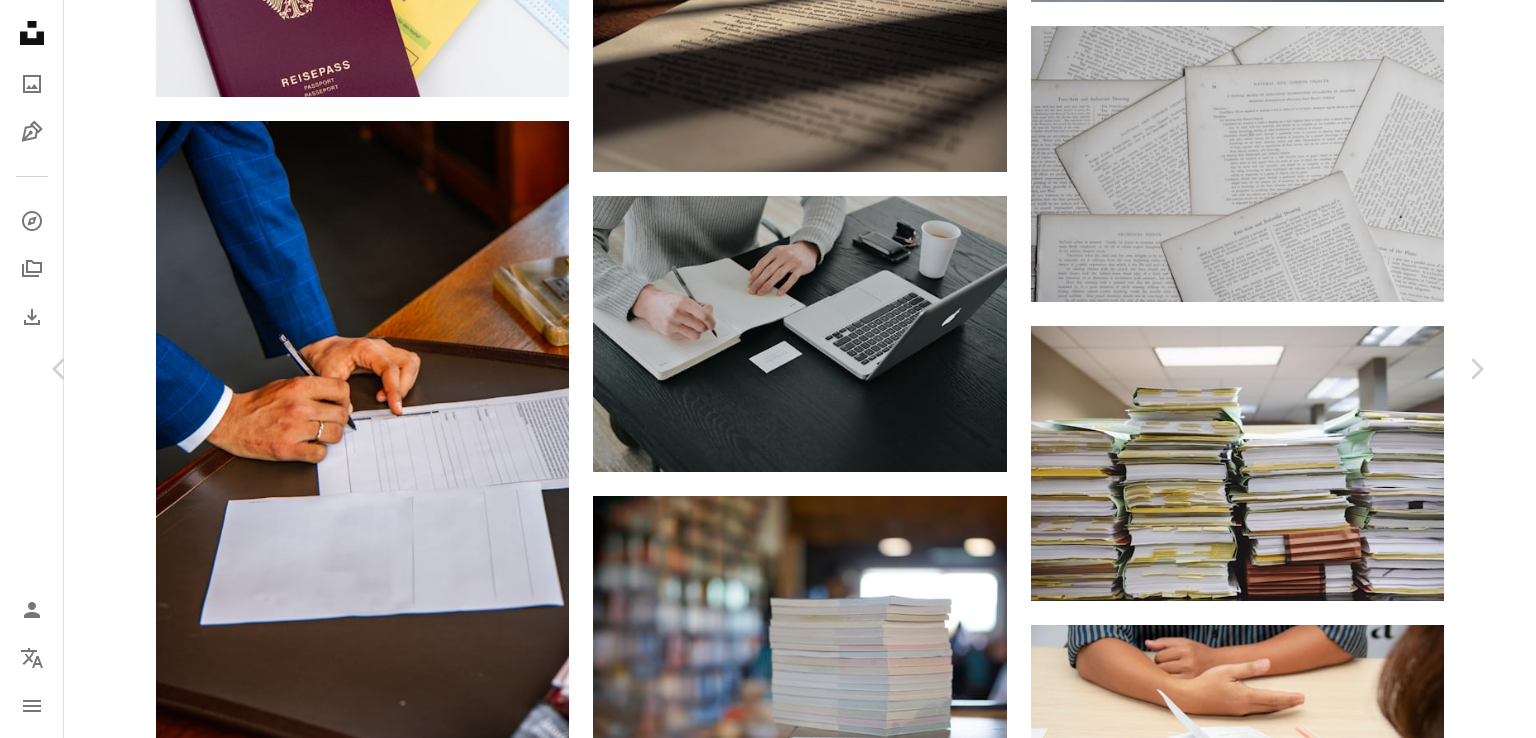 click on "An X shape Chevron left Chevron right [FIRST] [LAST] Disponible para contratación A checkmark inside of a circle A heart A plus sign Descargar gratis Chevron down Zoom in Visualizaciones 3.284.947 Descargas 34.952 Presentado en Negocios y Trabajo A forward-right arrow Compartir Info icon Información More Actions Calendar outlined Publicado el  16 de marzo de 2021 Camera NIKON CORPORATION, NIKON D5200 Safety Uso gratuito bajo la  Licencia Unsplash negocio reunión laborable reunión de negocios cuaderno área de trabajo Espacio de oficina Sala de reuniones Trabajar desde casa Notas Reunión de oficina Tomar notas Humano ordenador portátil gris Mueble mesa escritorio Mensaje de texto Imágenes de Creative Commons Explora imágenes premium relacionadas en iStock  |  Ahorra un 20 % con el código UNSPLASH20 Ver más en iStock  ↗ Imágenes relacionadas A heart A plus sign [FIRST] [LAST] Arrow pointing down Plus sign for Unsplash+ A heart A plus sign Getty Images Para  Unsplash+ A lock Descargar A heart [FIRST] [LAST]" at bounding box center (768, 4855) 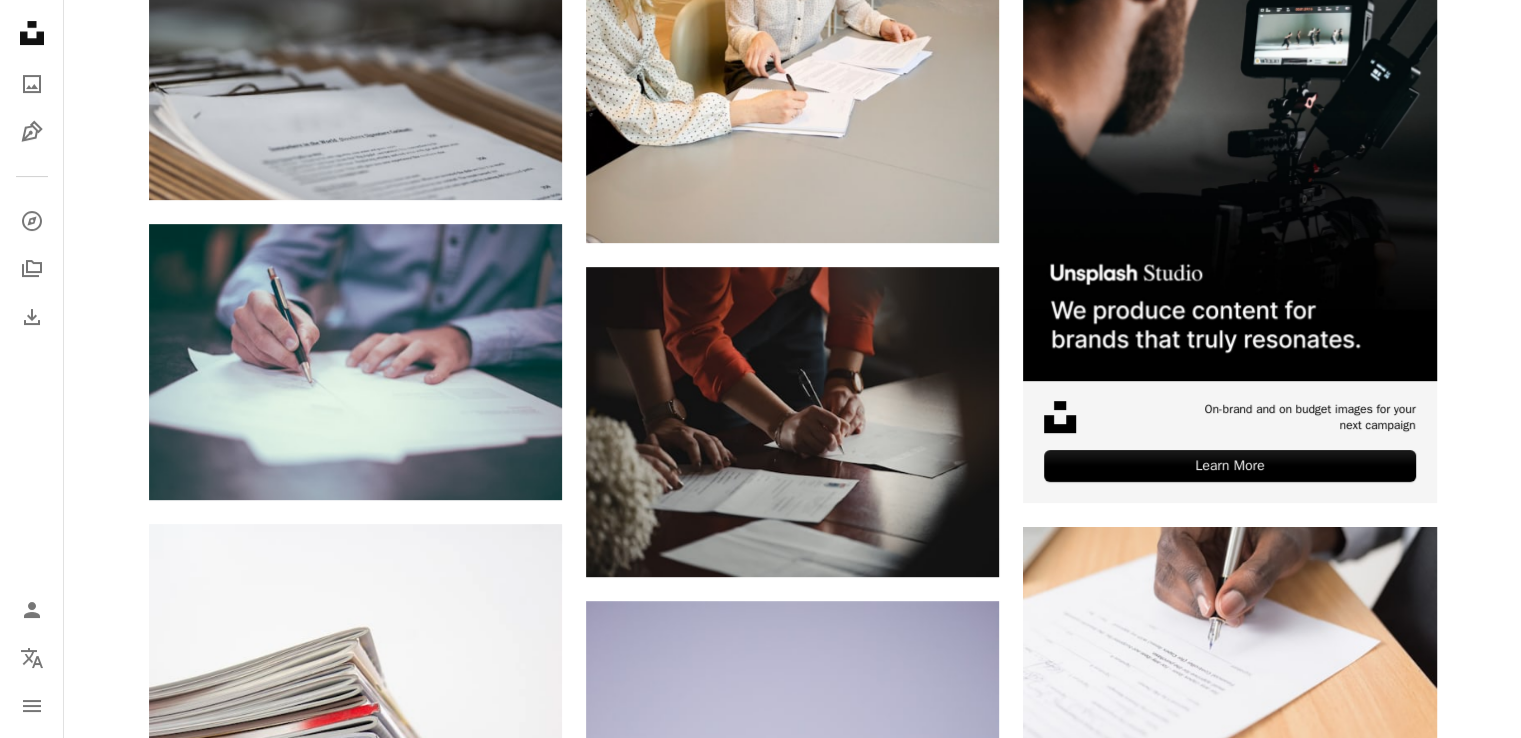 scroll, scrollTop: 525, scrollLeft: 0, axis: vertical 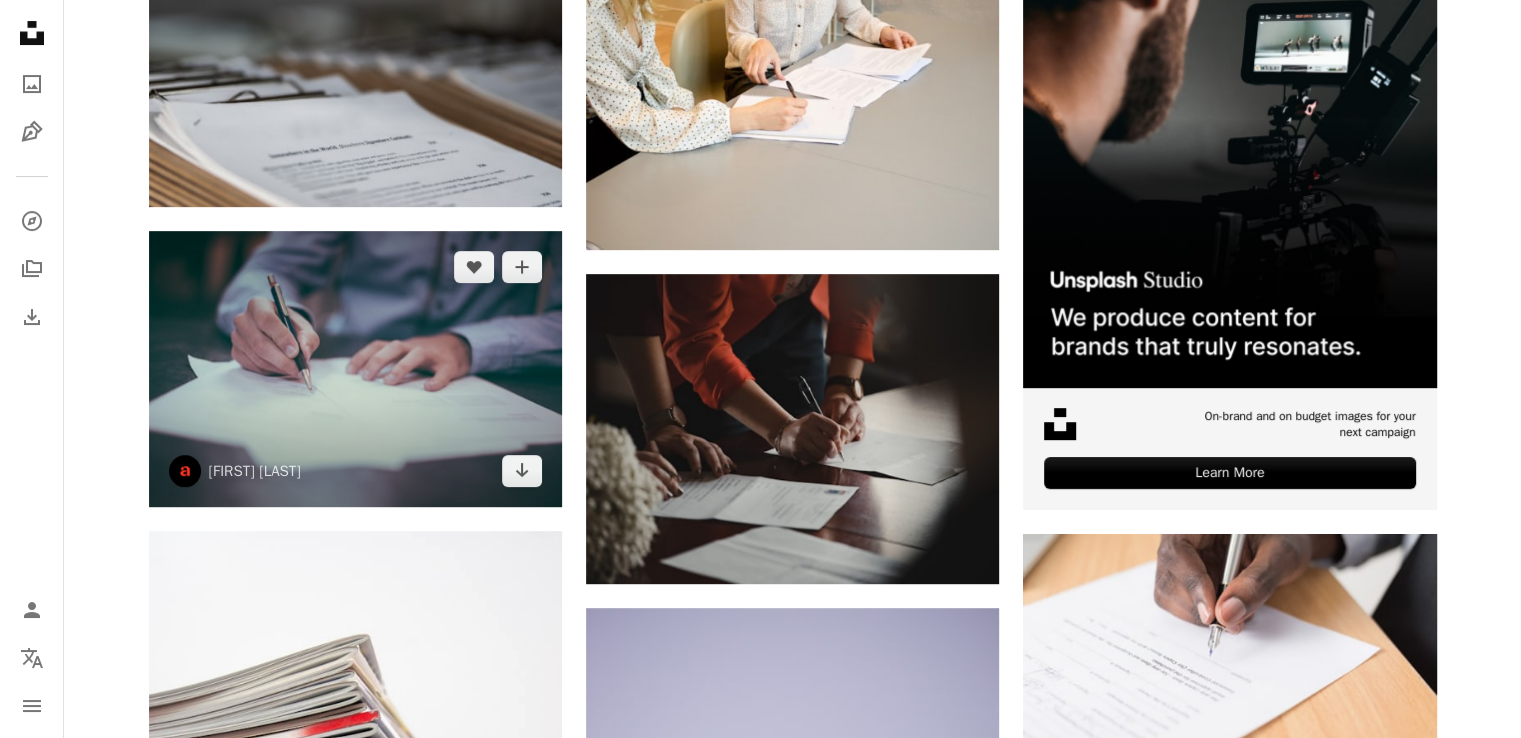 click at bounding box center [355, 369] 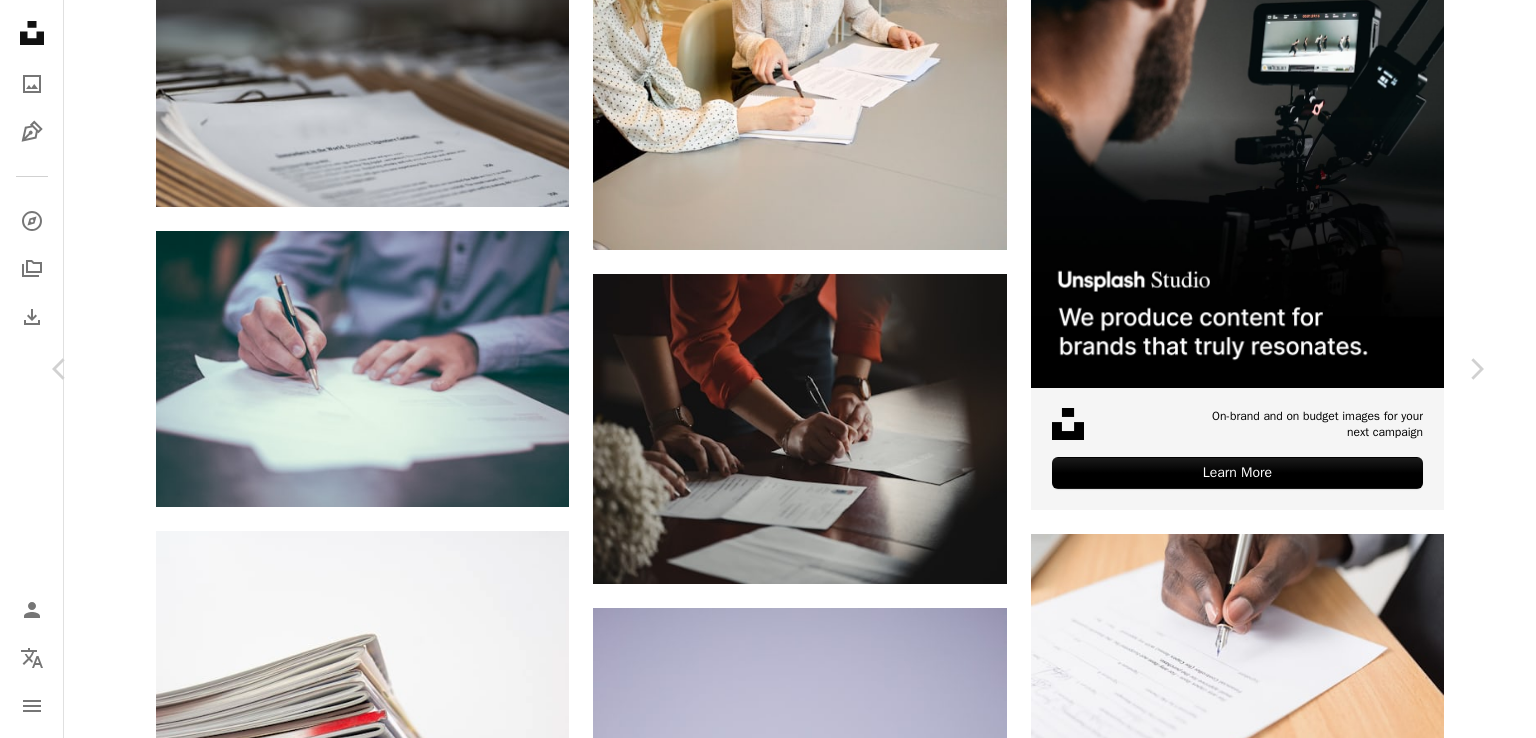 click on "Descargar gratis" at bounding box center [1280, 5888] 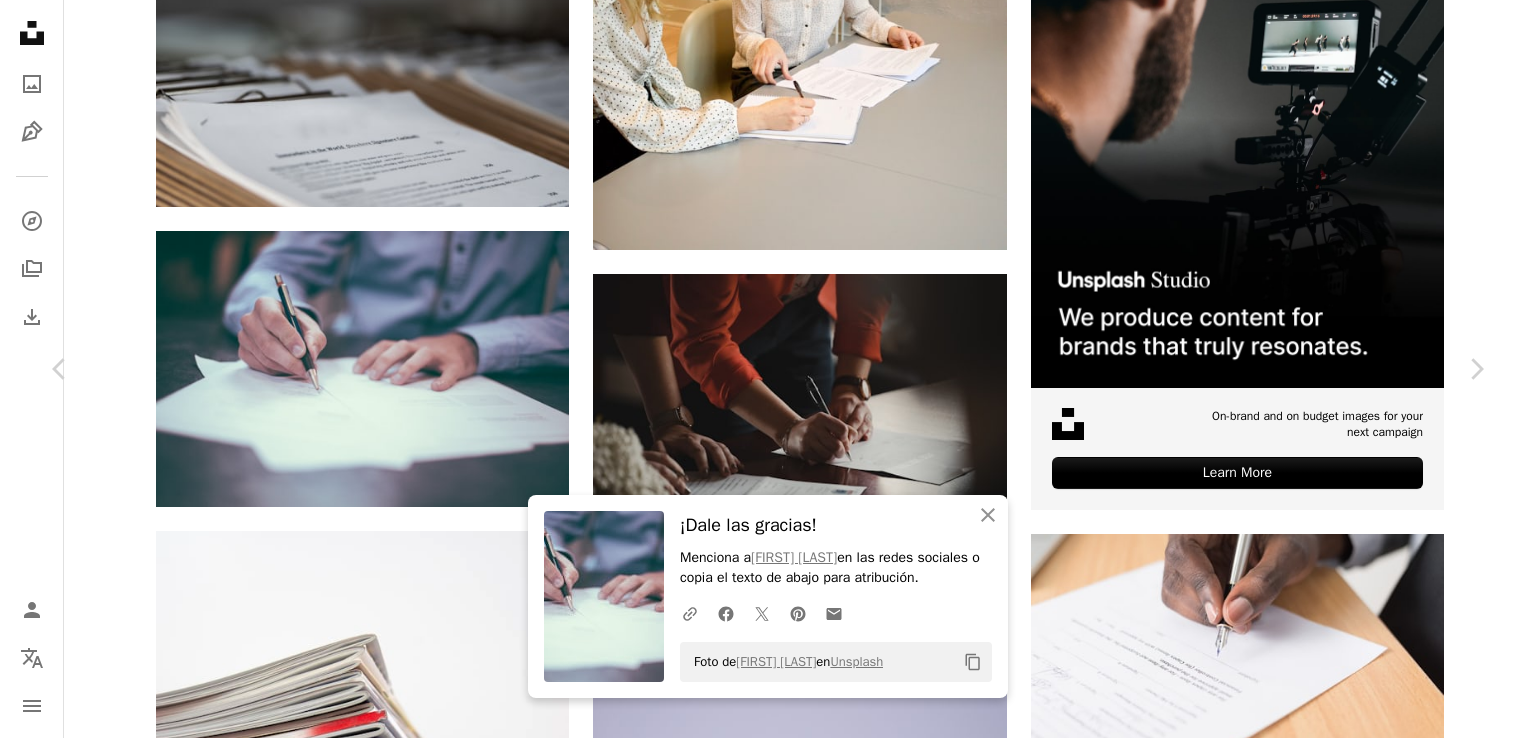 click on "An X shape" at bounding box center (20, 20) 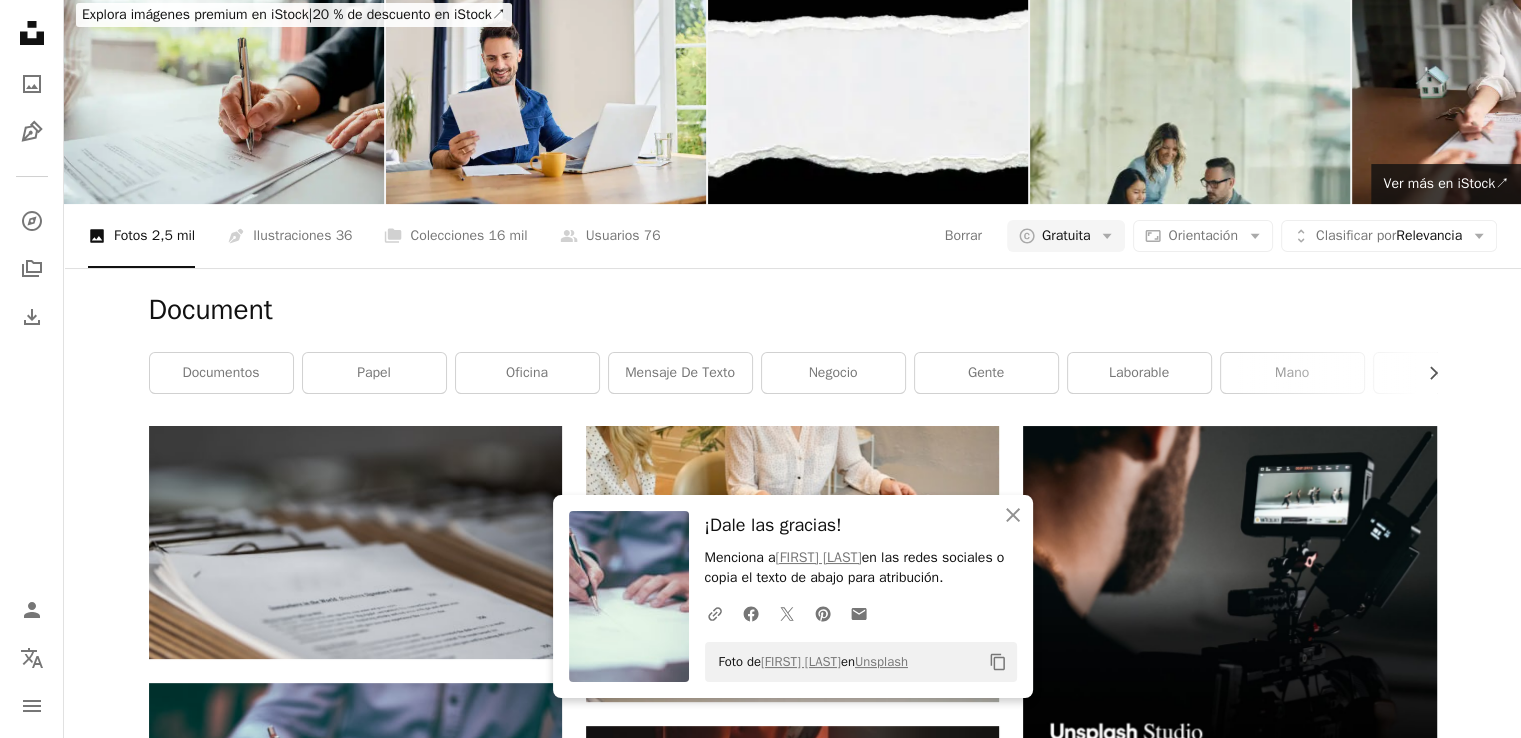 scroll, scrollTop: 0, scrollLeft: 0, axis: both 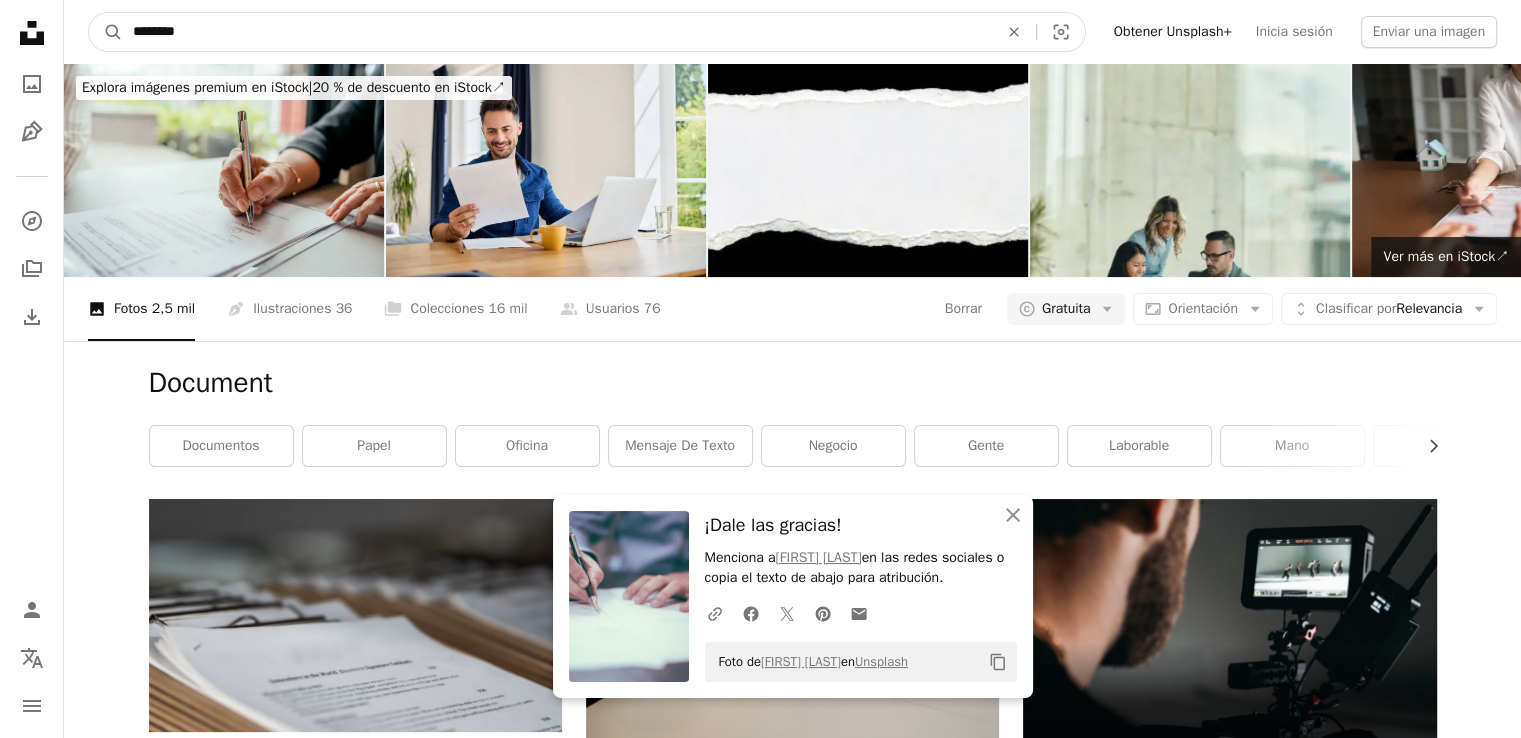 click on "********" at bounding box center [557, 32] 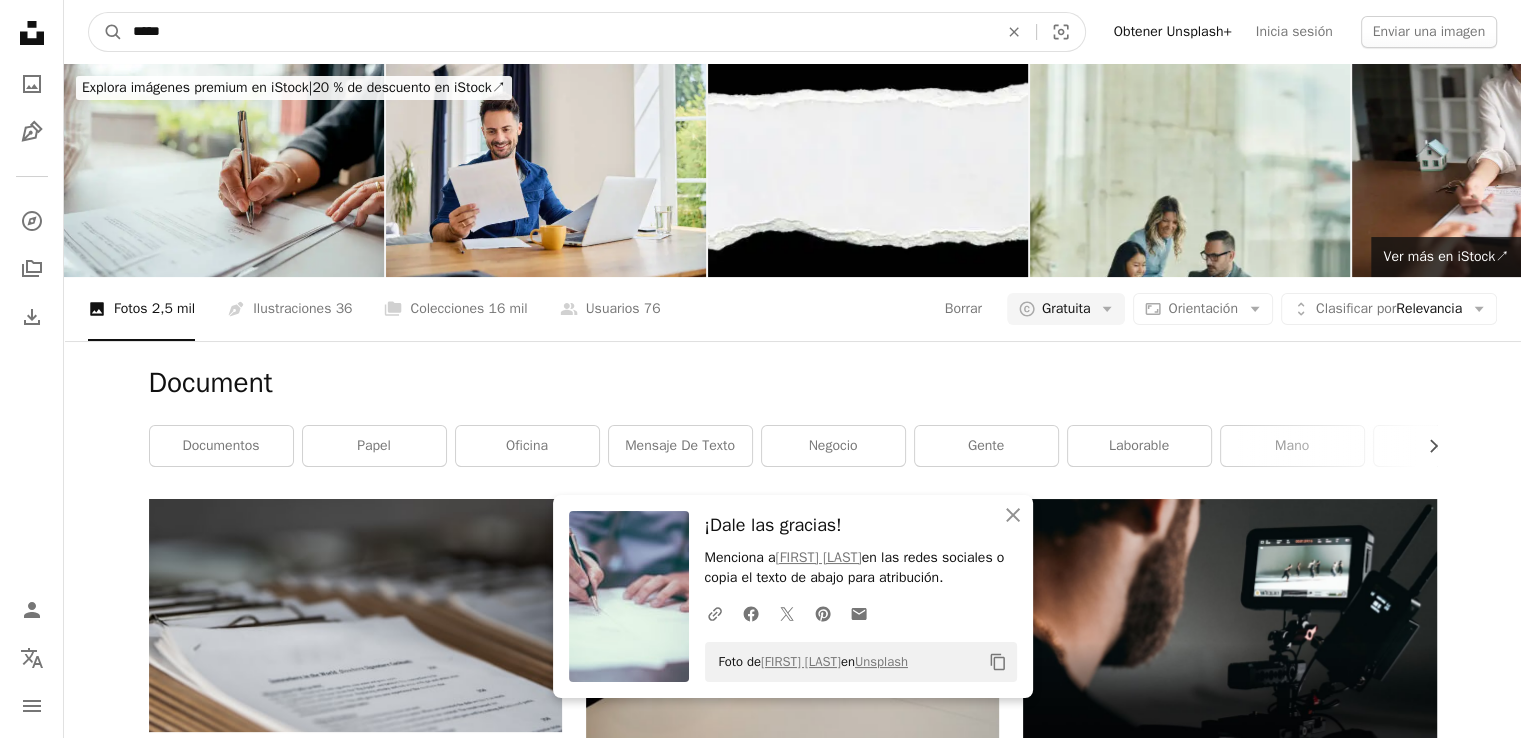 type on "*****" 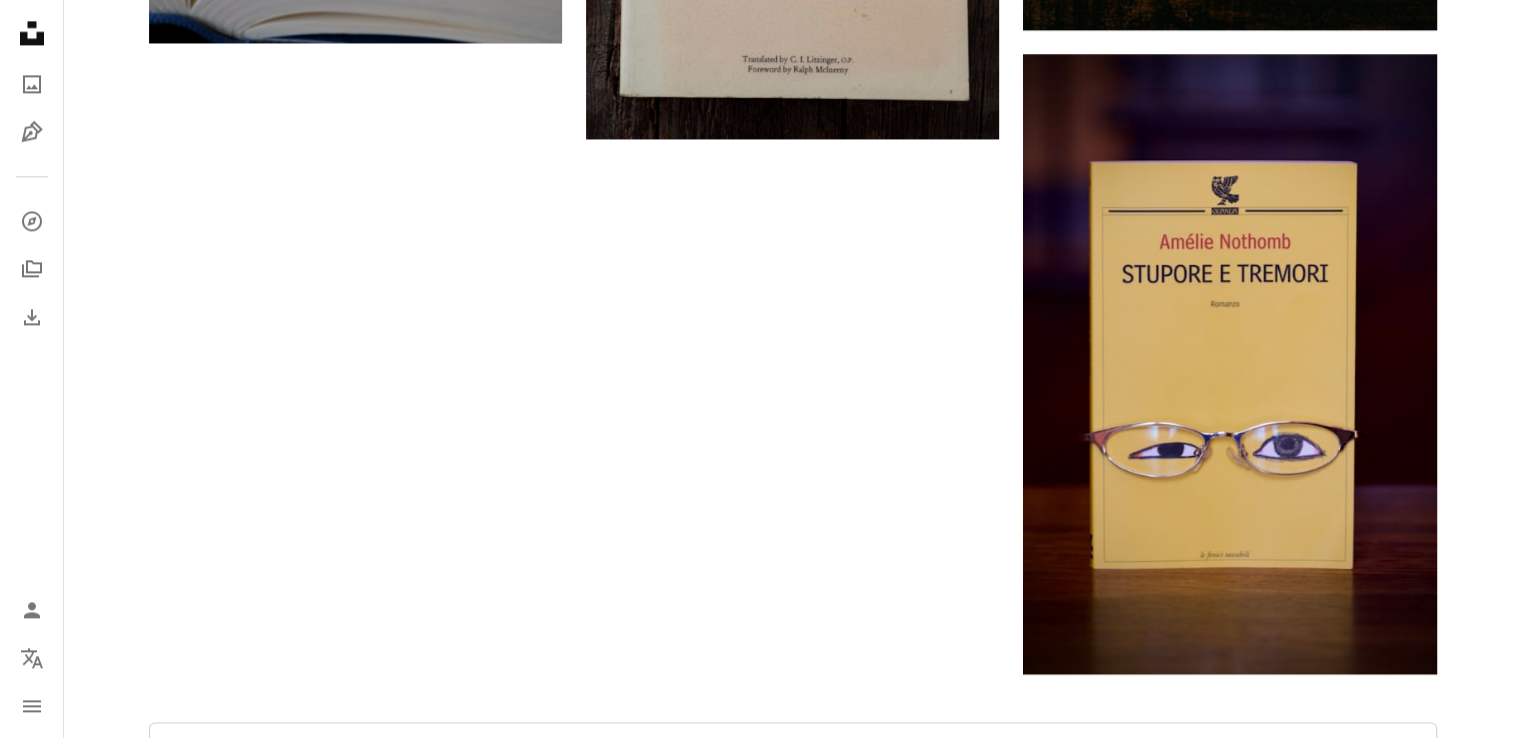 scroll, scrollTop: 2907, scrollLeft: 0, axis: vertical 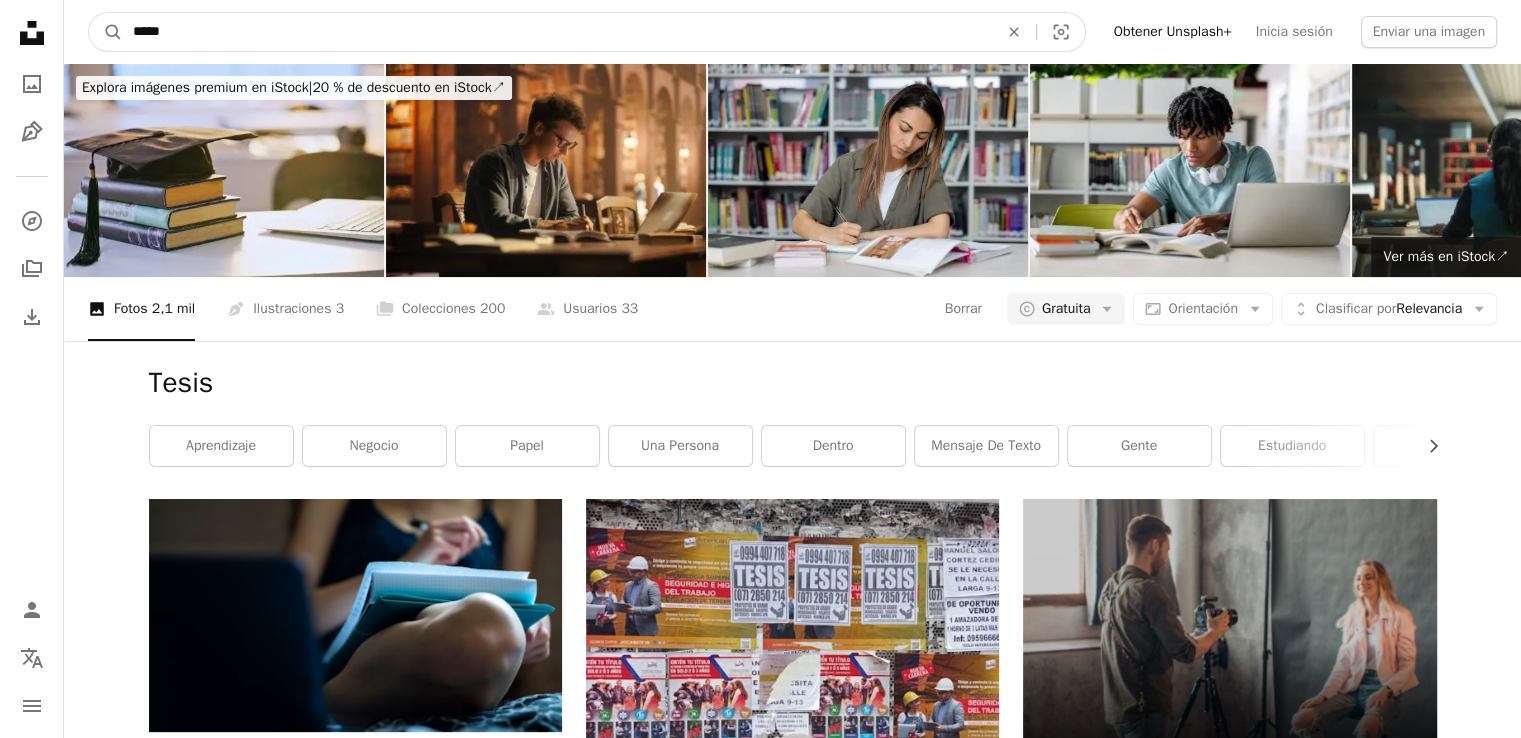 drag, startPoint x: 381, startPoint y: 15, endPoint x: 348, endPoint y: 32, distance: 37.12142 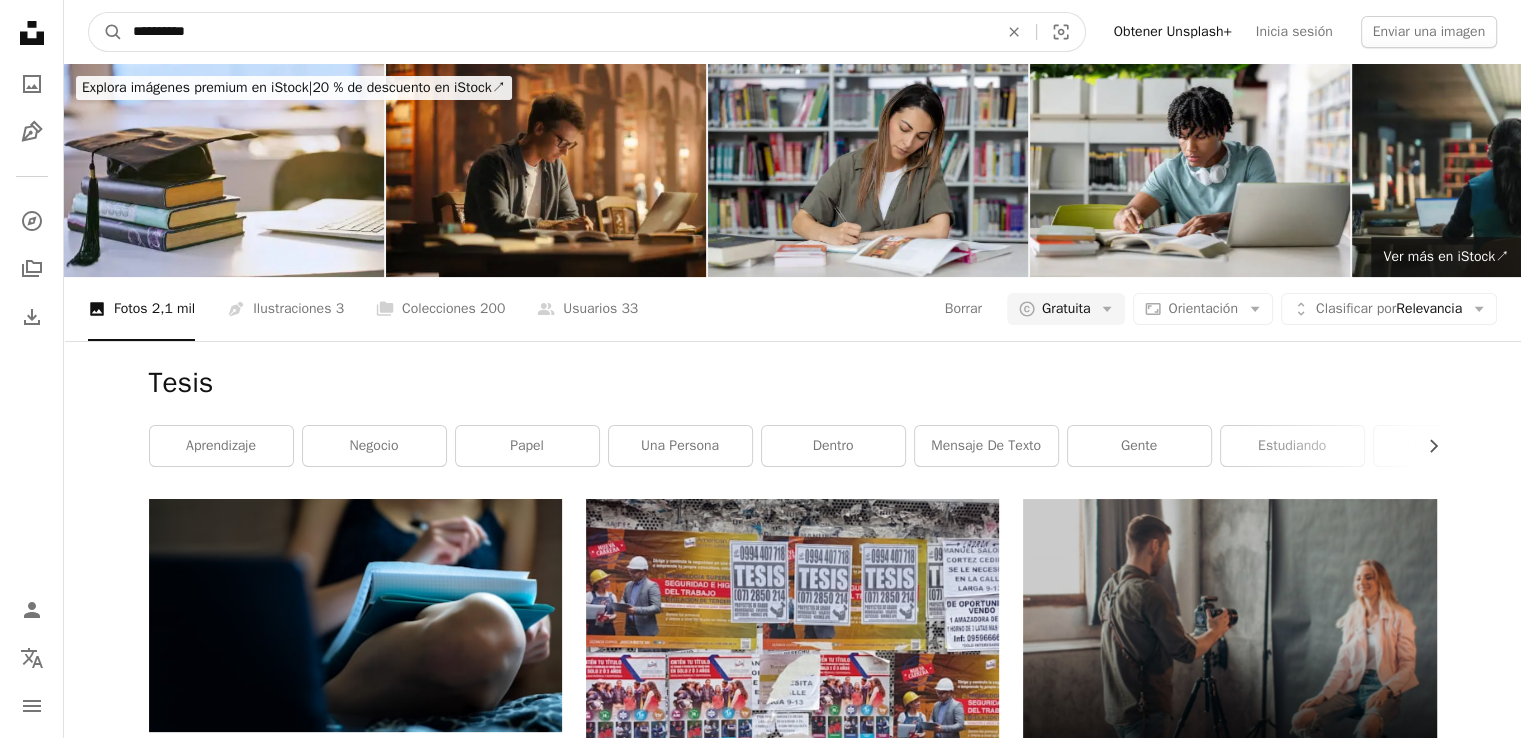 type on "**********" 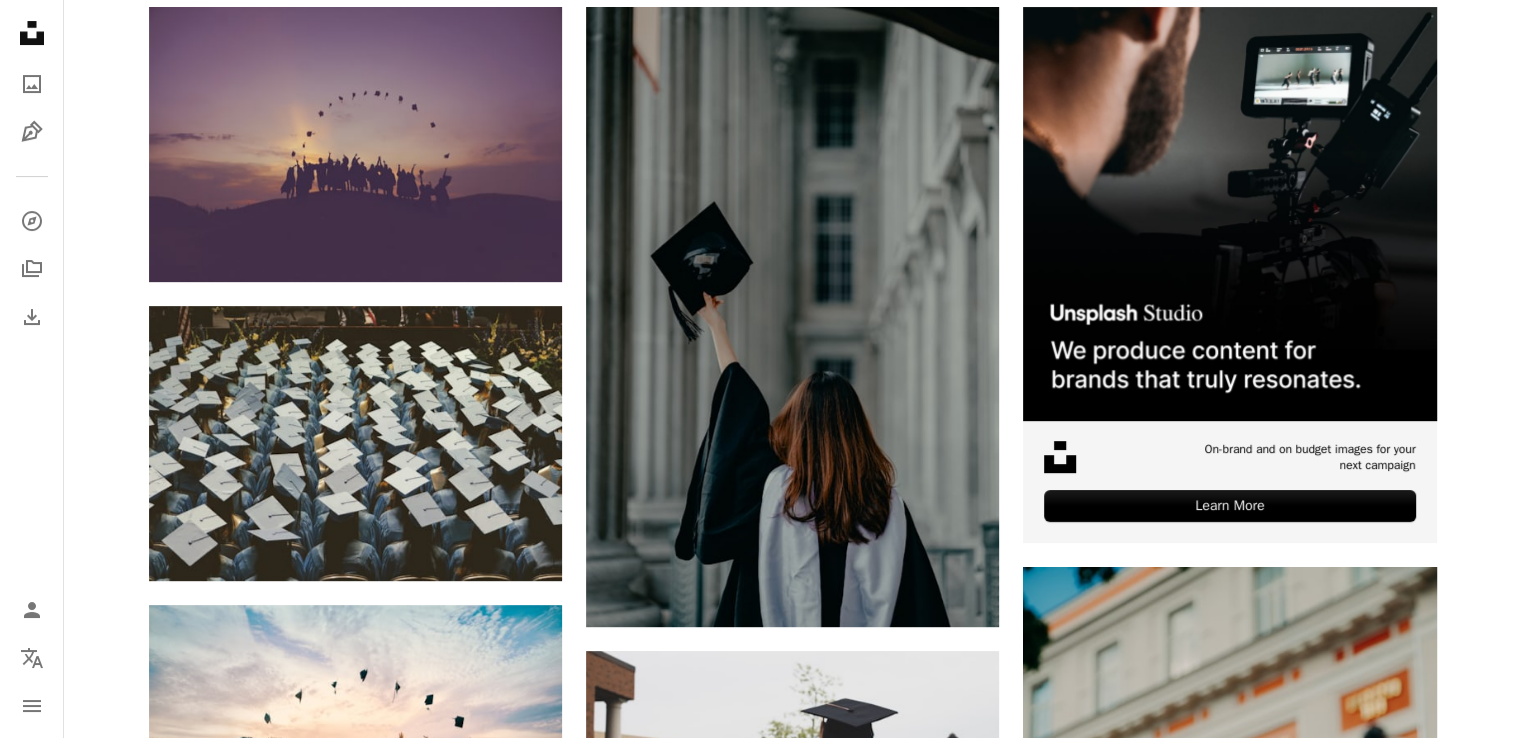 scroll, scrollTop: 497, scrollLeft: 0, axis: vertical 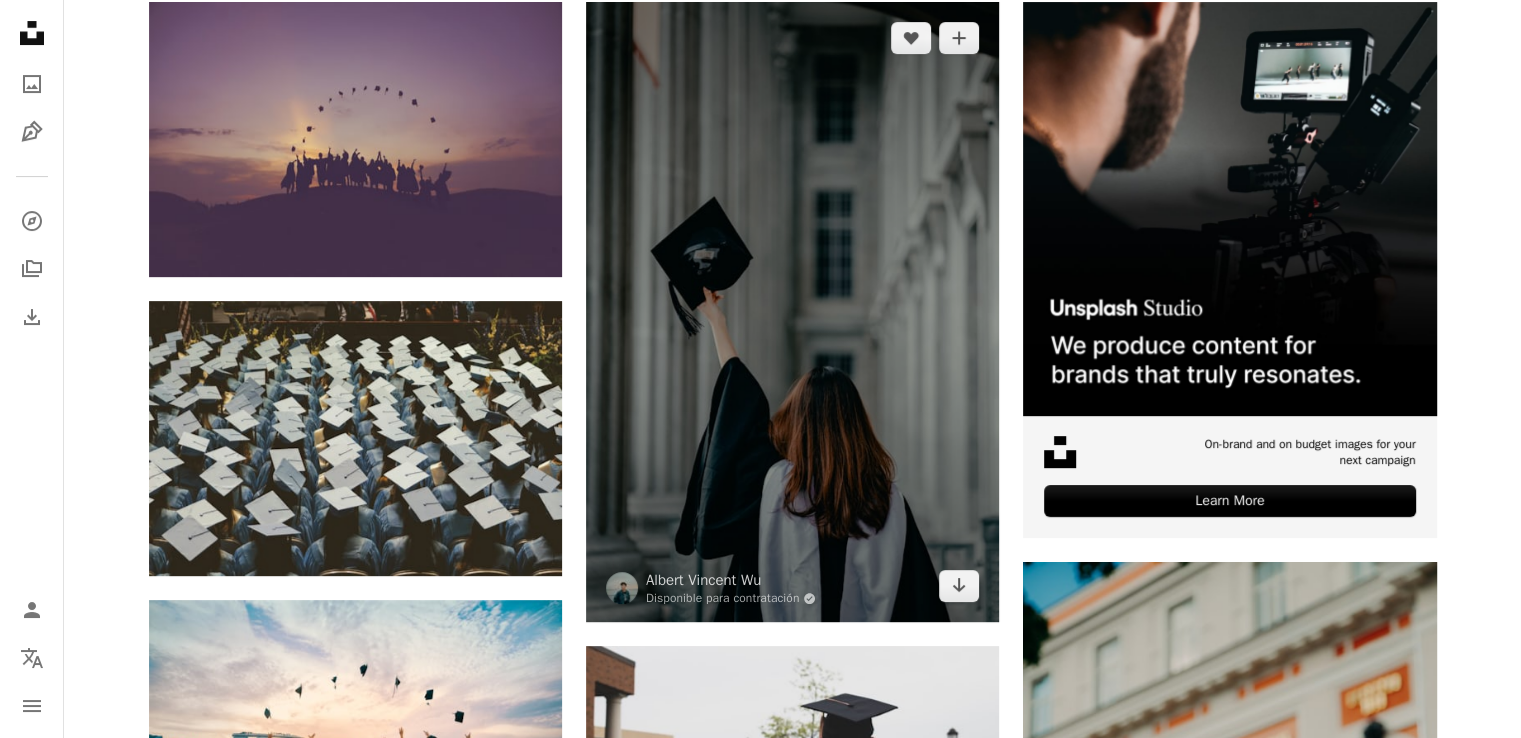 click at bounding box center (792, 312) 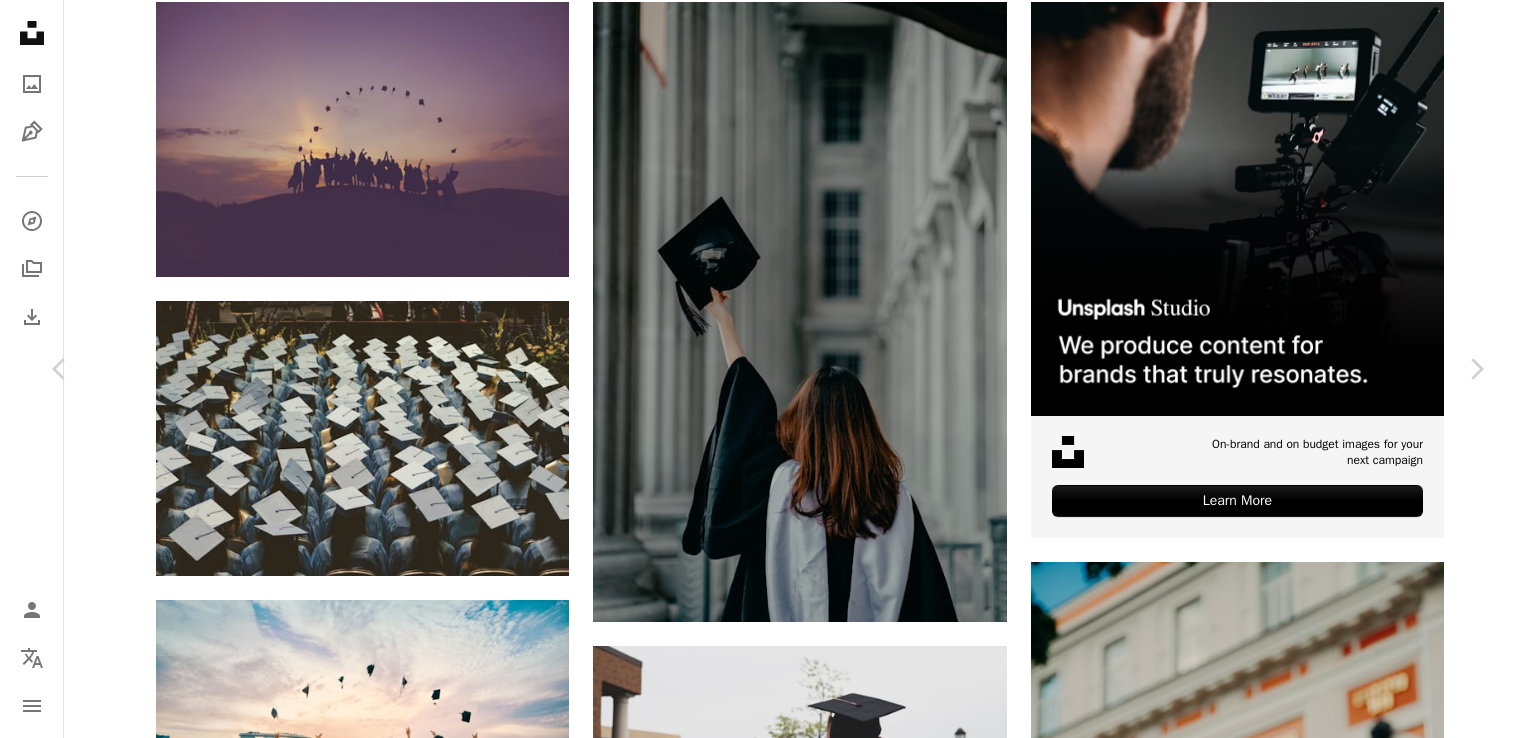 click on "Descargar gratis" at bounding box center [1280, 4153] 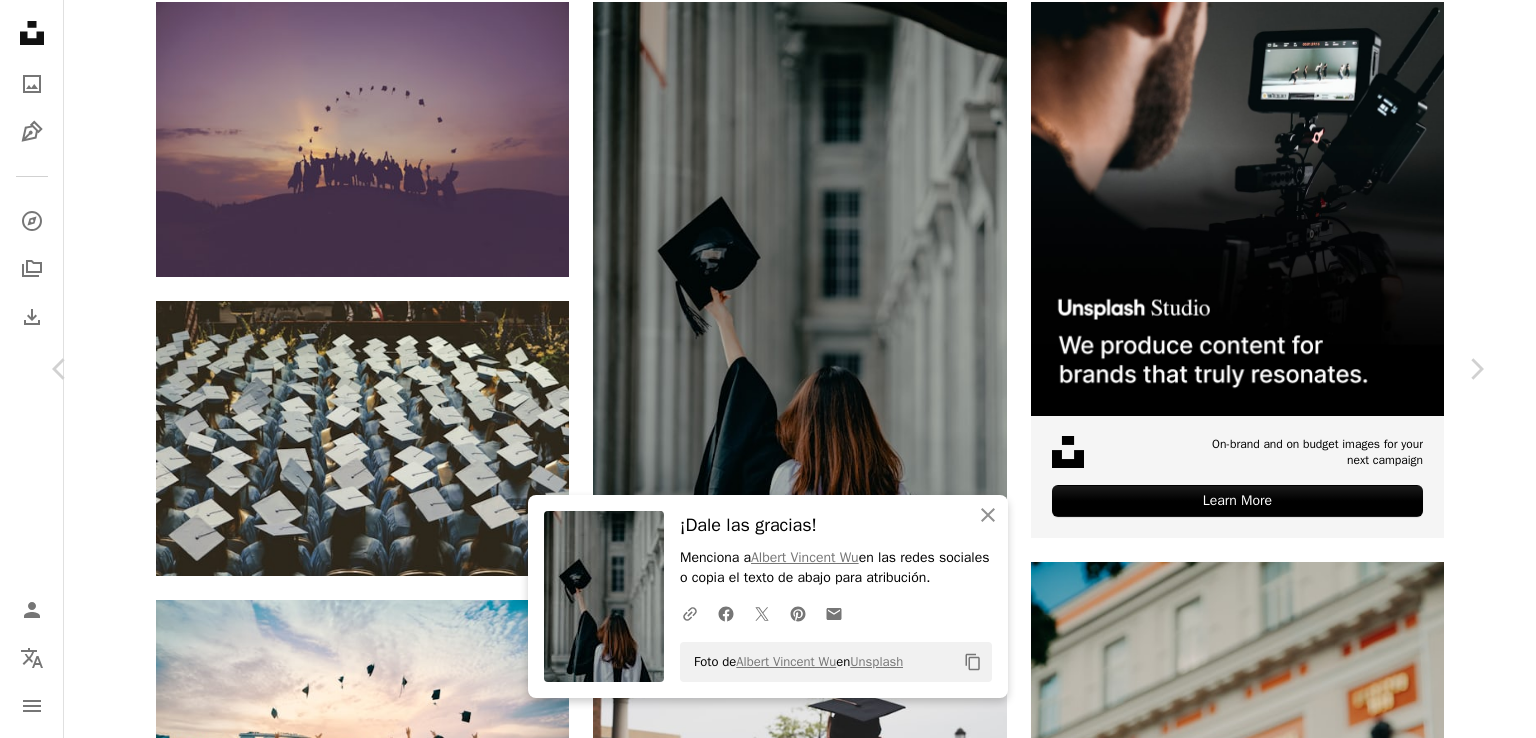 drag, startPoint x: 1535, startPoint y: 49, endPoint x: 1502, endPoint y: 186, distance: 140.91841 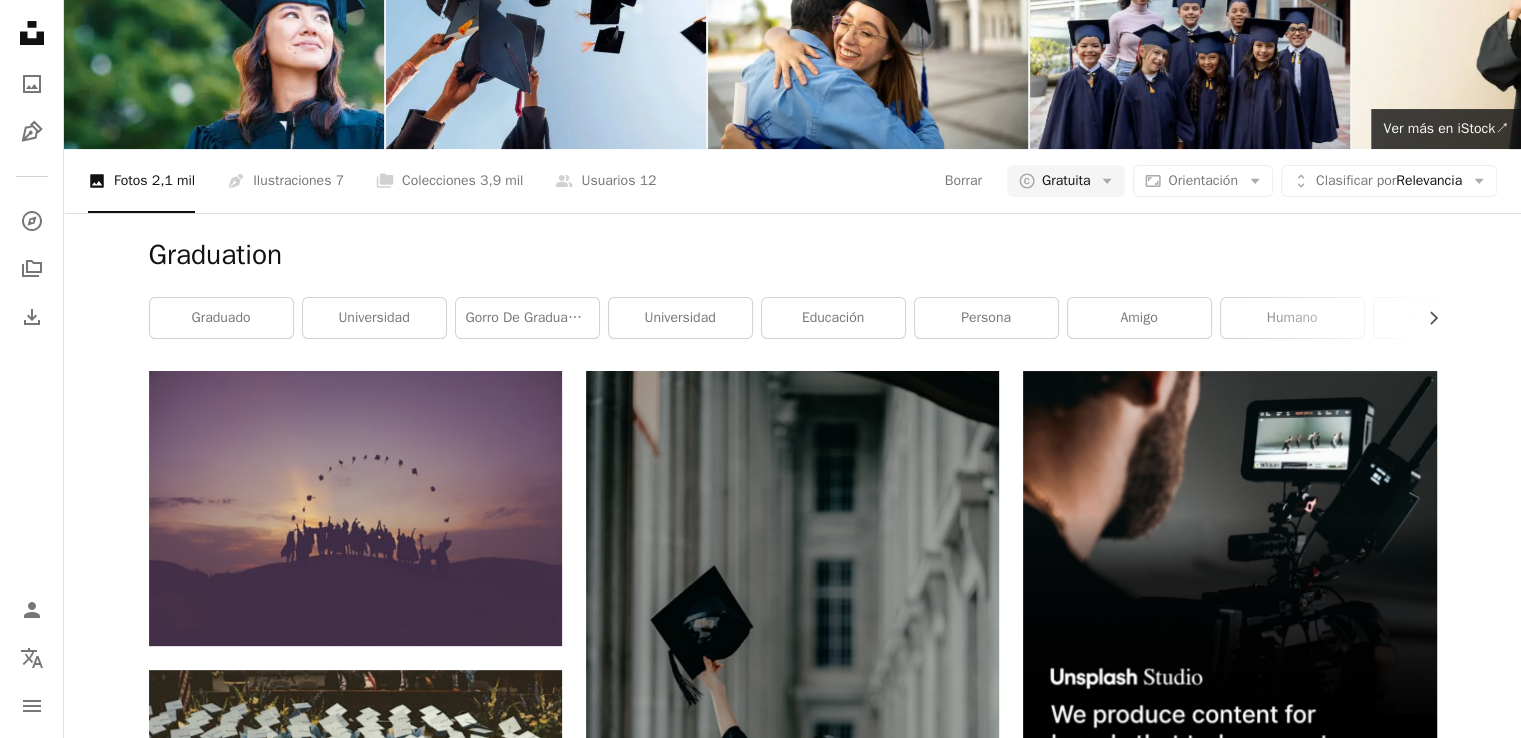 scroll, scrollTop: 0, scrollLeft: 0, axis: both 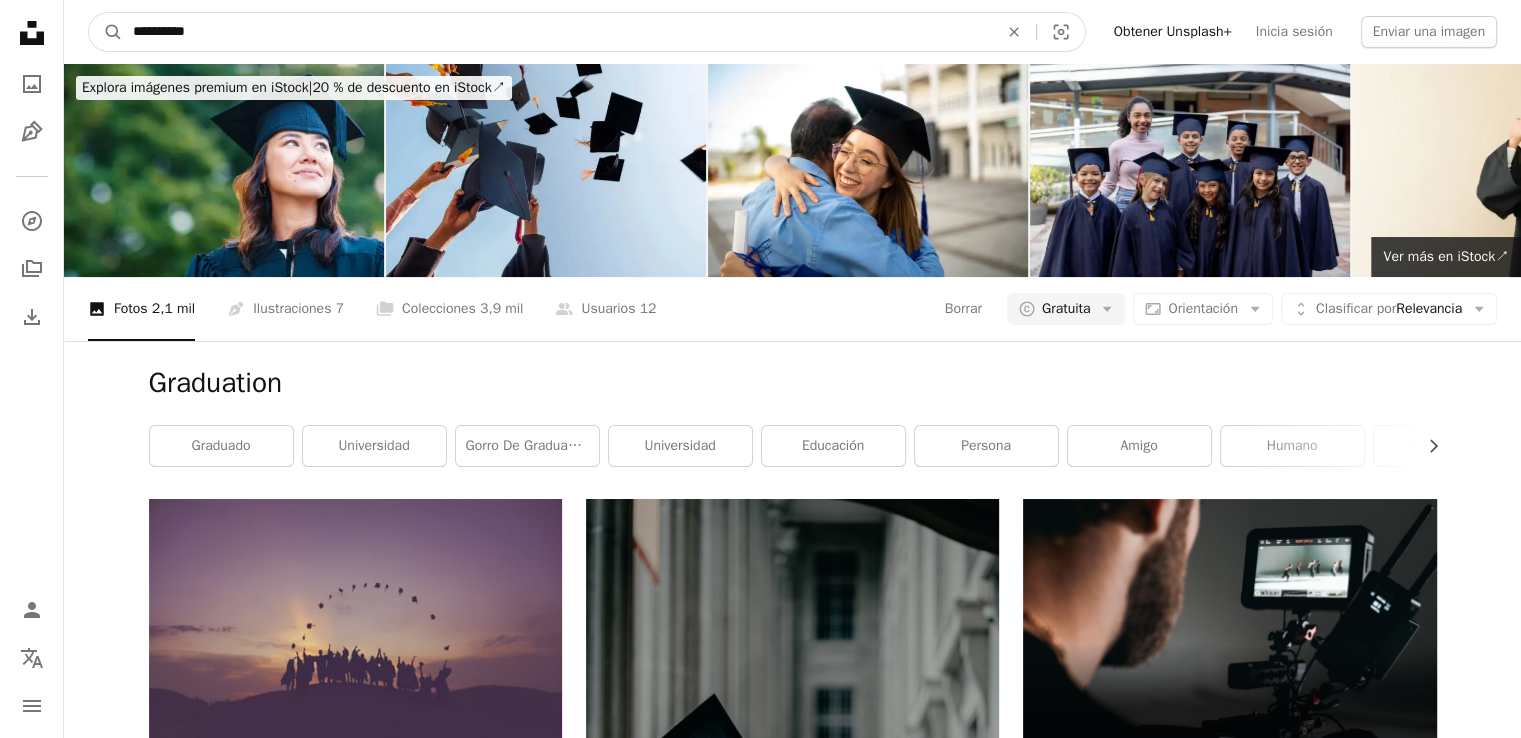 click on "**********" at bounding box center (557, 32) 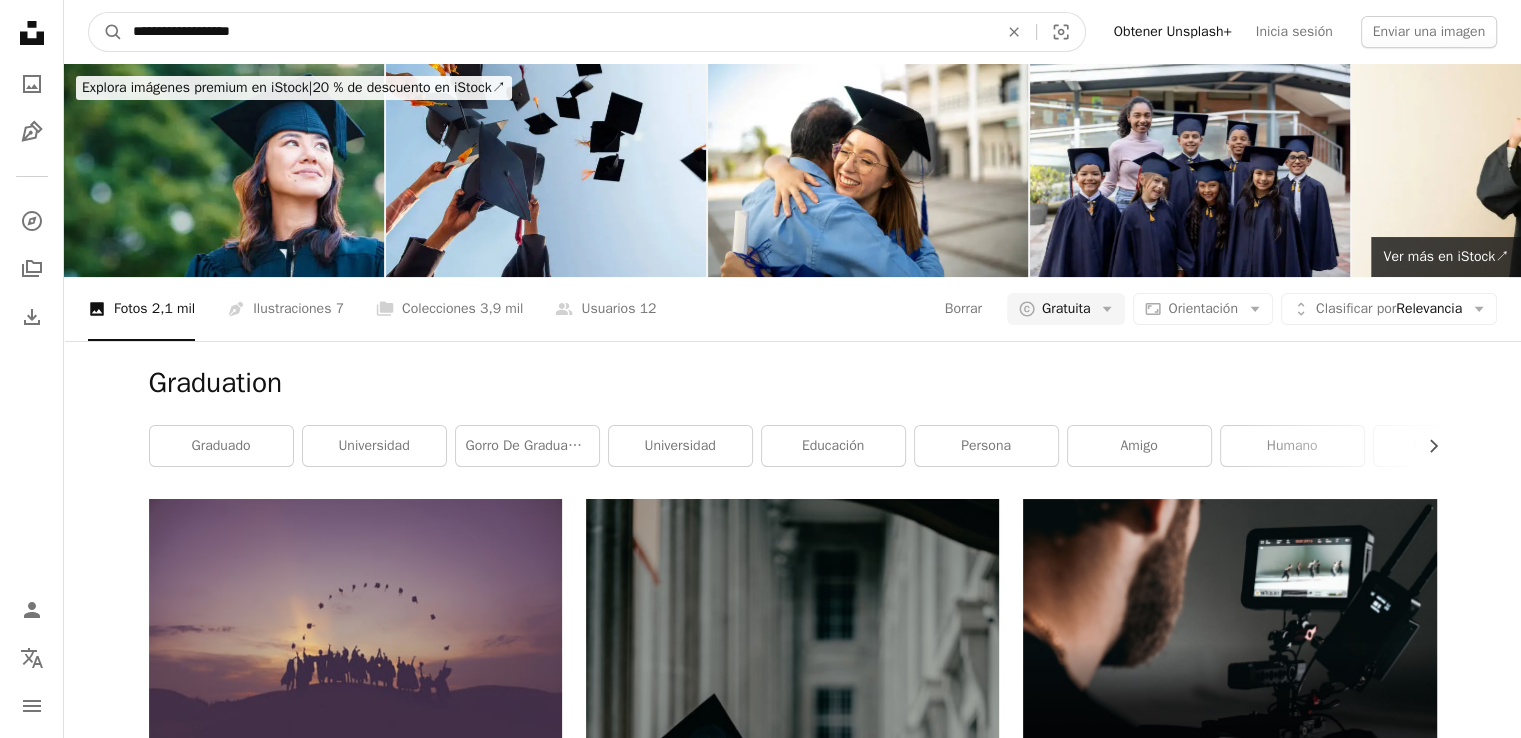 type on "**********" 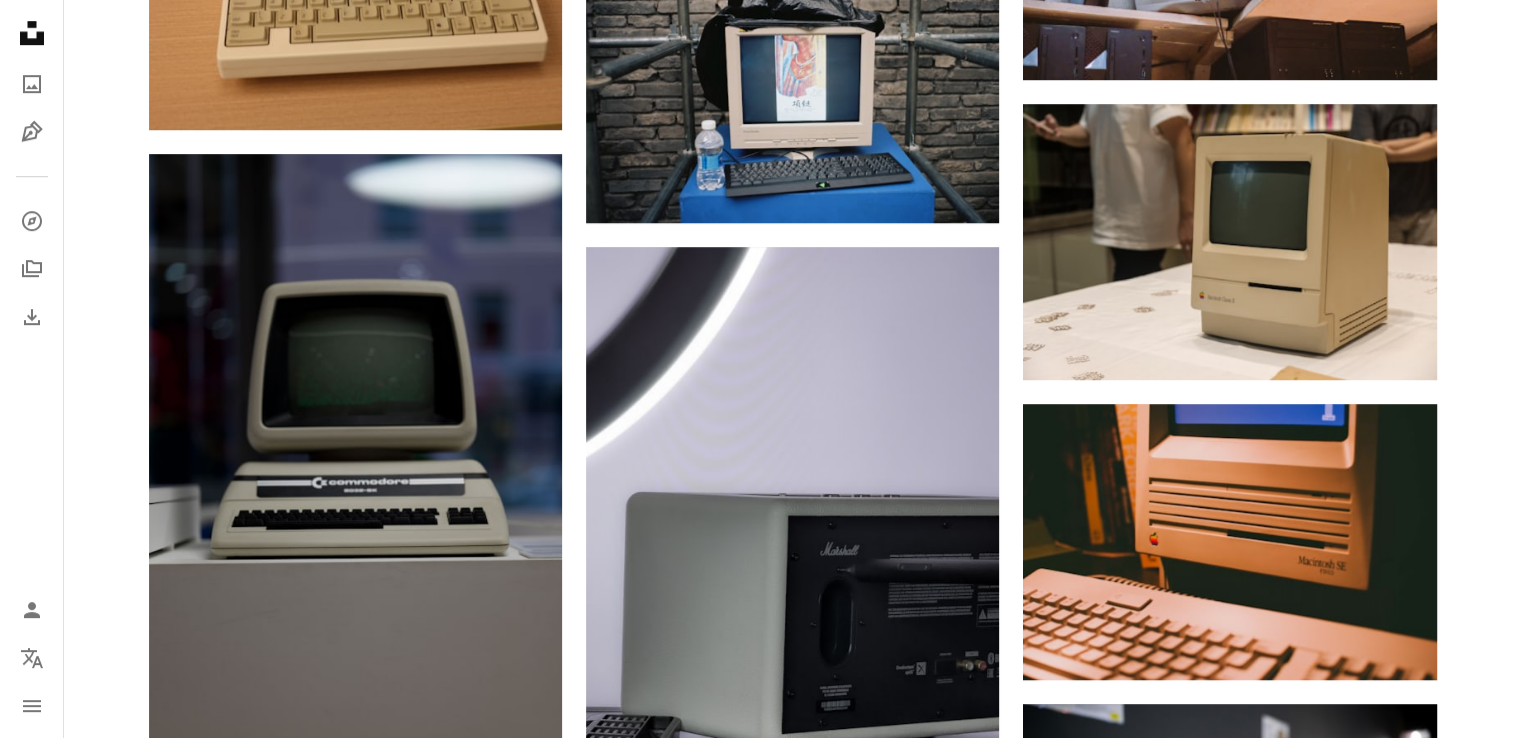 scroll, scrollTop: 0, scrollLeft: 0, axis: both 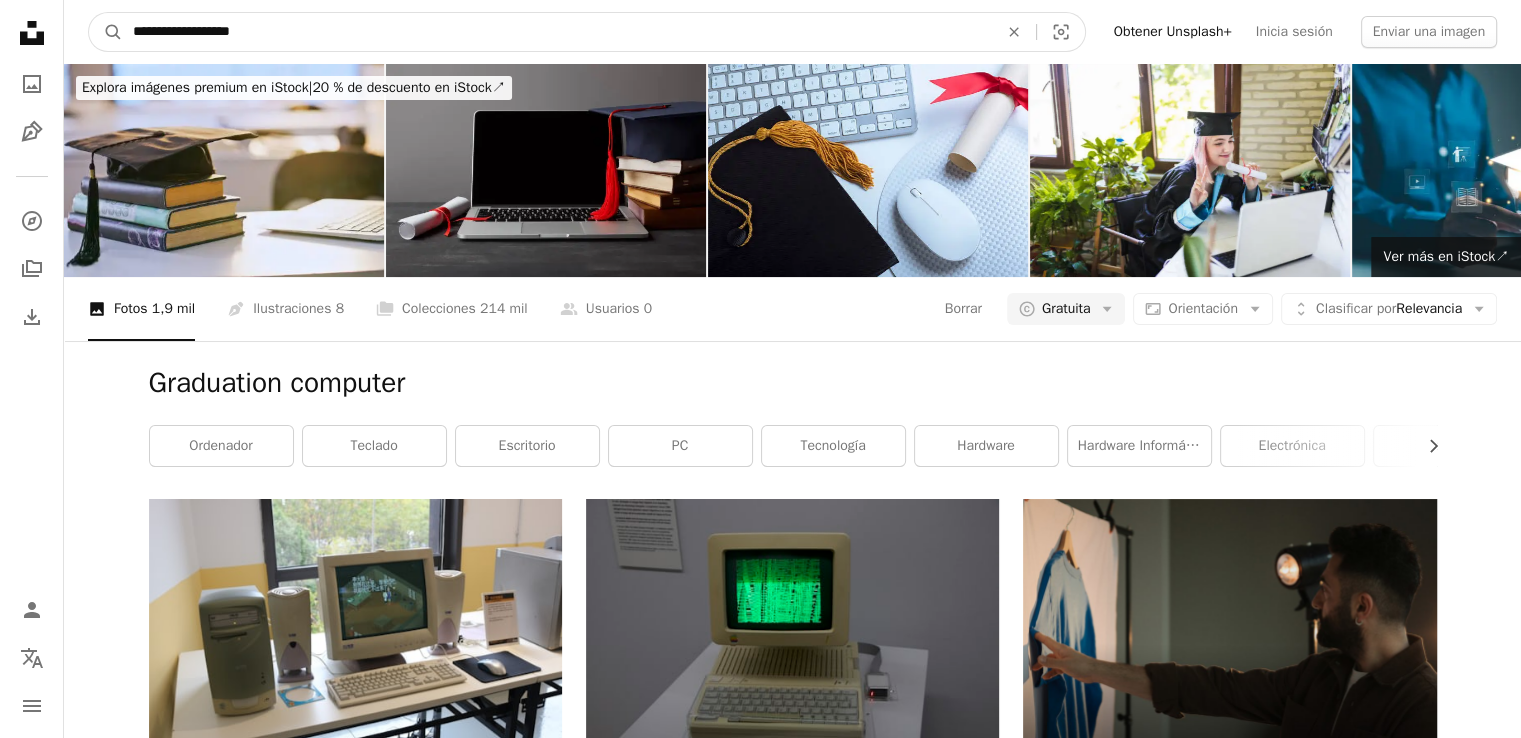 click on "**********" at bounding box center (557, 32) 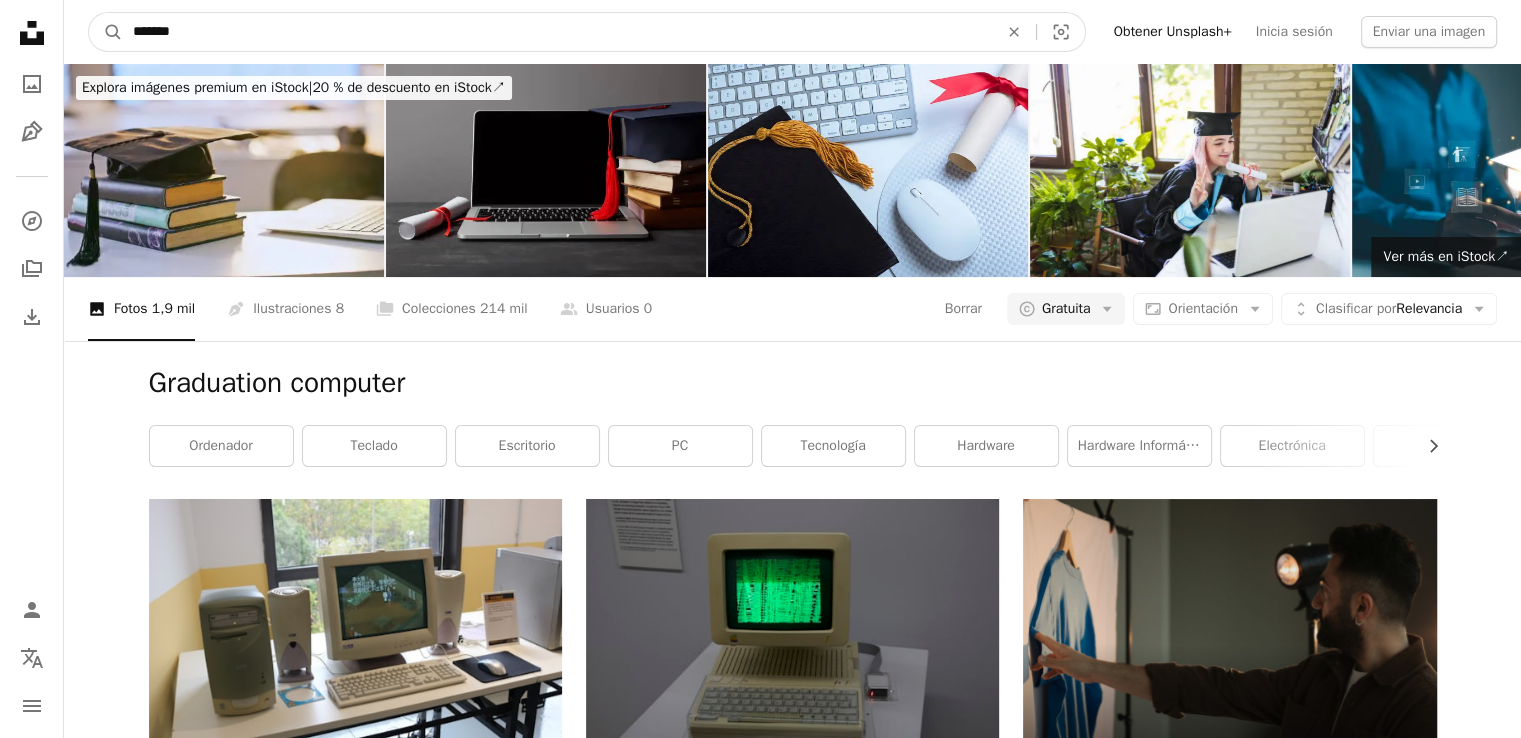 type on "*******" 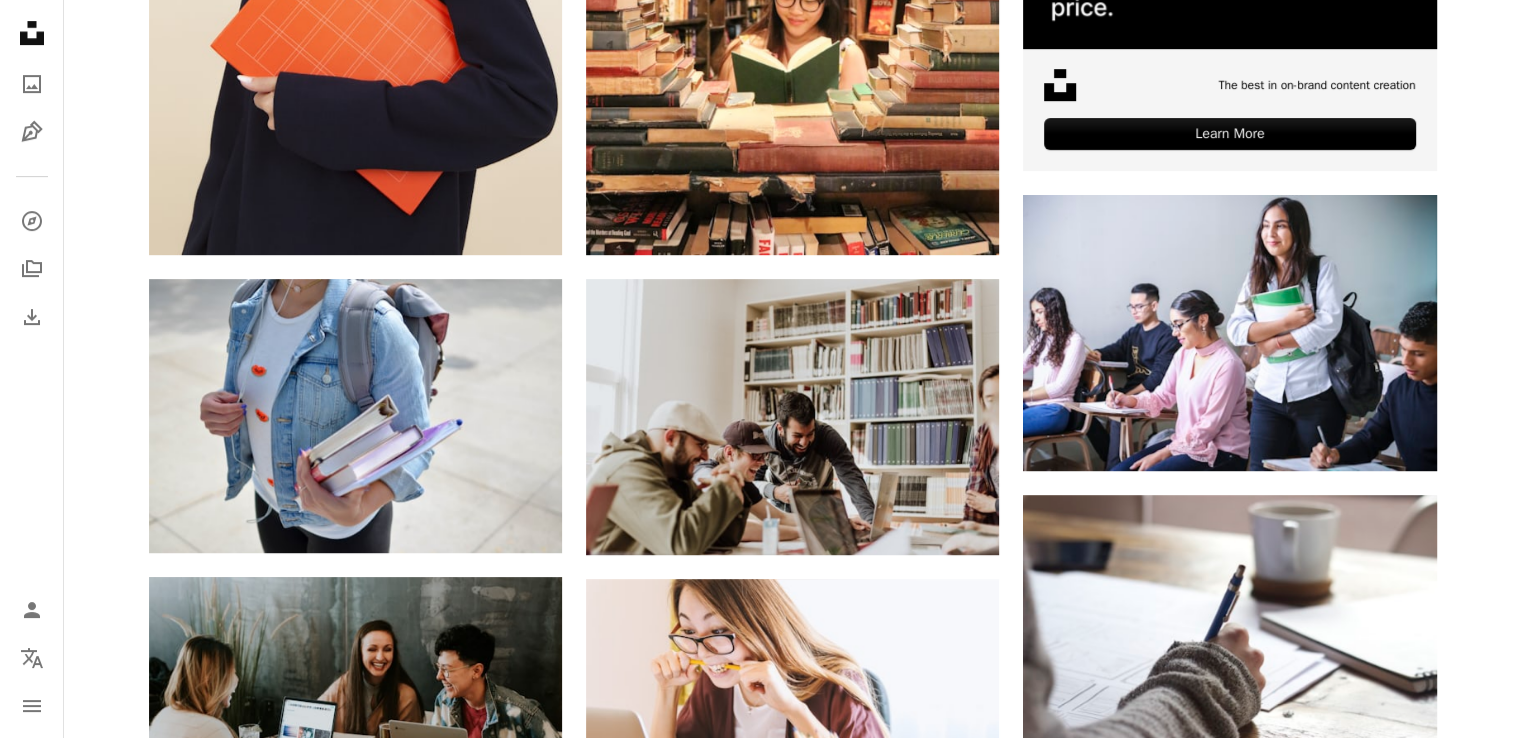 scroll, scrollTop: 0, scrollLeft: 0, axis: both 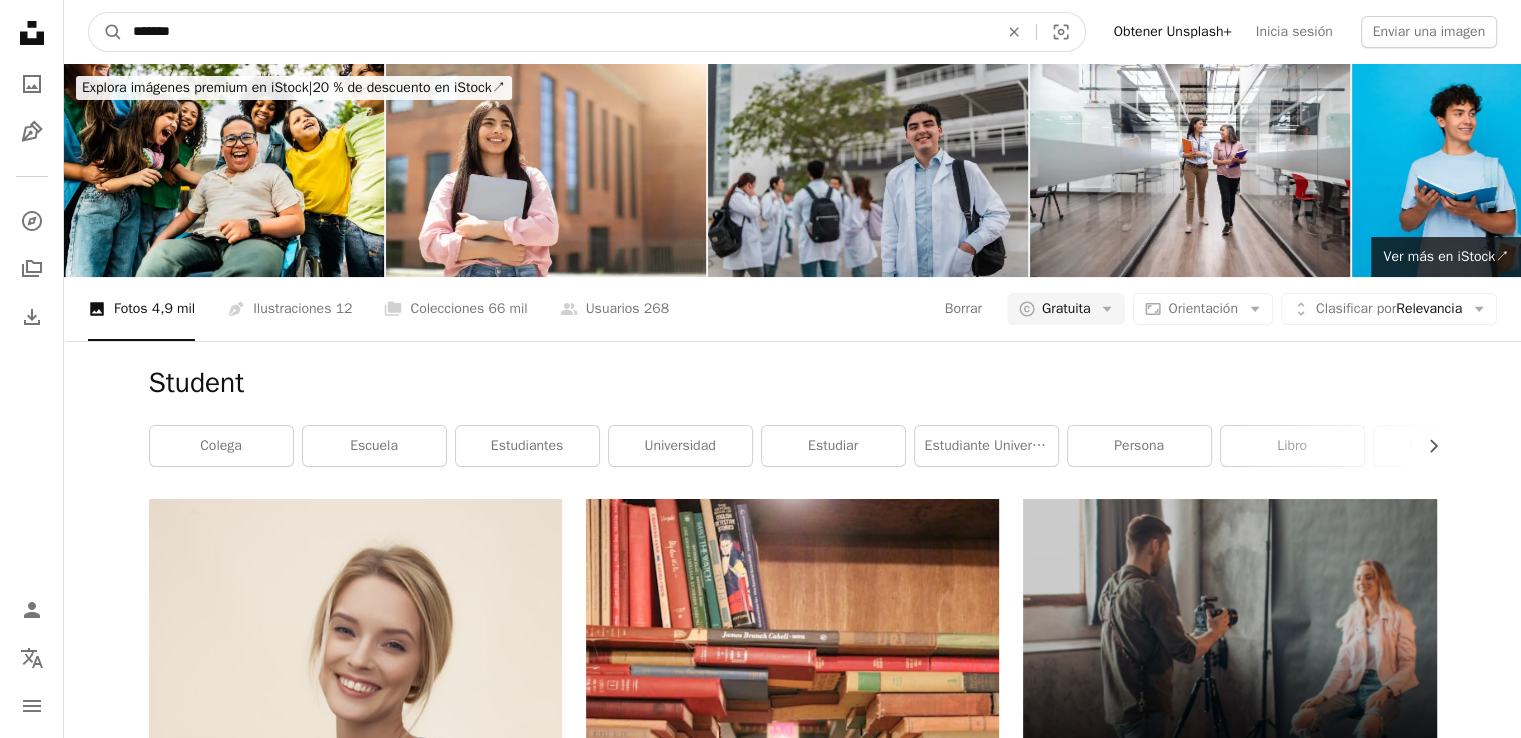 click on "*******" at bounding box center [557, 32] 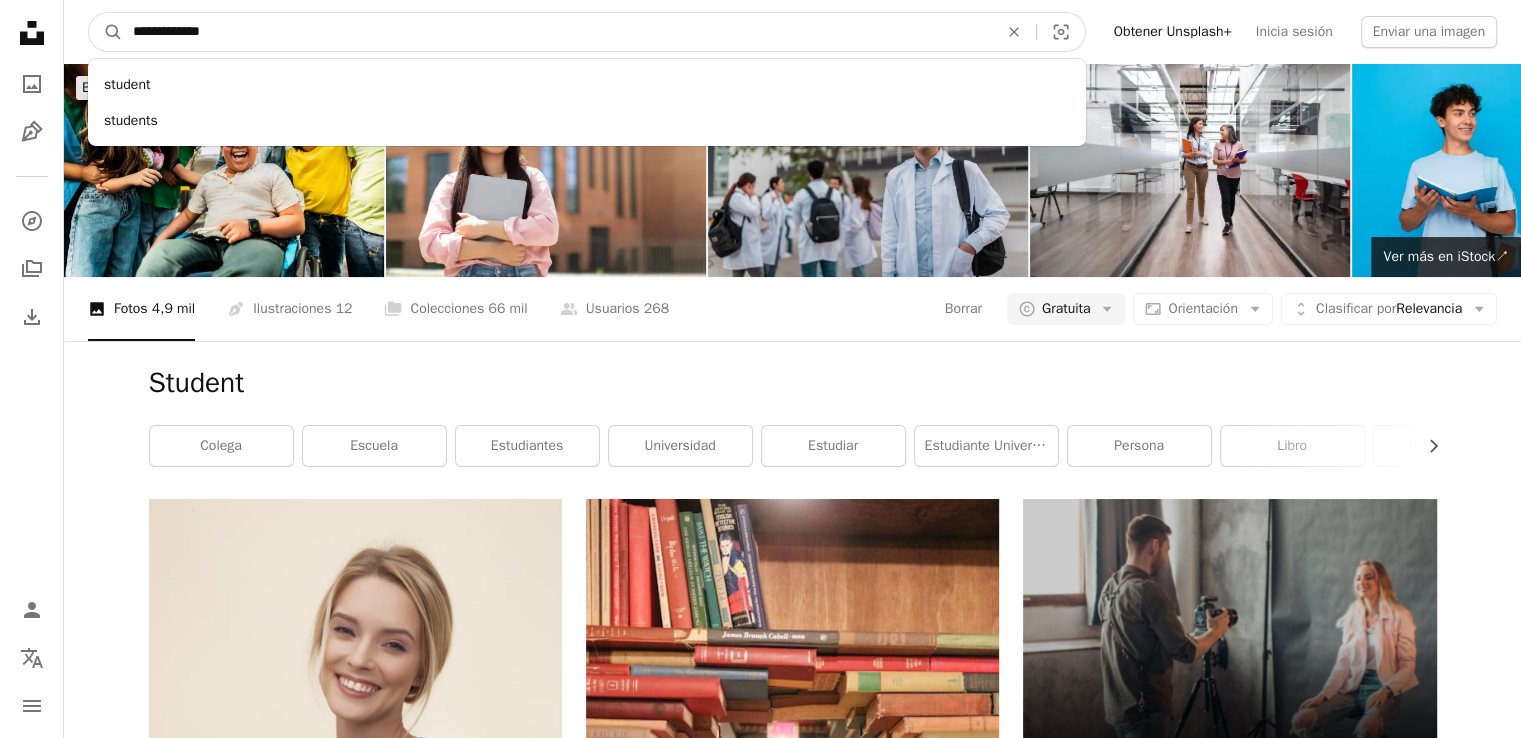 type on "**********" 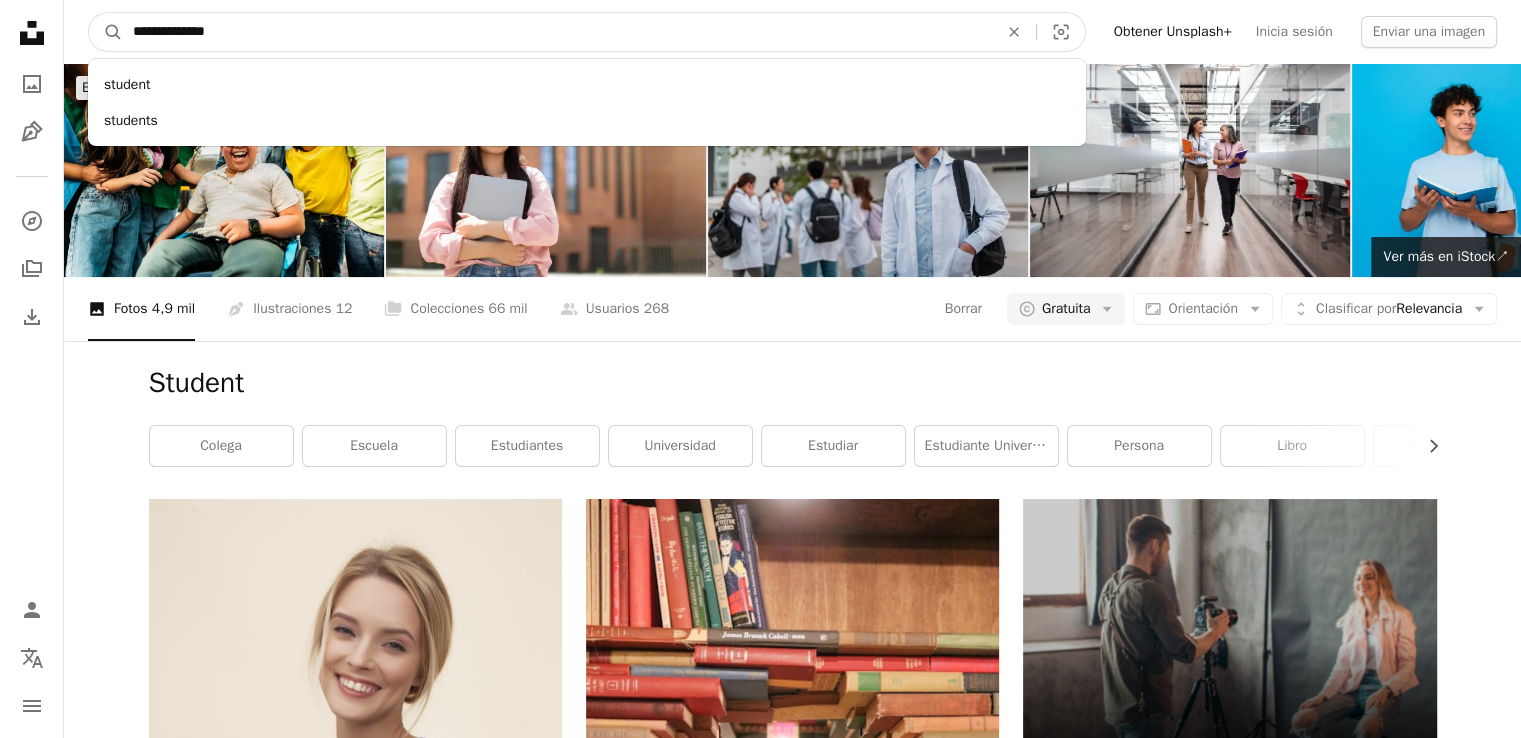 click on "A magnifying glass" at bounding box center (106, 32) 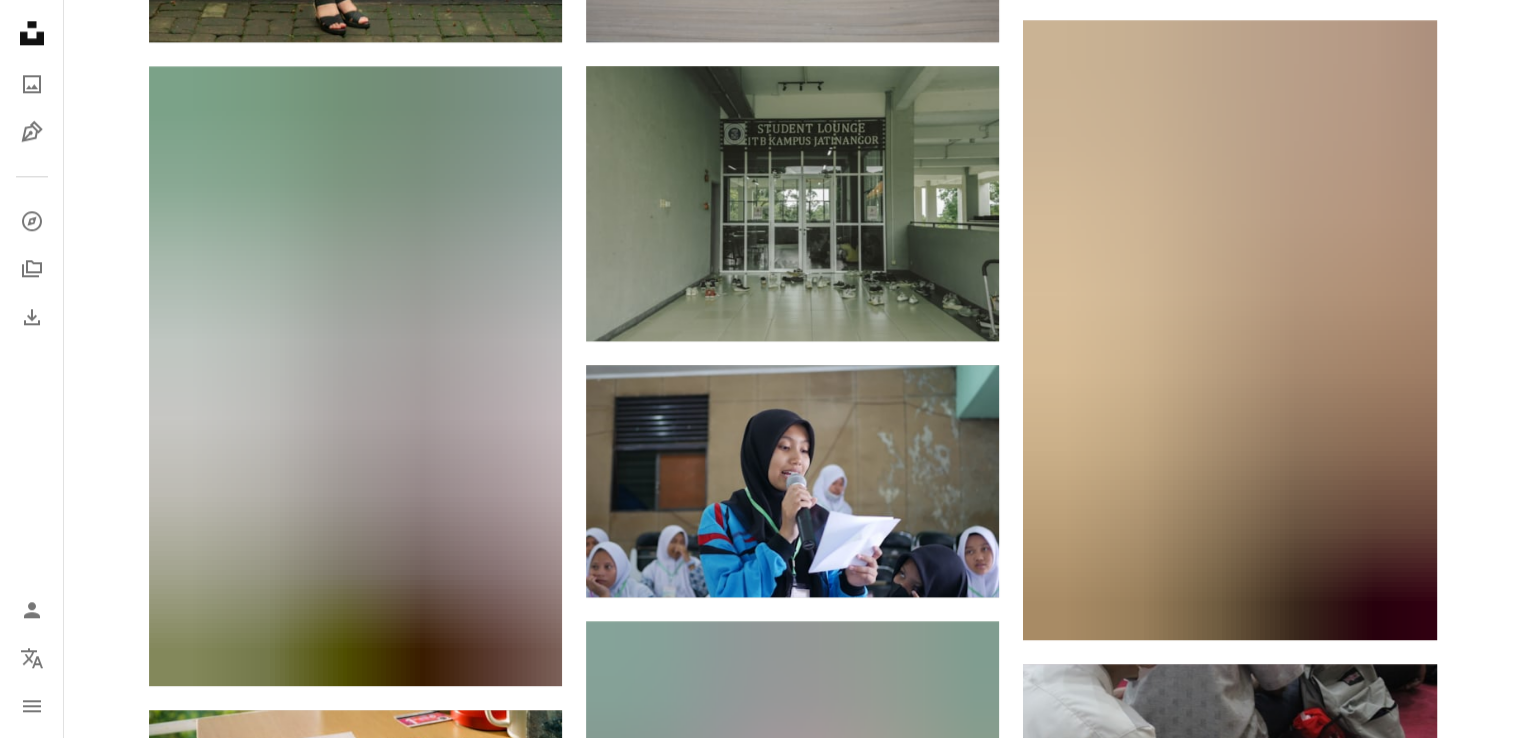 scroll, scrollTop: 0, scrollLeft: 0, axis: both 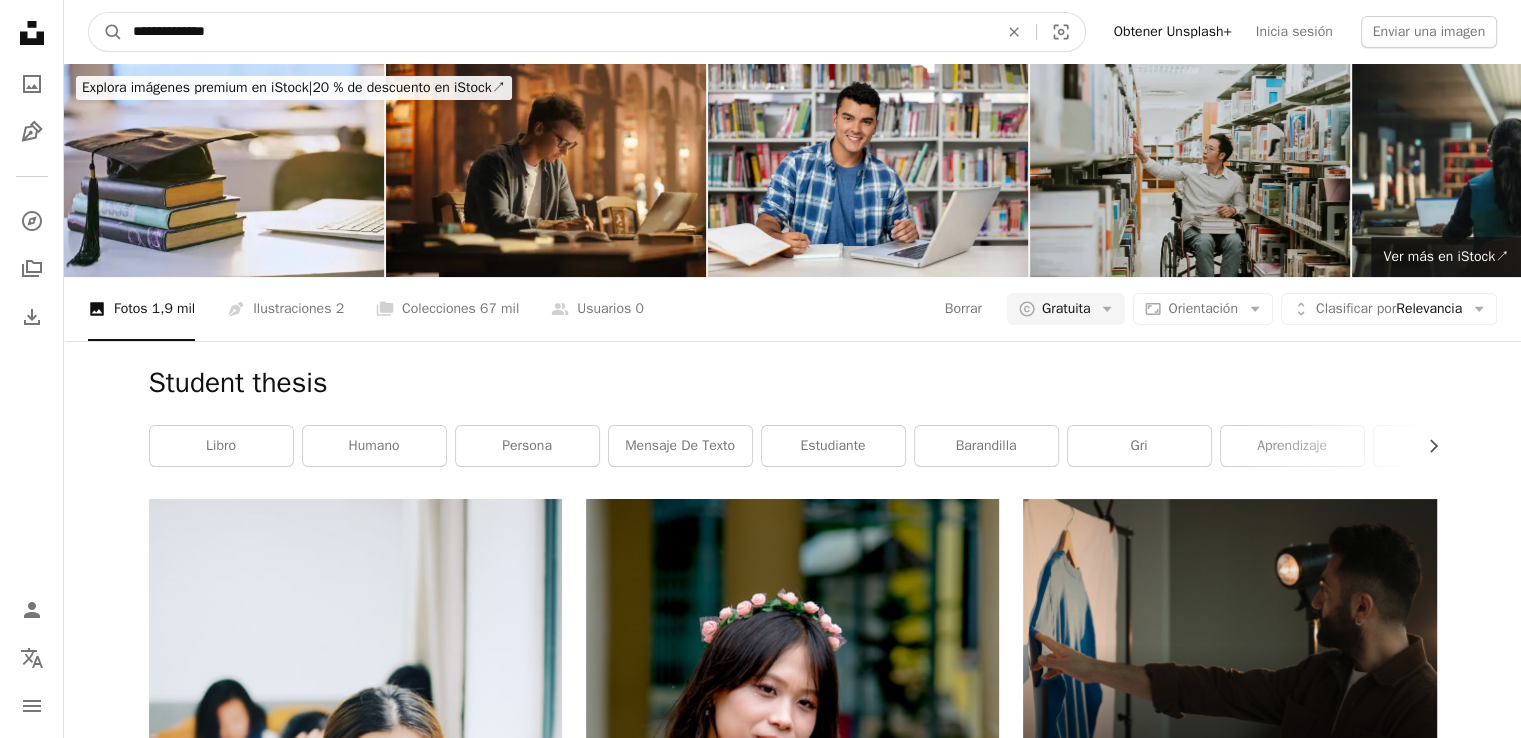 click on "**********" at bounding box center (557, 32) 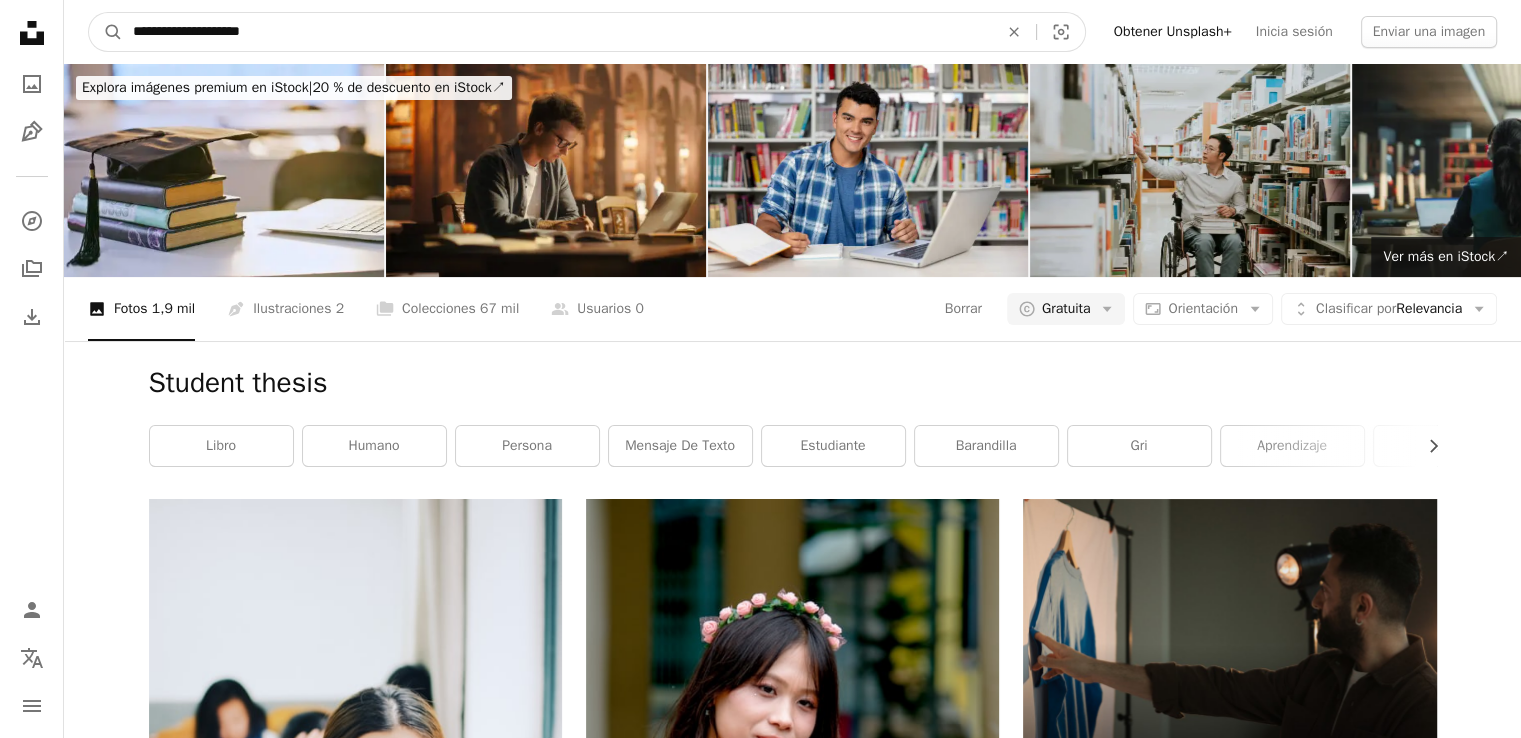 type on "**********" 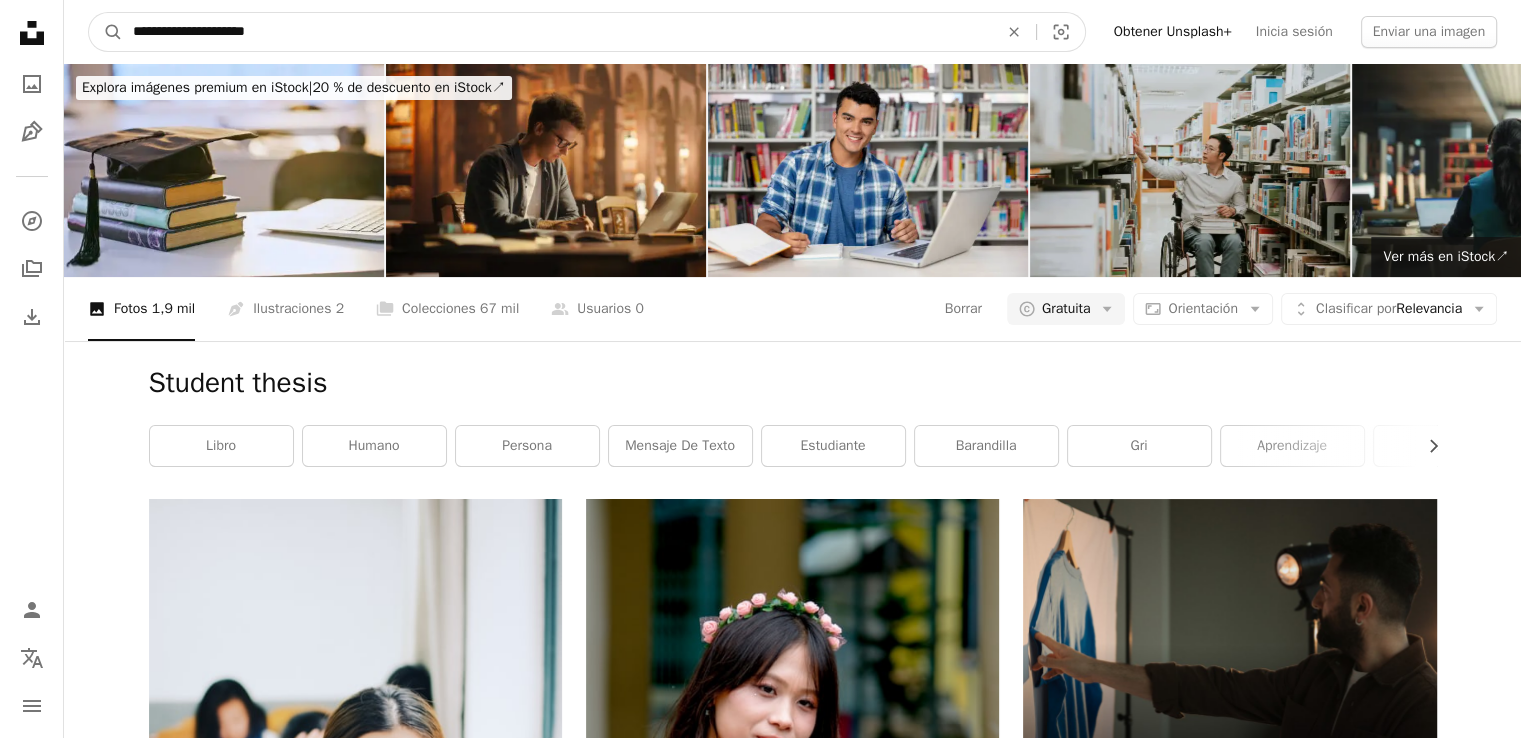click on "A magnifying glass" at bounding box center (106, 32) 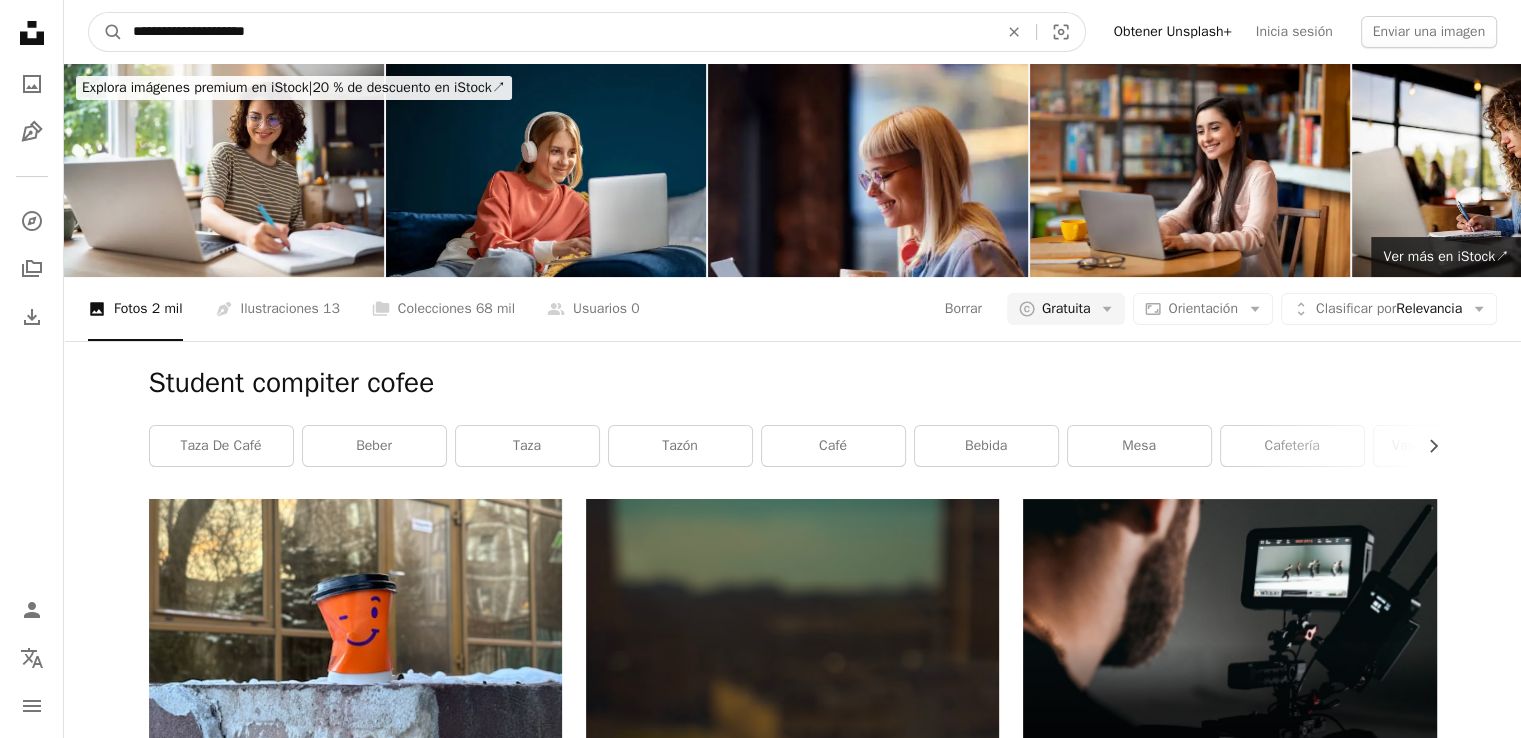 click on "**********" at bounding box center (557, 32) 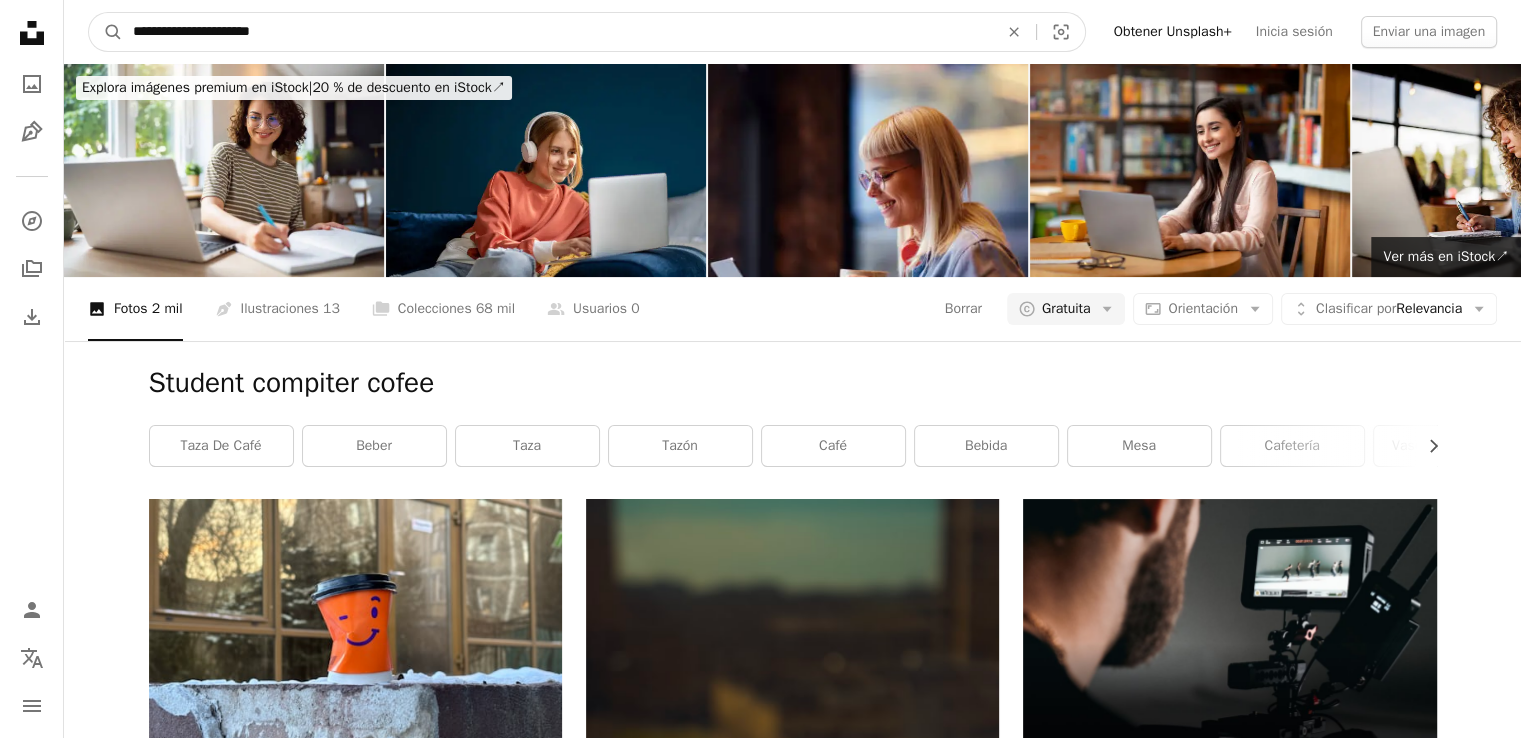 click on "A magnifying glass" at bounding box center [106, 32] 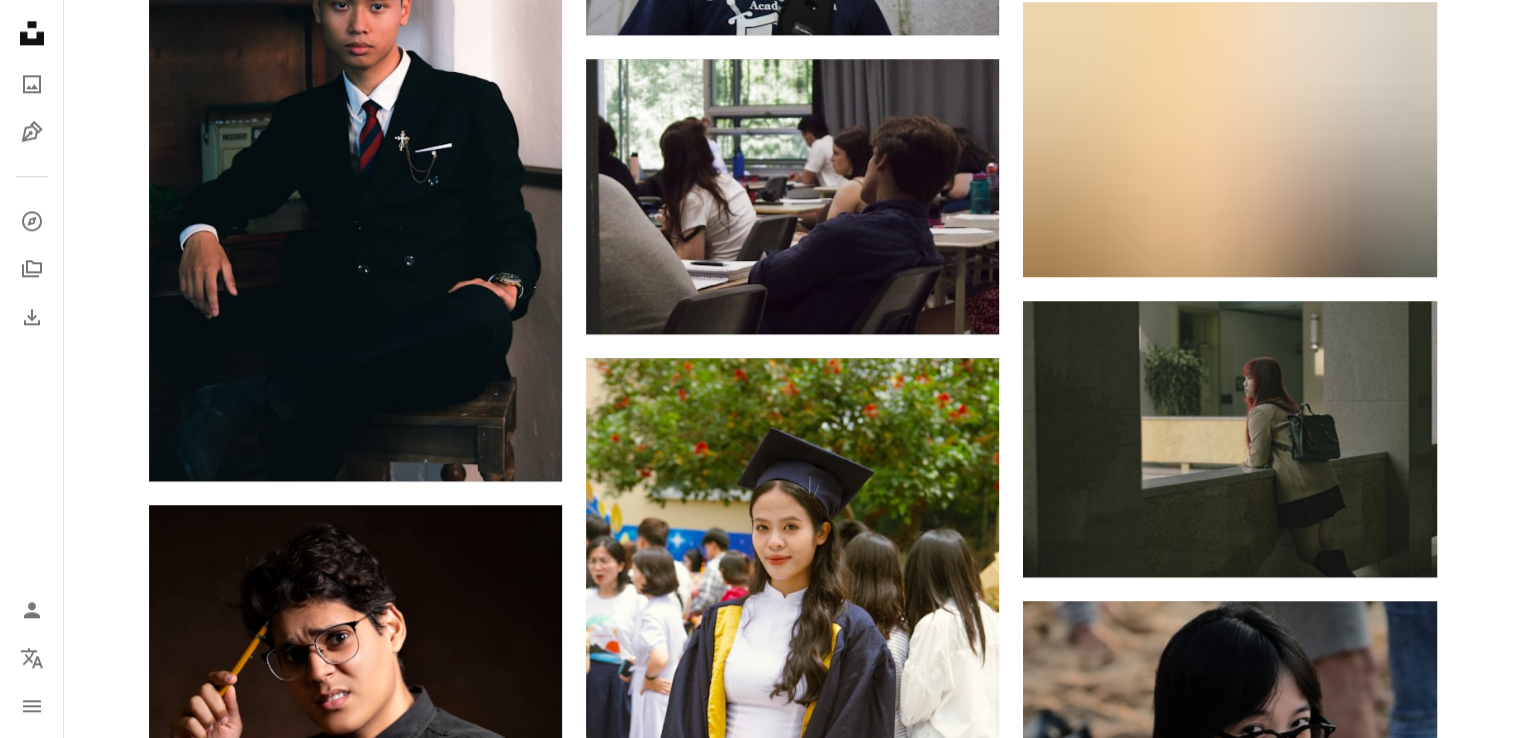 scroll, scrollTop: 2512, scrollLeft: 0, axis: vertical 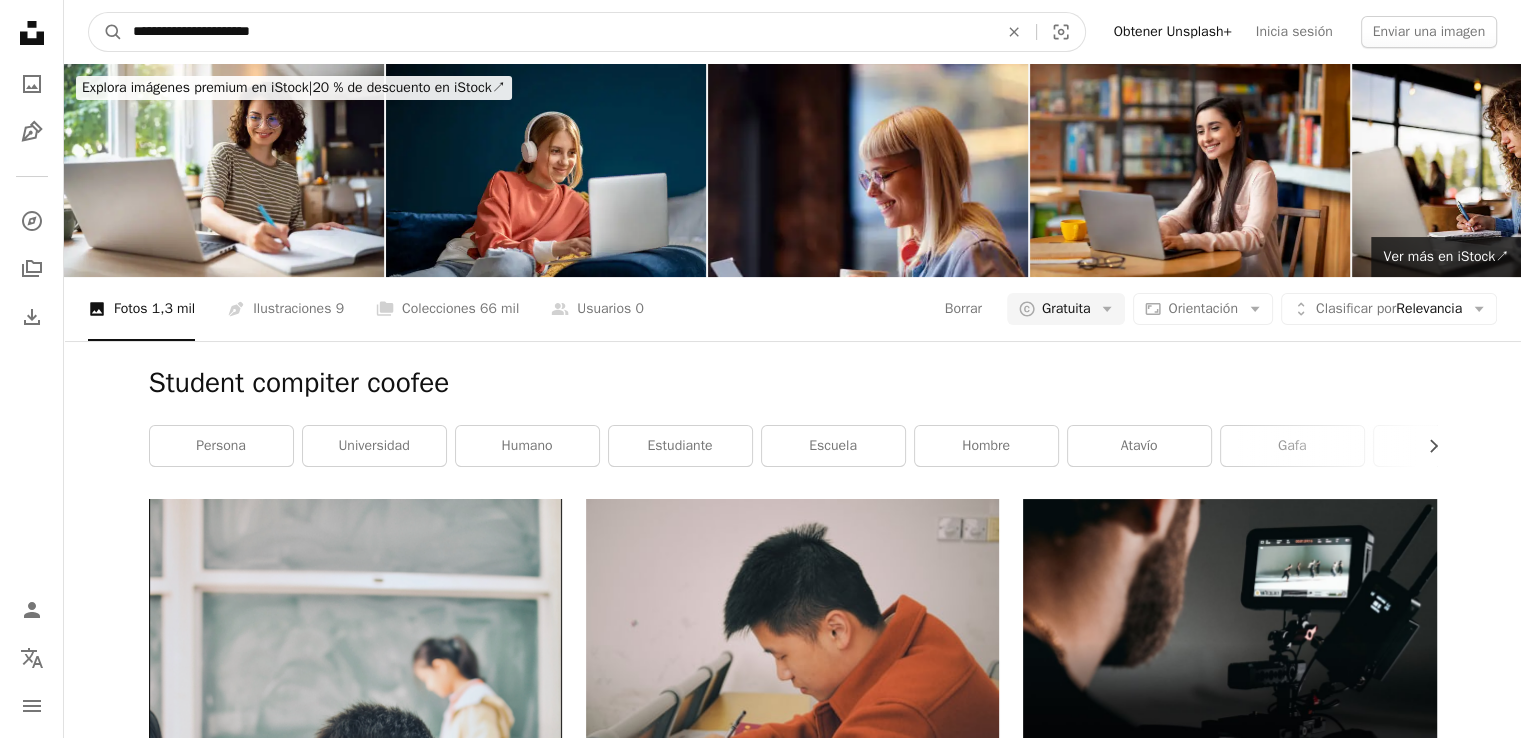 click on "**********" at bounding box center [557, 32] 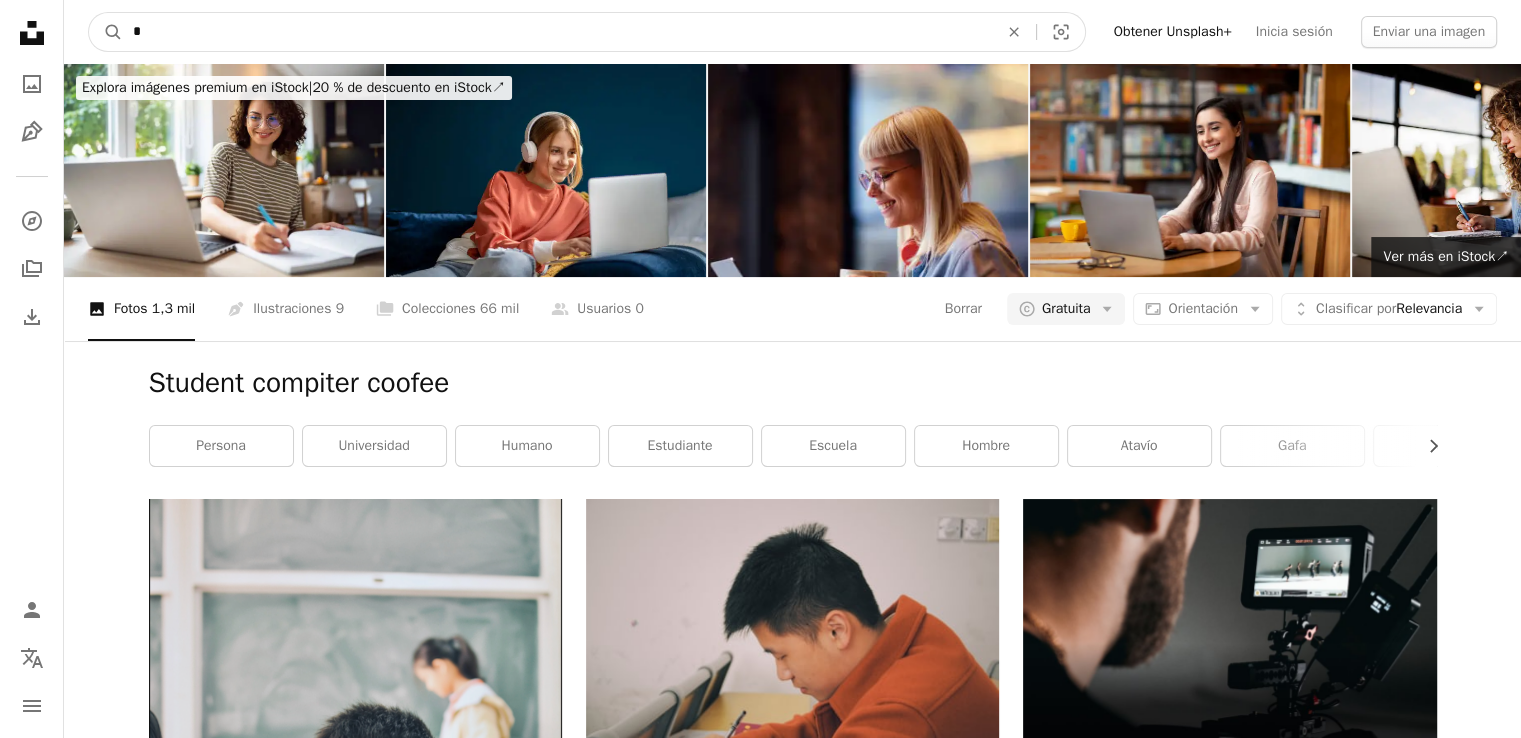 click on "*" at bounding box center (557, 32) 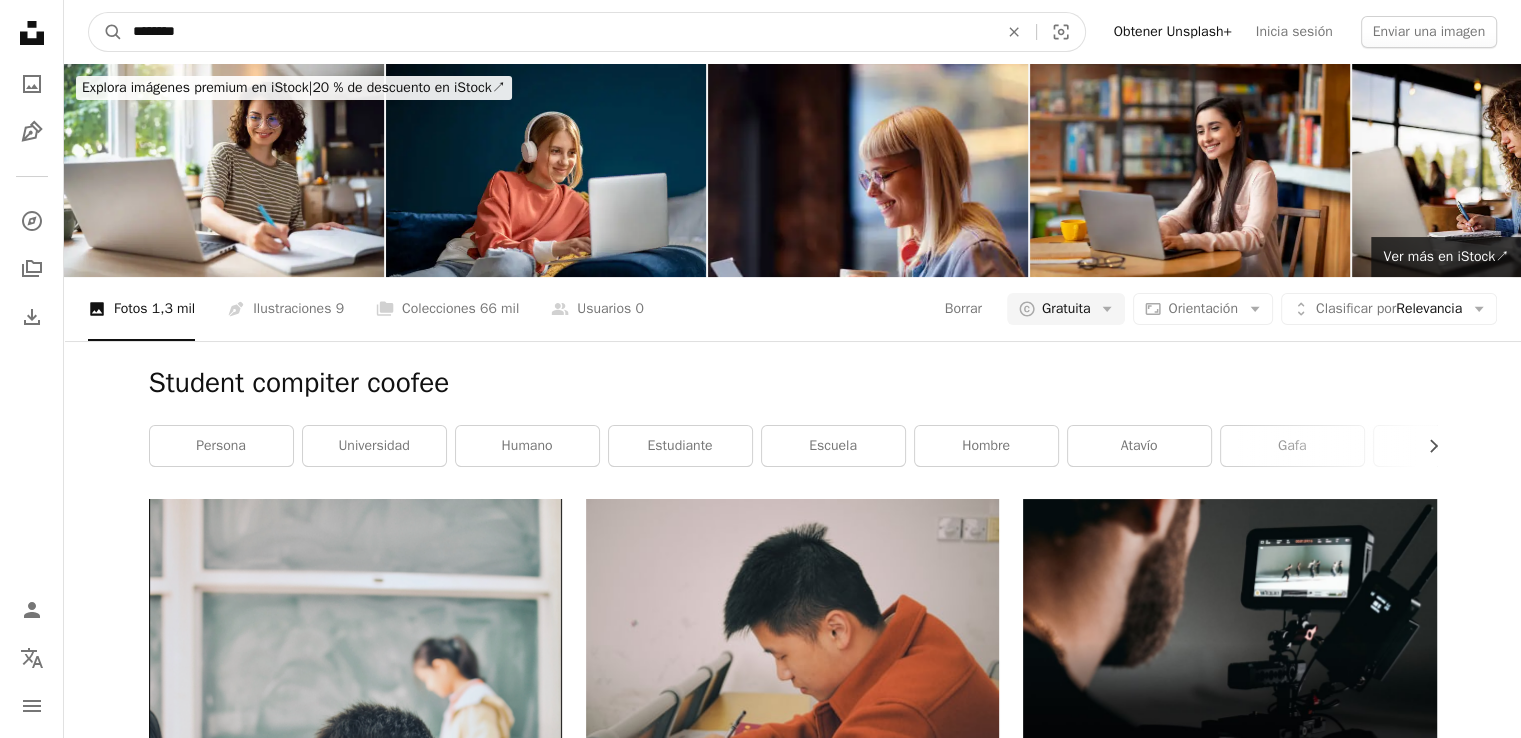 type on "*********" 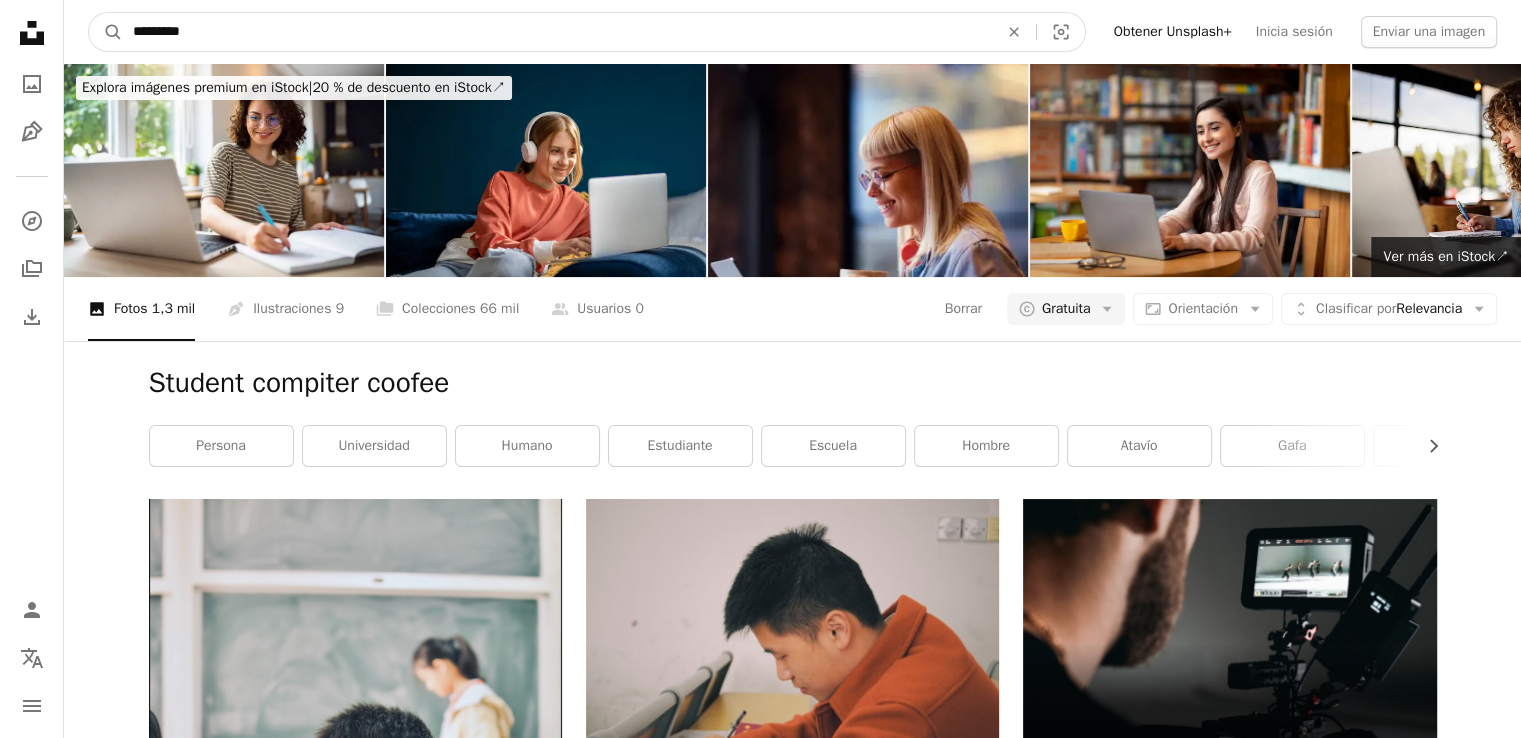 click on "A magnifying glass" at bounding box center (106, 32) 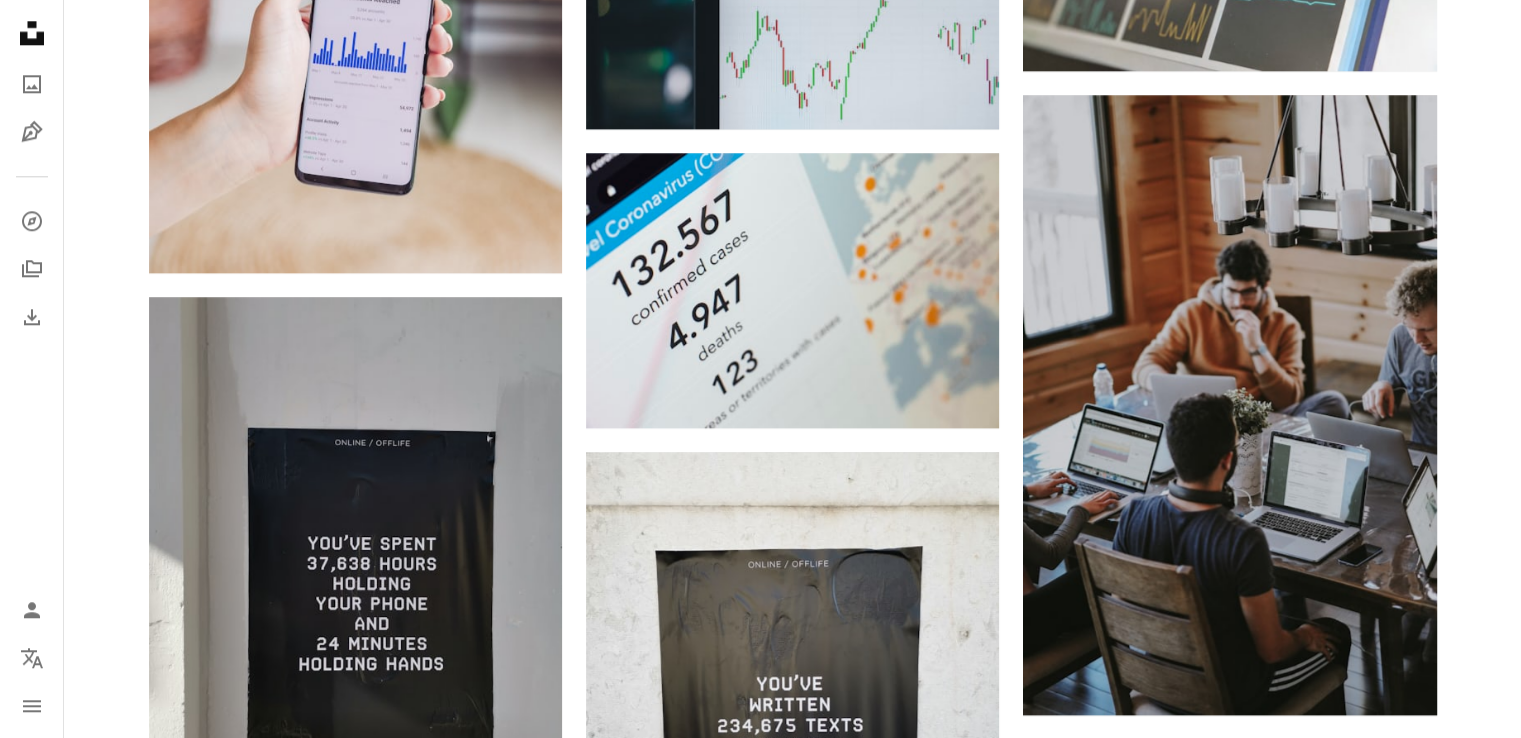 scroll, scrollTop: 2276, scrollLeft: 0, axis: vertical 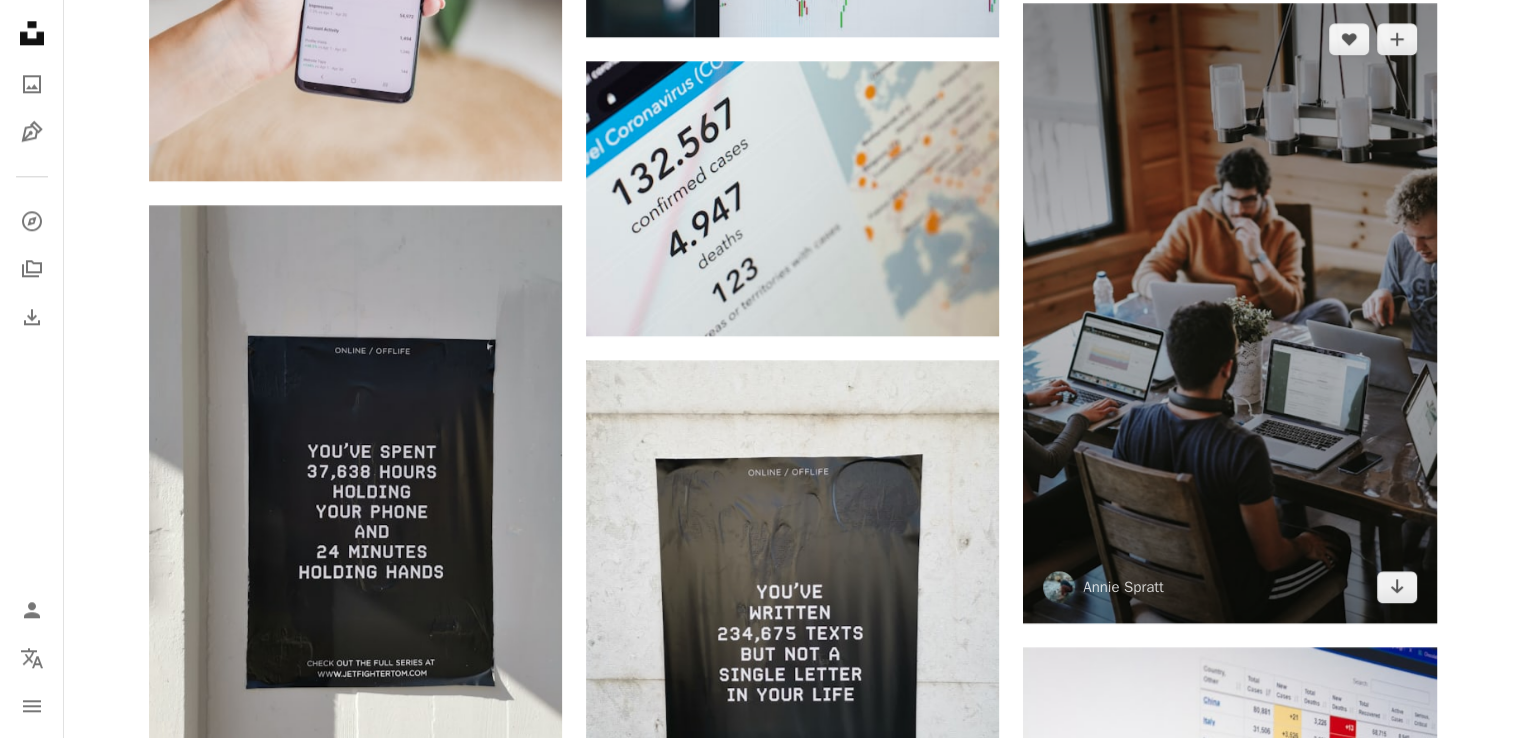 click at bounding box center (1229, 313) 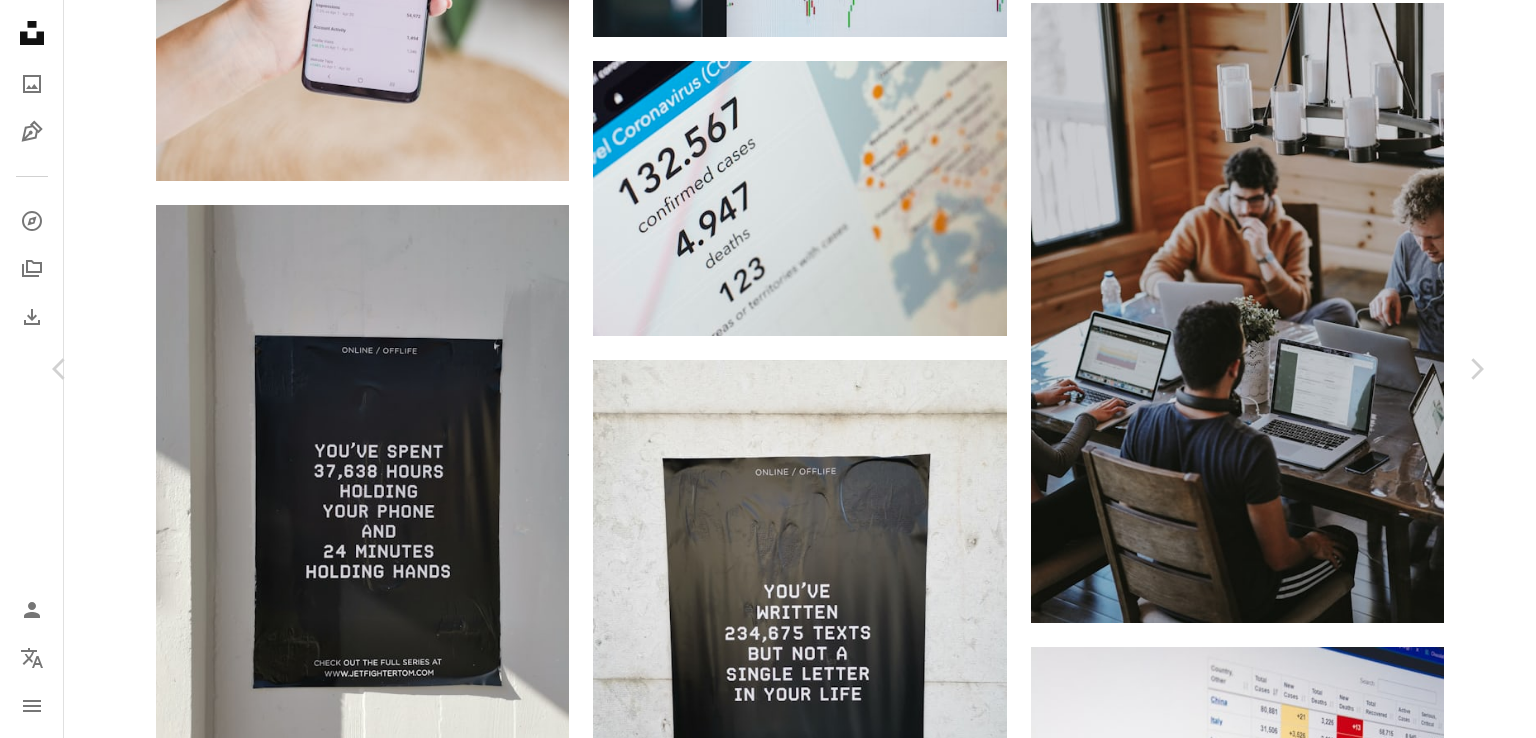 click on "Descargar gratis" at bounding box center (1280, 2210) 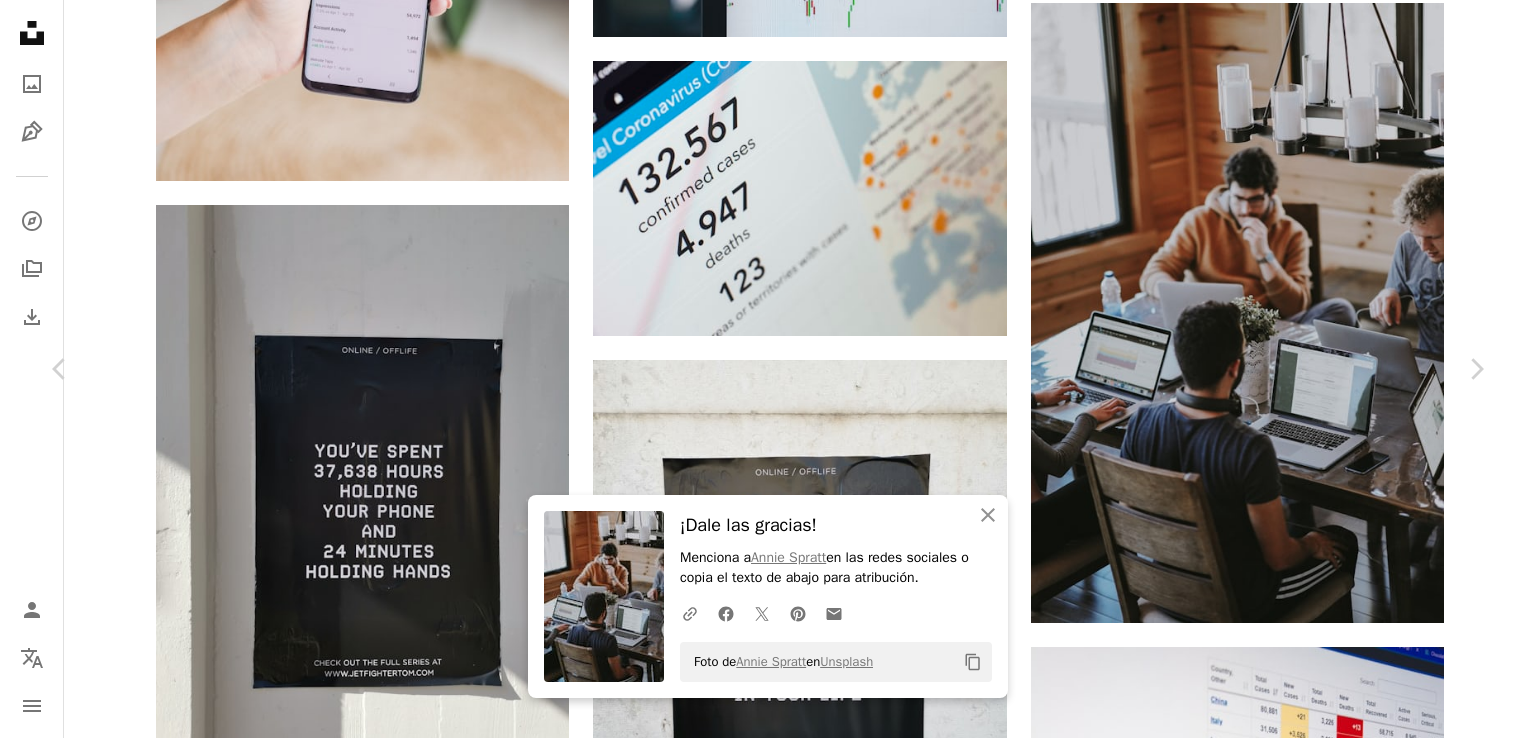 click on "Foto de [PERSON] en Unsplash
Copy content [PERSON] [LAST] [PERSON] [LAST] A heart A plus sign Descargar gratis Chevron down Zoom in Visualizaciones 52.400.611 Descargas 378.133 Presentado en Fotos ,  Negocios y Trabajo A forward-right arrow Compartir Info icon Información More Actions Calendar outlined Publicado el  22 de marzo de 2018 Camera SONY, ILCE-7RM3 Safety Uso gratuito bajo la  Licencia Unsplash portátil trabajo codificación equipo Trabajo en Equipo laborable grupo desarrollador interior MacBook trabajo en equipo estadística colegas academia Joven Profesional estadística colega aprendiz trabajador joven Joven ejecutivo Imágenes gratuitas Explora imágenes premium relacionadas en iStock  |  Ver más en iStock  ↗ A heart A heart" at bounding box center [768, 2532] 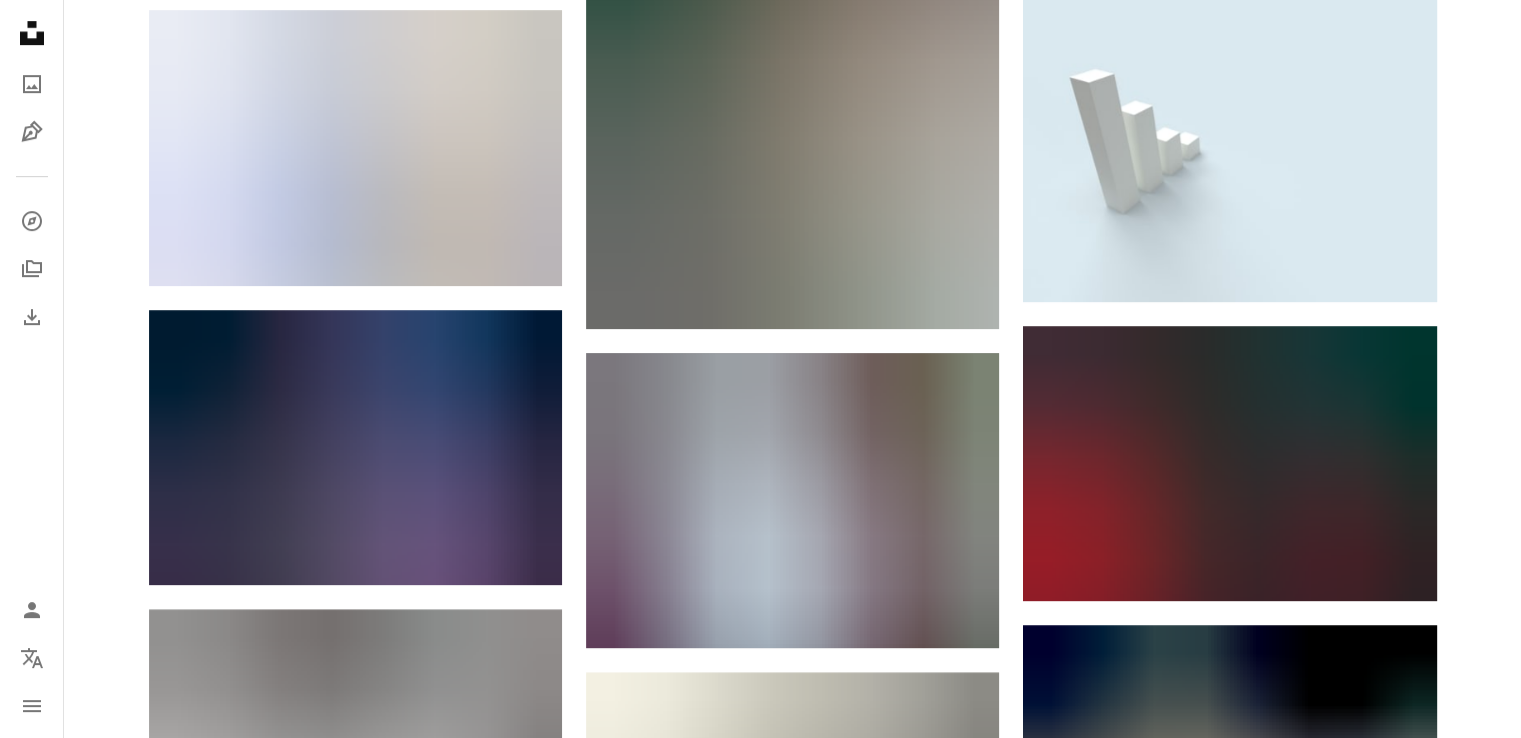 scroll, scrollTop: 1104, scrollLeft: 0, axis: vertical 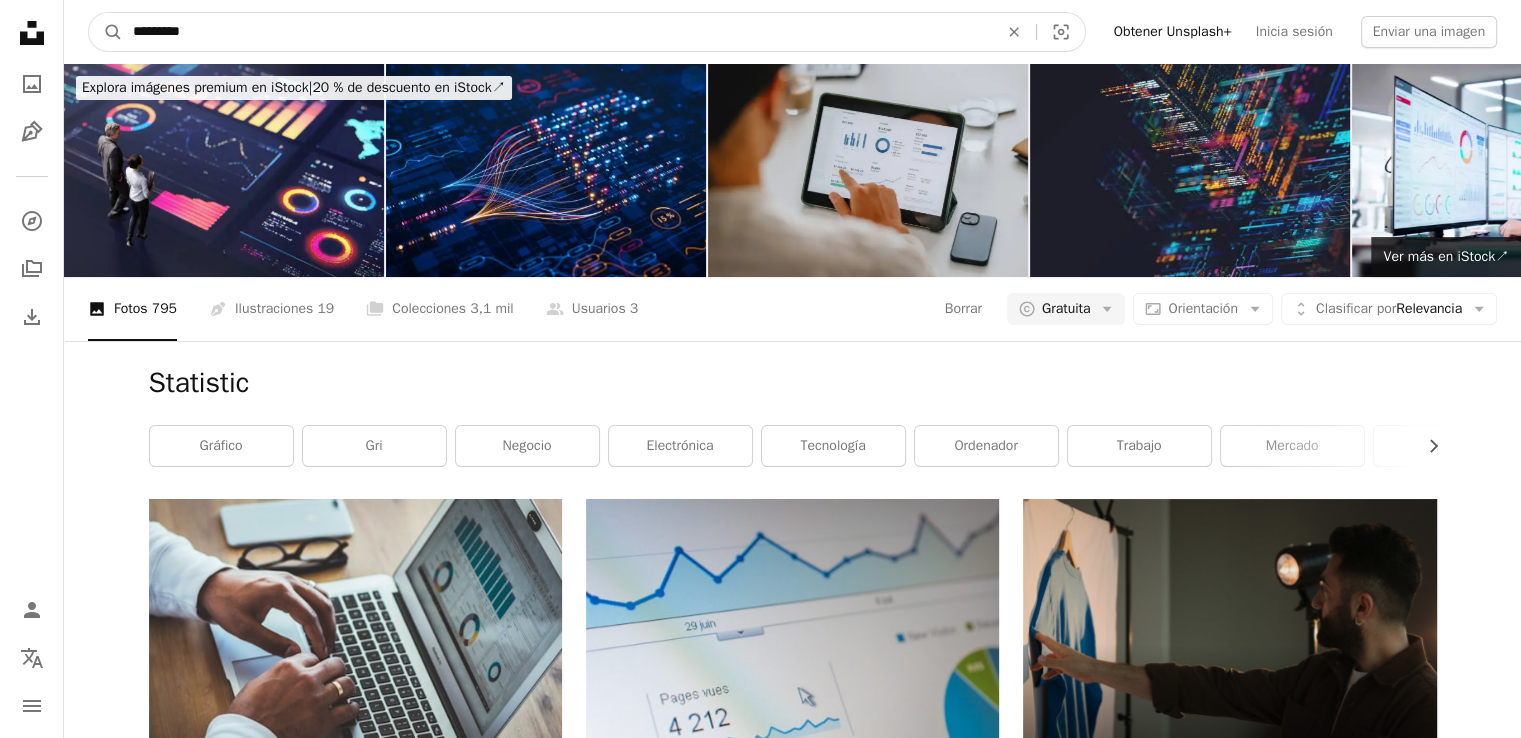 click on "*********" at bounding box center [557, 32] 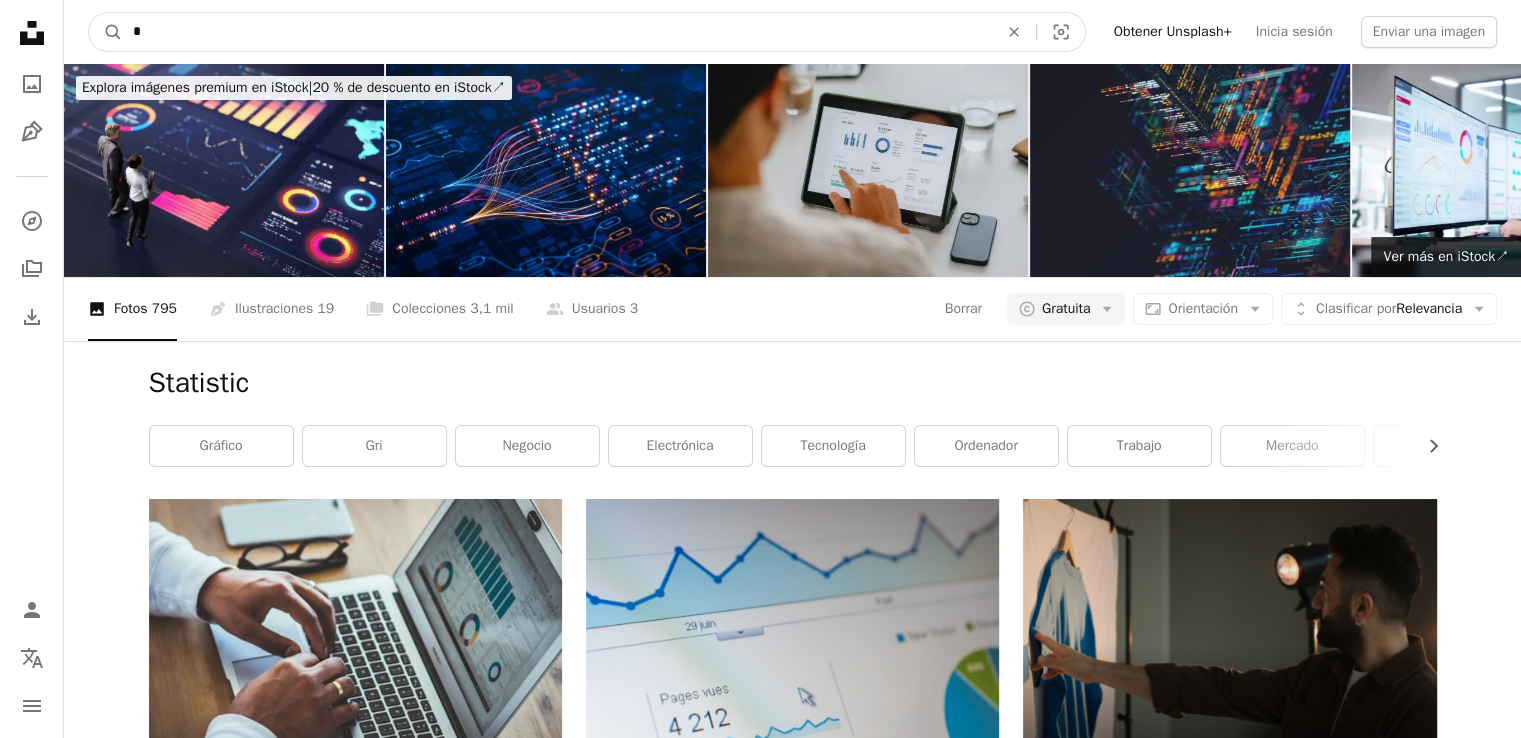 click on "*" at bounding box center [557, 32] 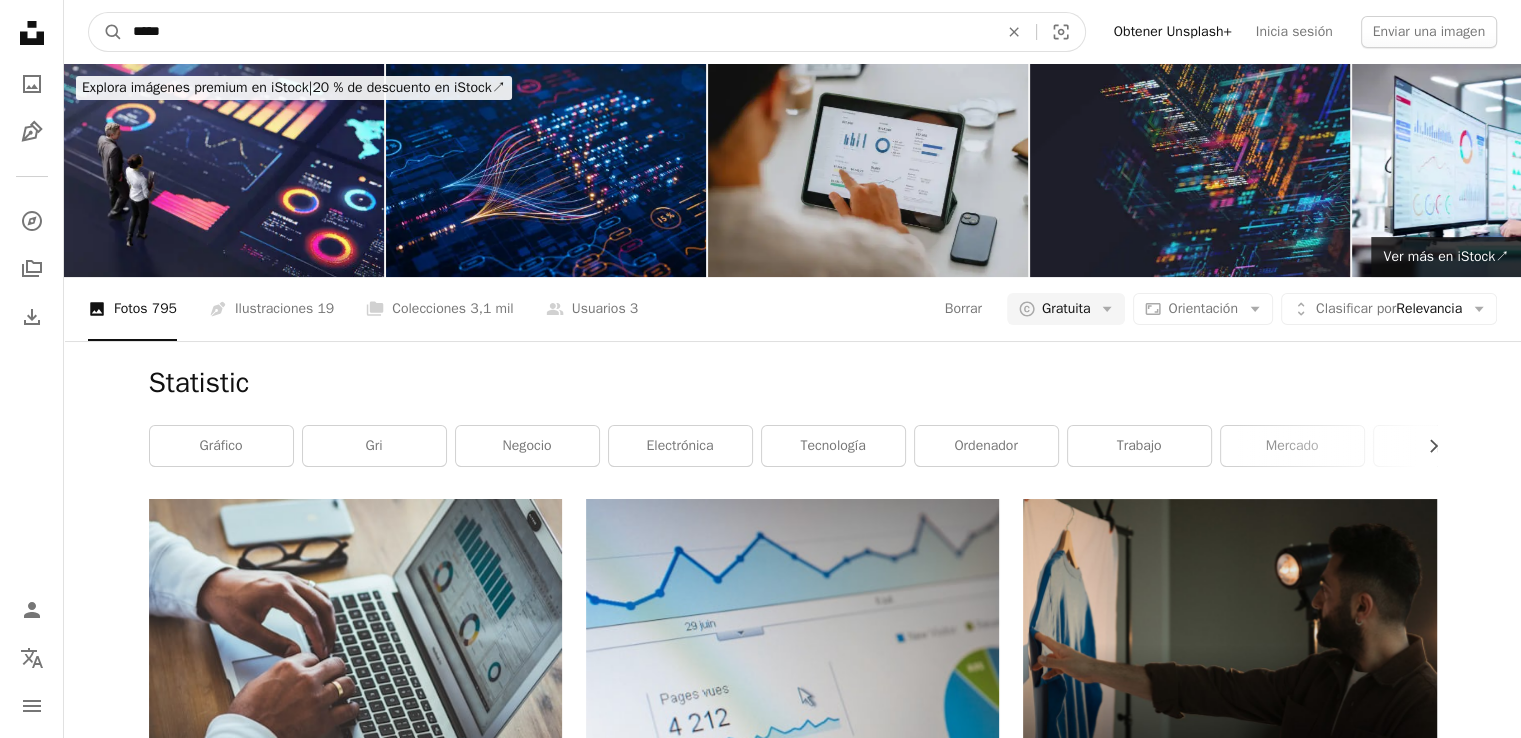 type on "******" 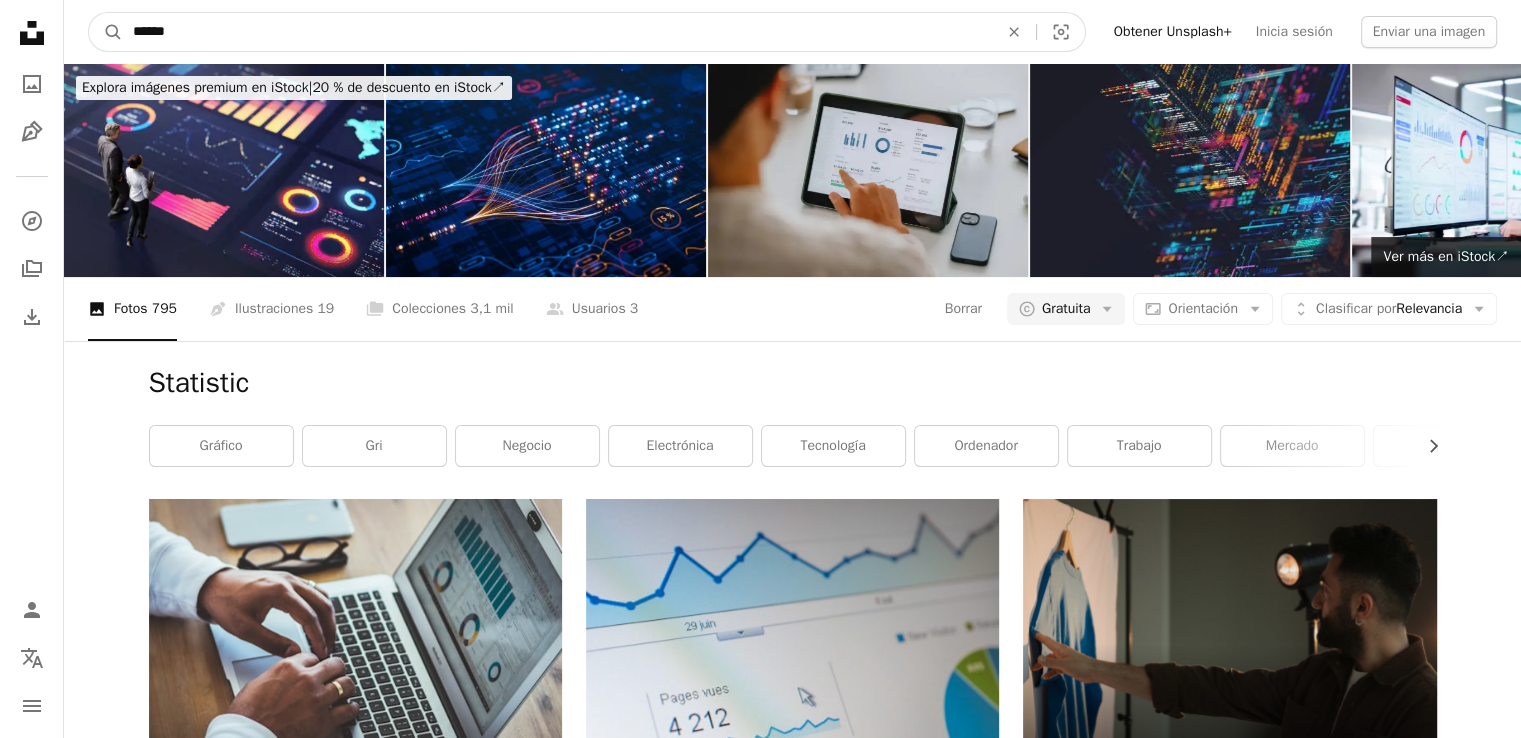click on "A magnifying glass" at bounding box center [106, 32] 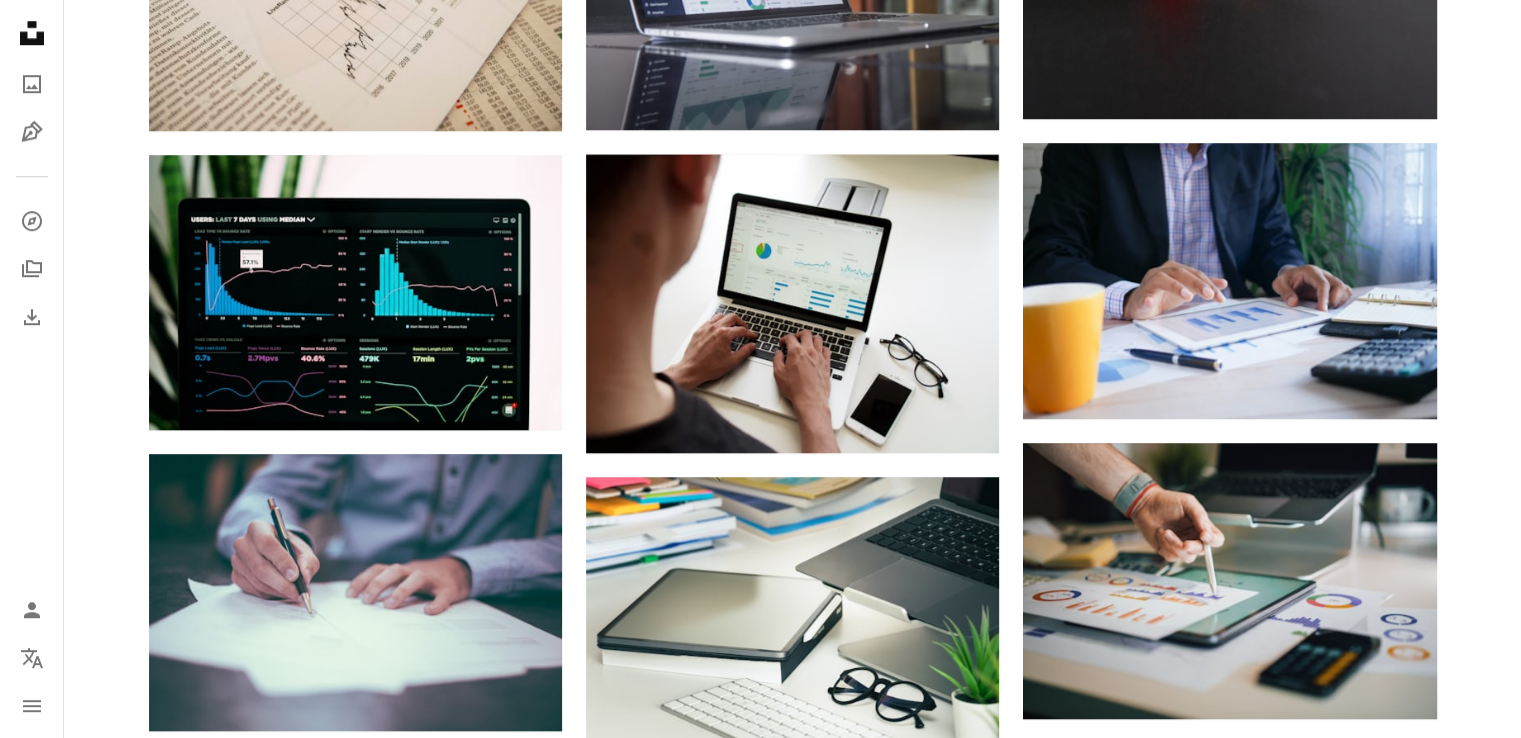 scroll, scrollTop: 0, scrollLeft: 0, axis: both 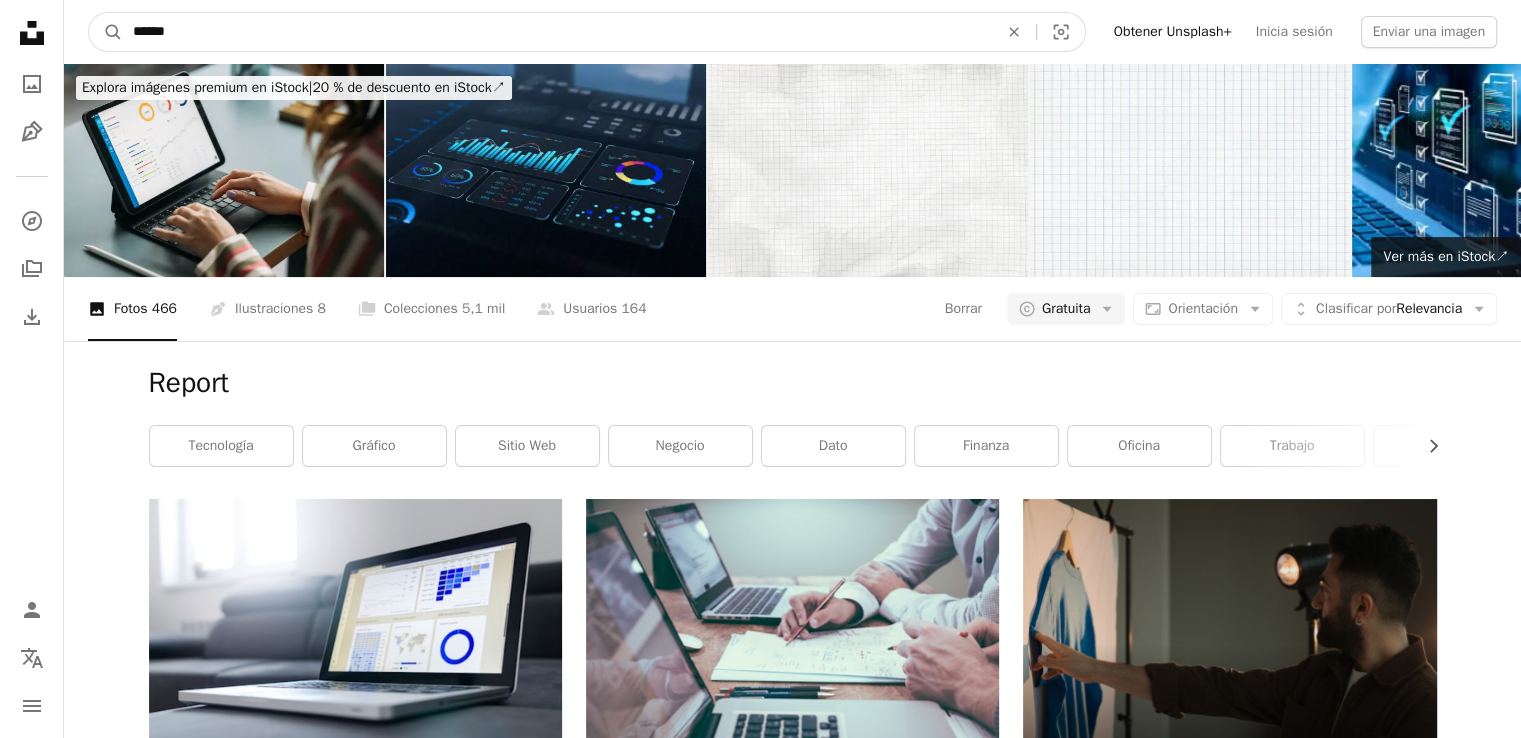 click on "******" at bounding box center (557, 32) 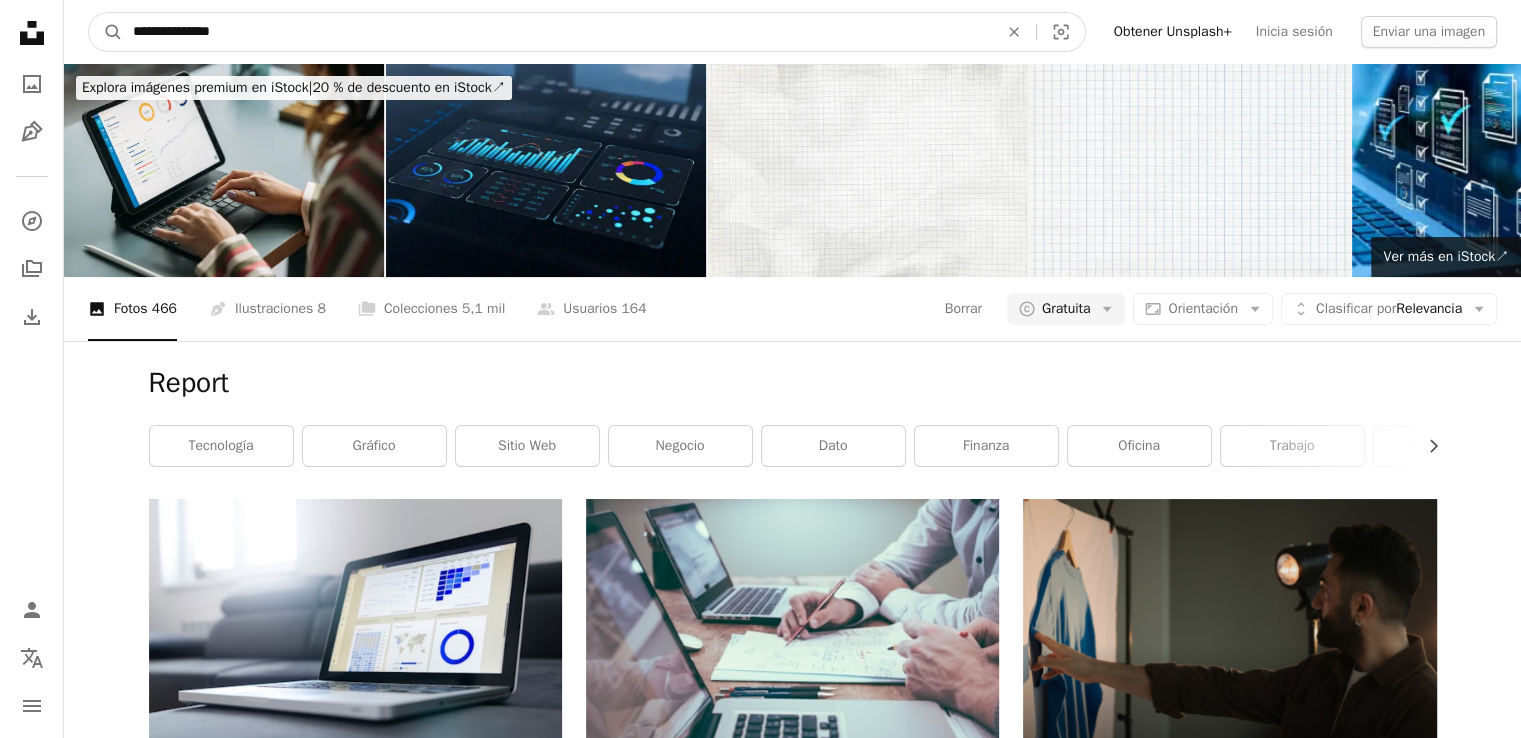 type on "**********" 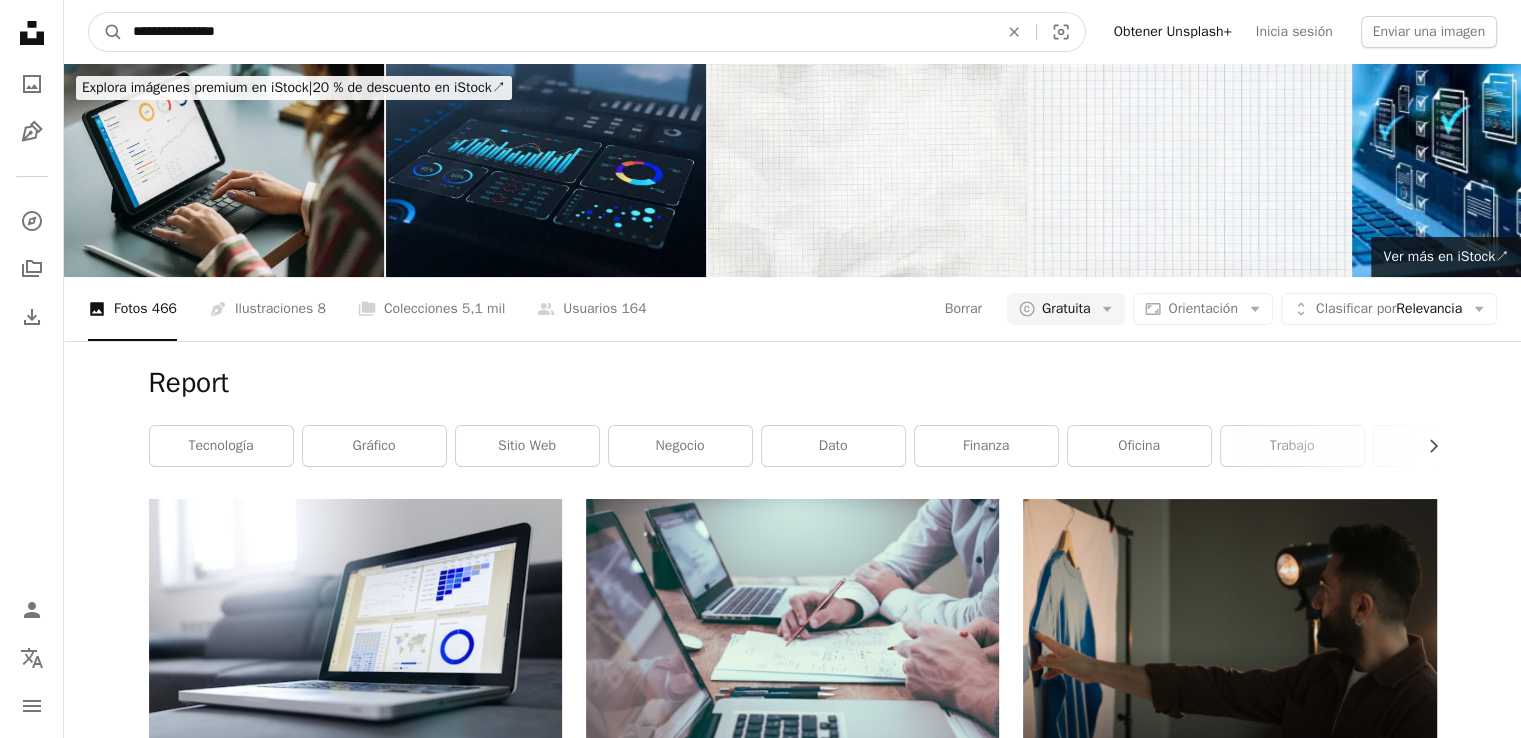 click on "A magnifying glass" at bounding box center [106, 32] 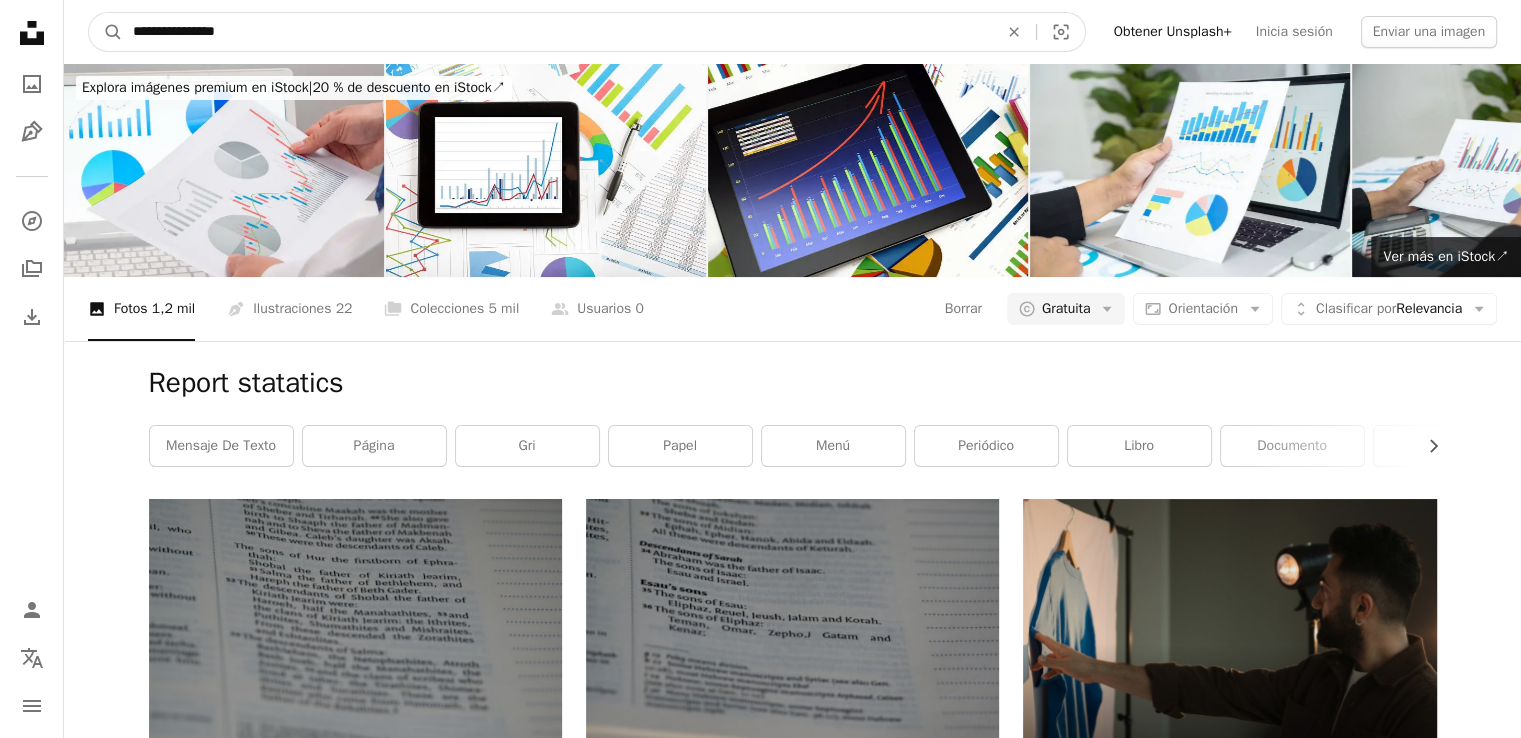 click on "**********" at bounding box center (557, 32) 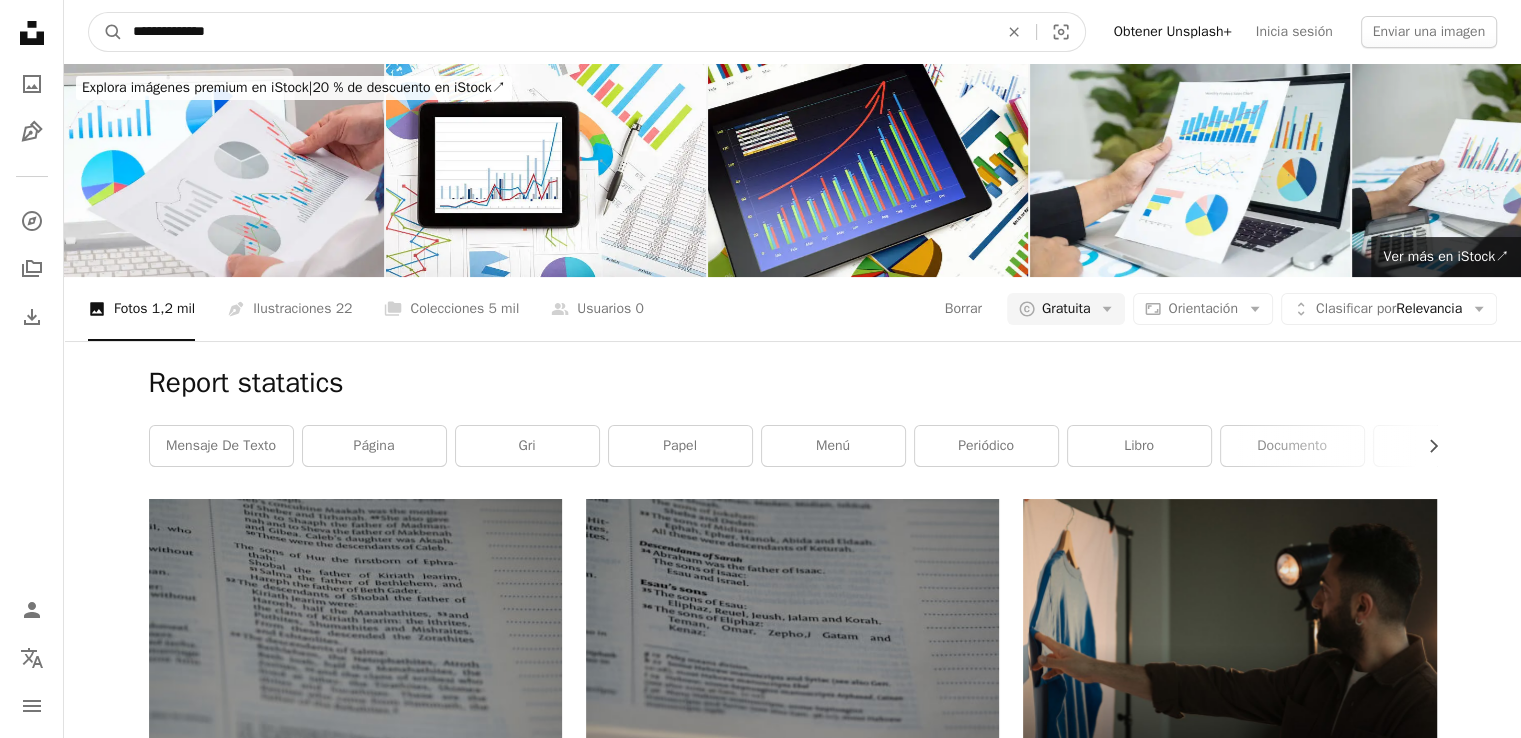 click on "**********" at bounding box center [557, 32] 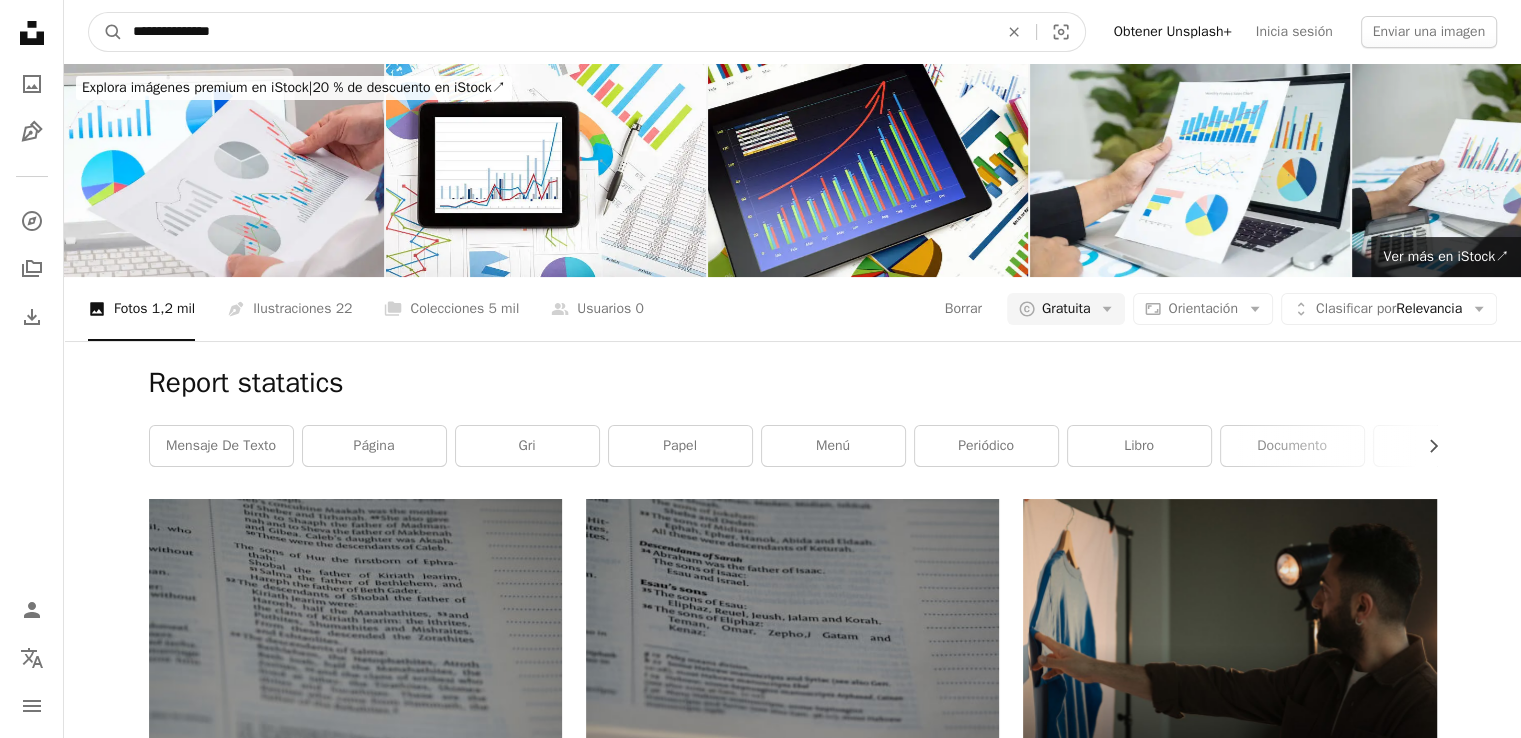 type on "**********" 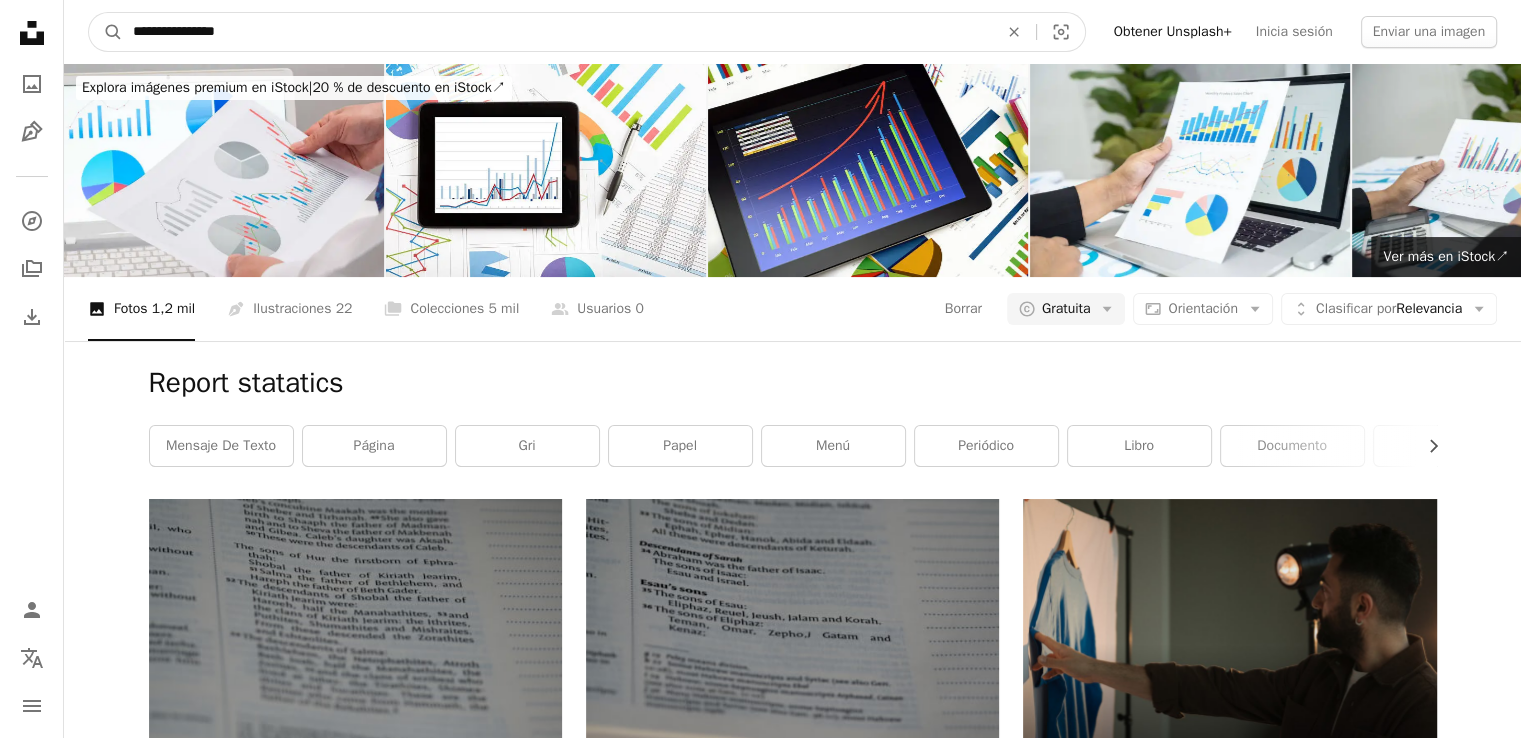 click on "A magnifying glass" at bounding box center (106, 32) 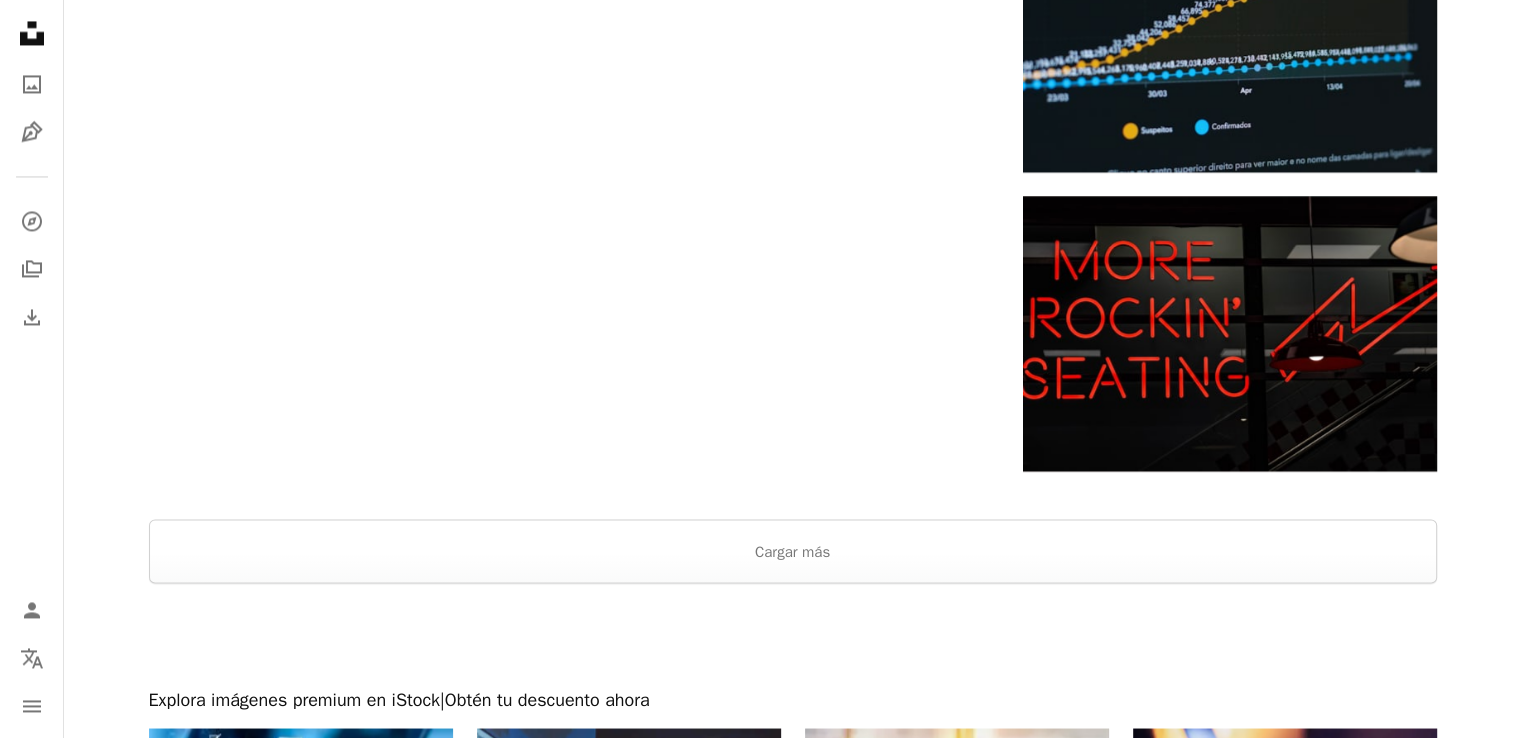 scroll, scrollTop: 3402, scrollLeft: 0, axis: vertical 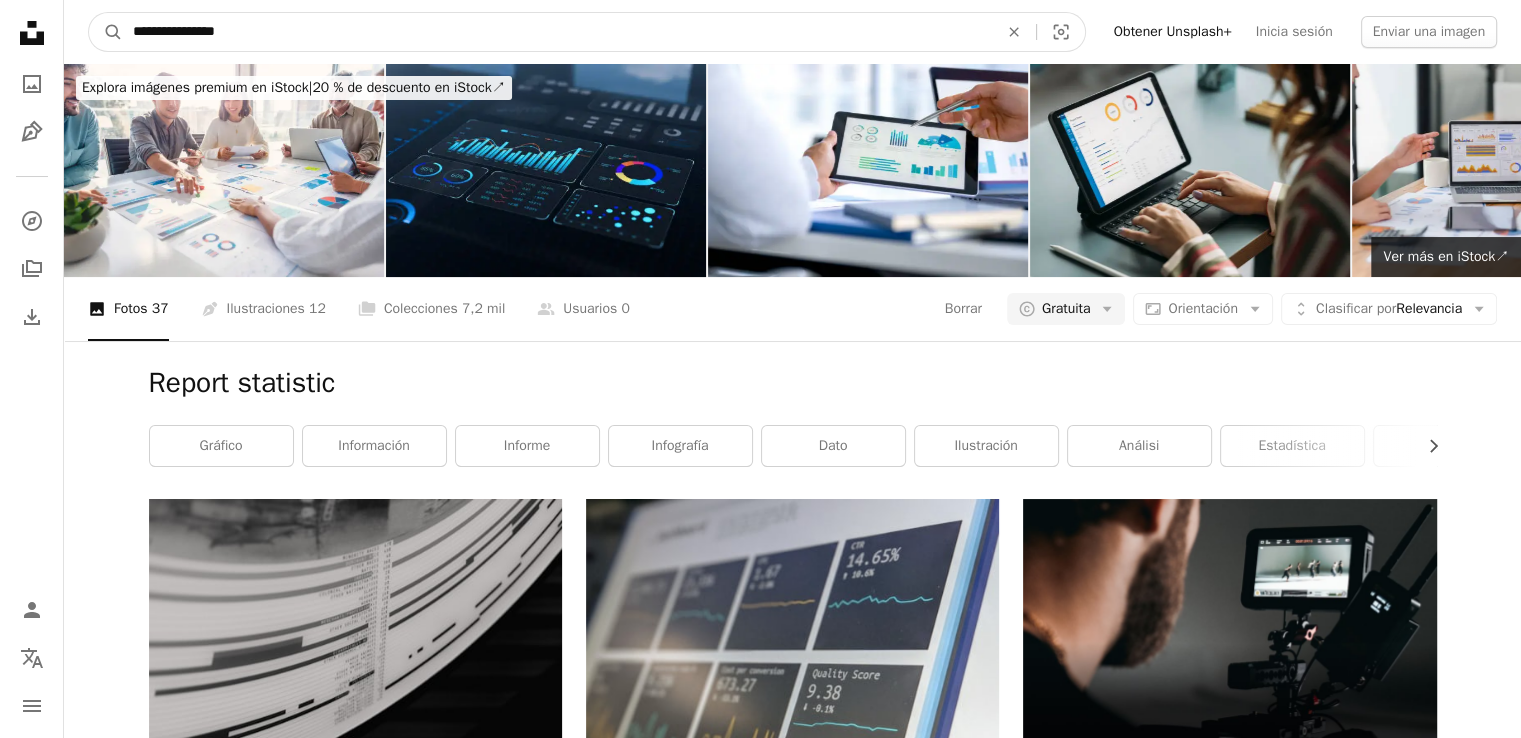 click on "**********" at bounding box center (557, 32) 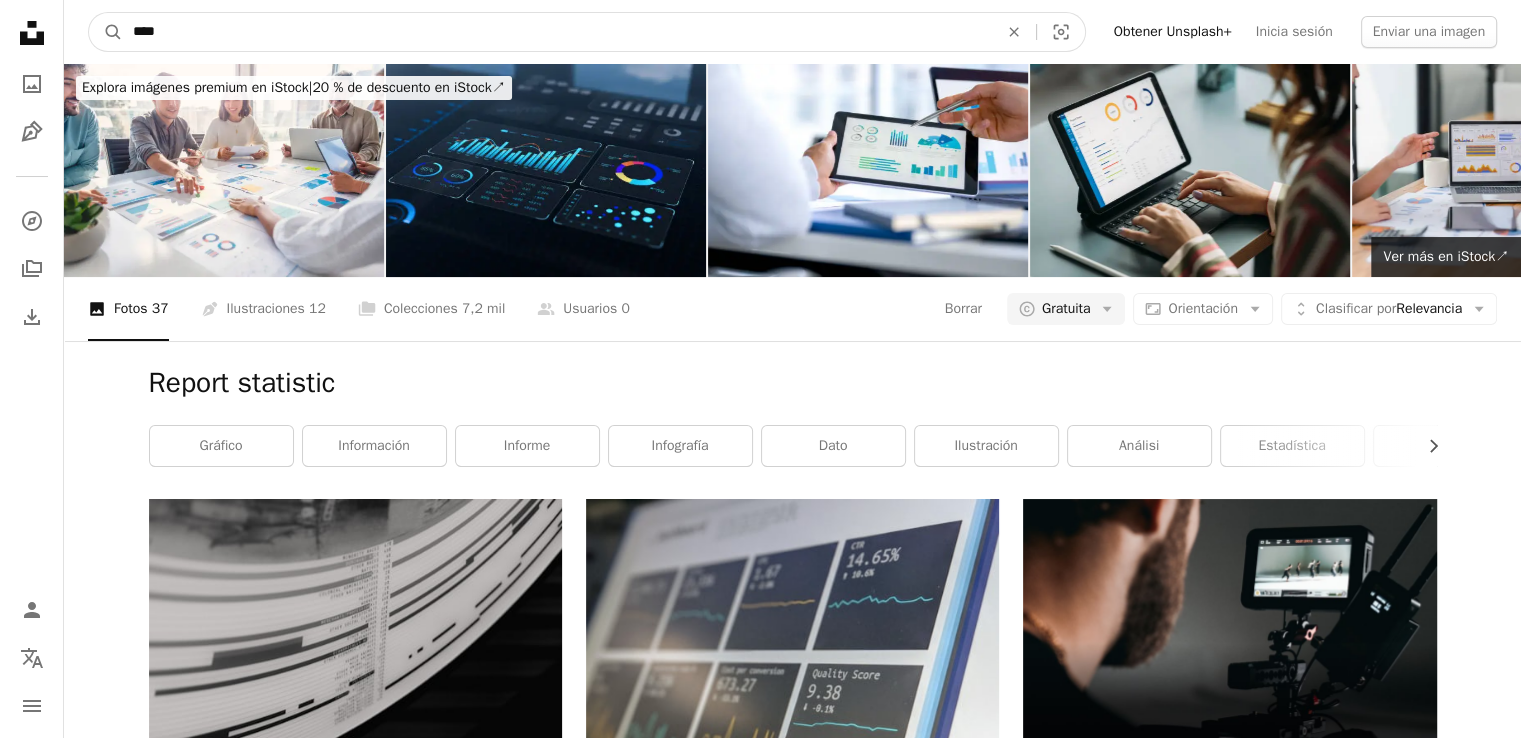 type on "*****" 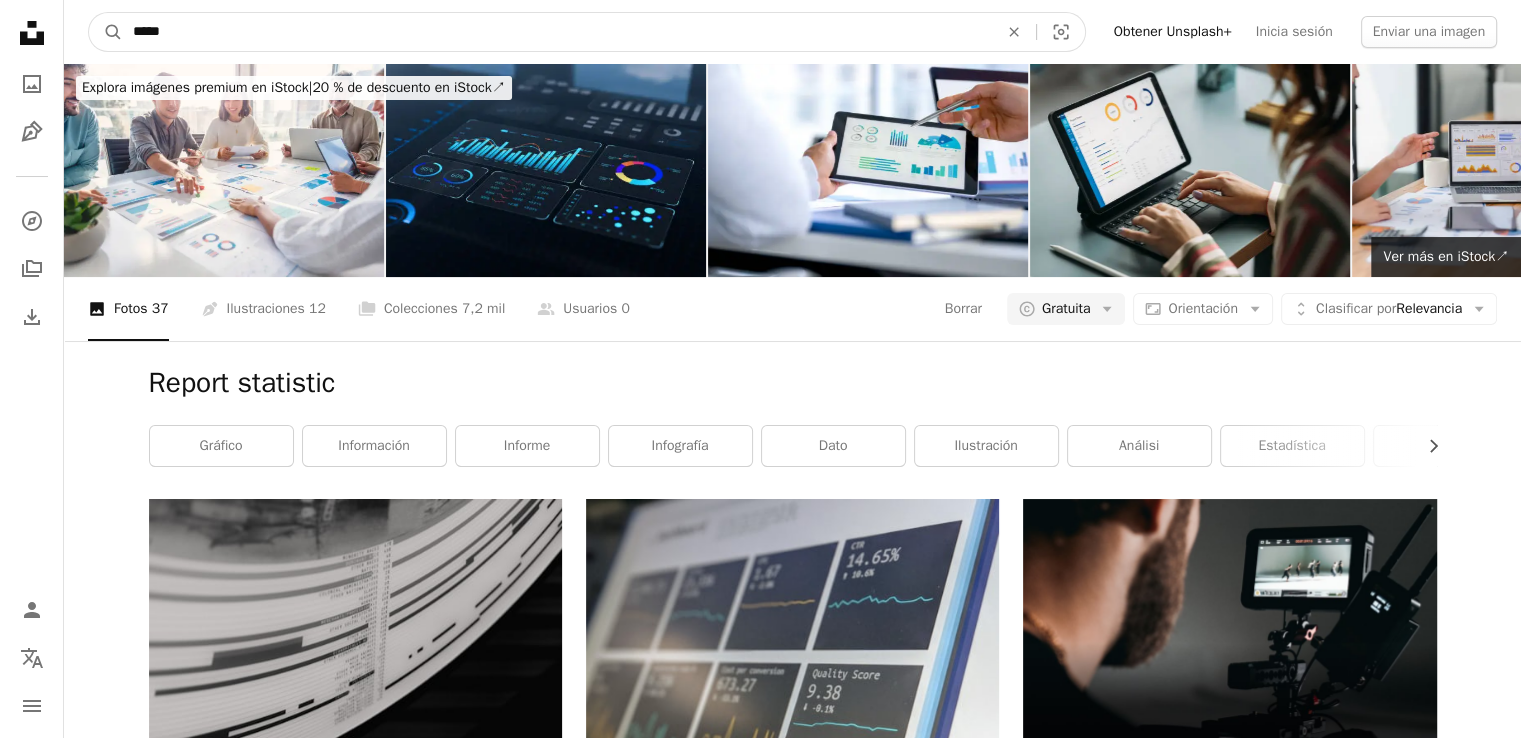 click on "A magnifying glass" at bounding box center (106, 32) 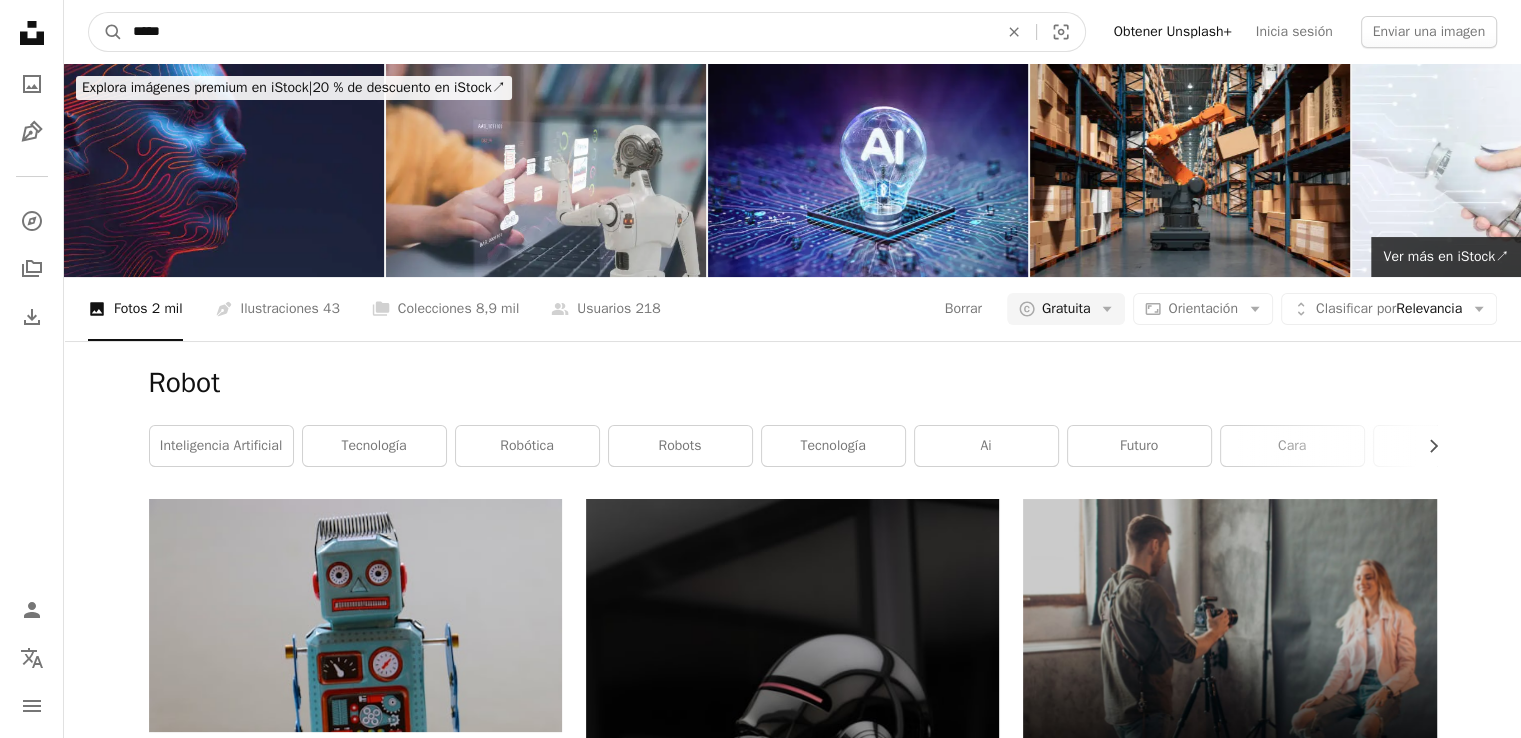 click on "*****" at bounding box center (557, 32) 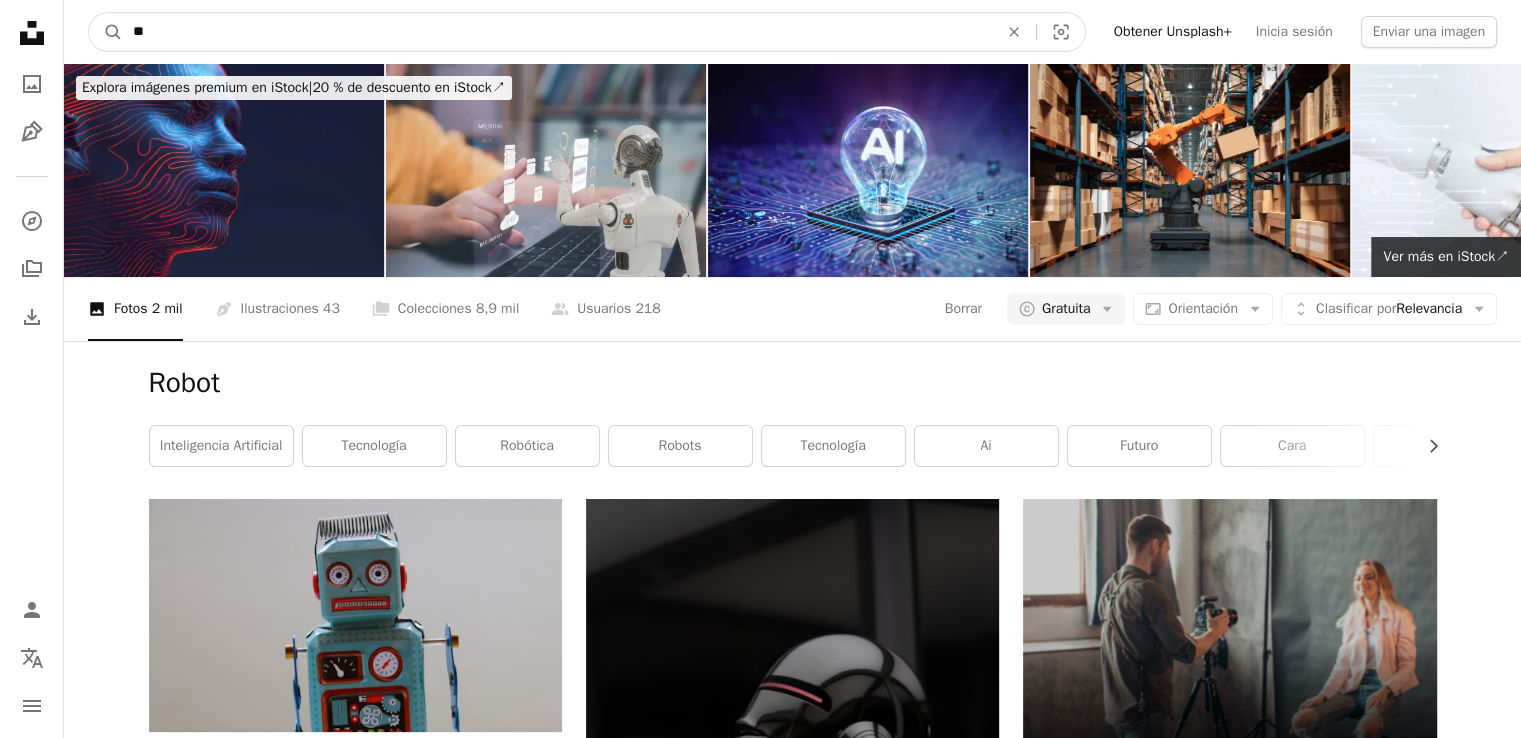 type on "**" 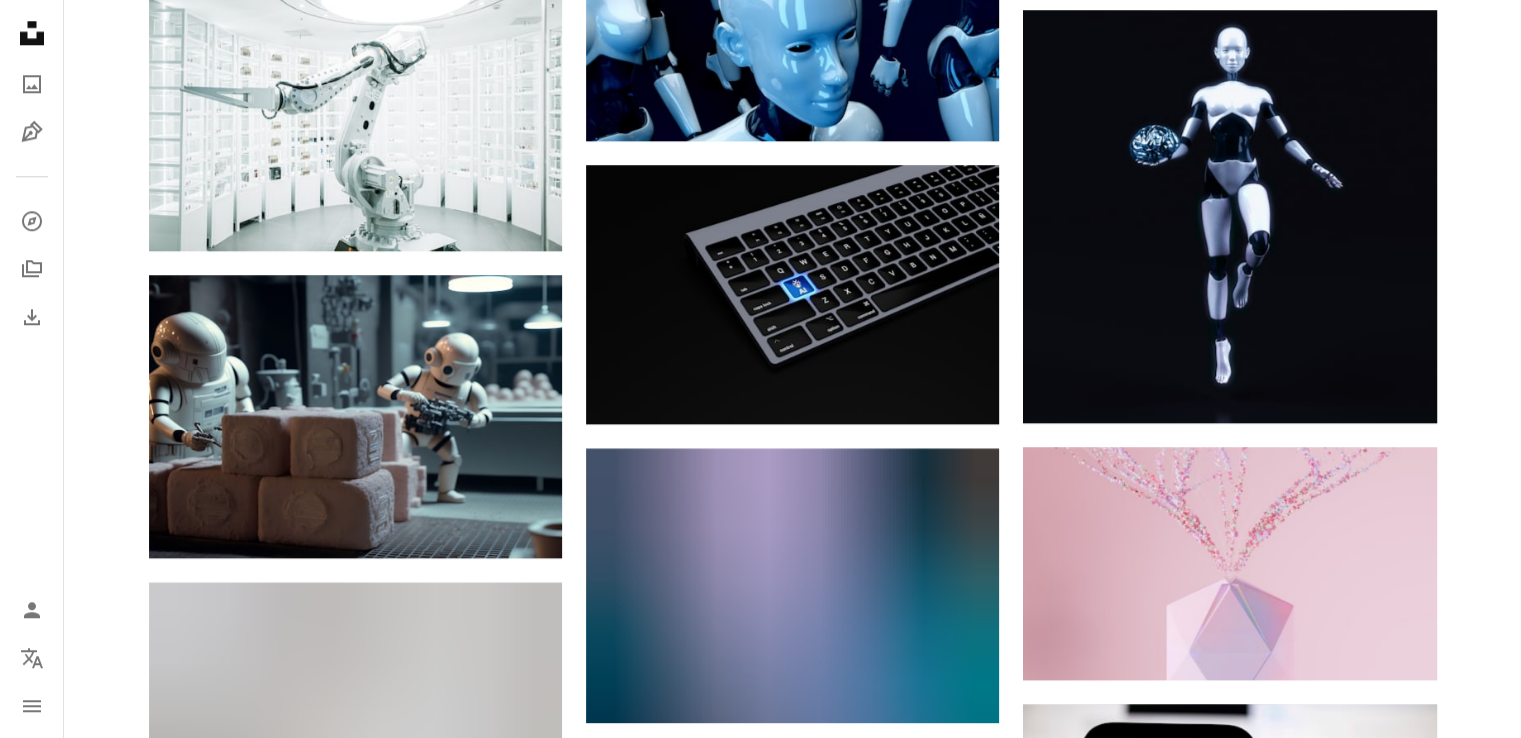 scroll, scrollTop: 0, scrollLeft: 0, axis: both 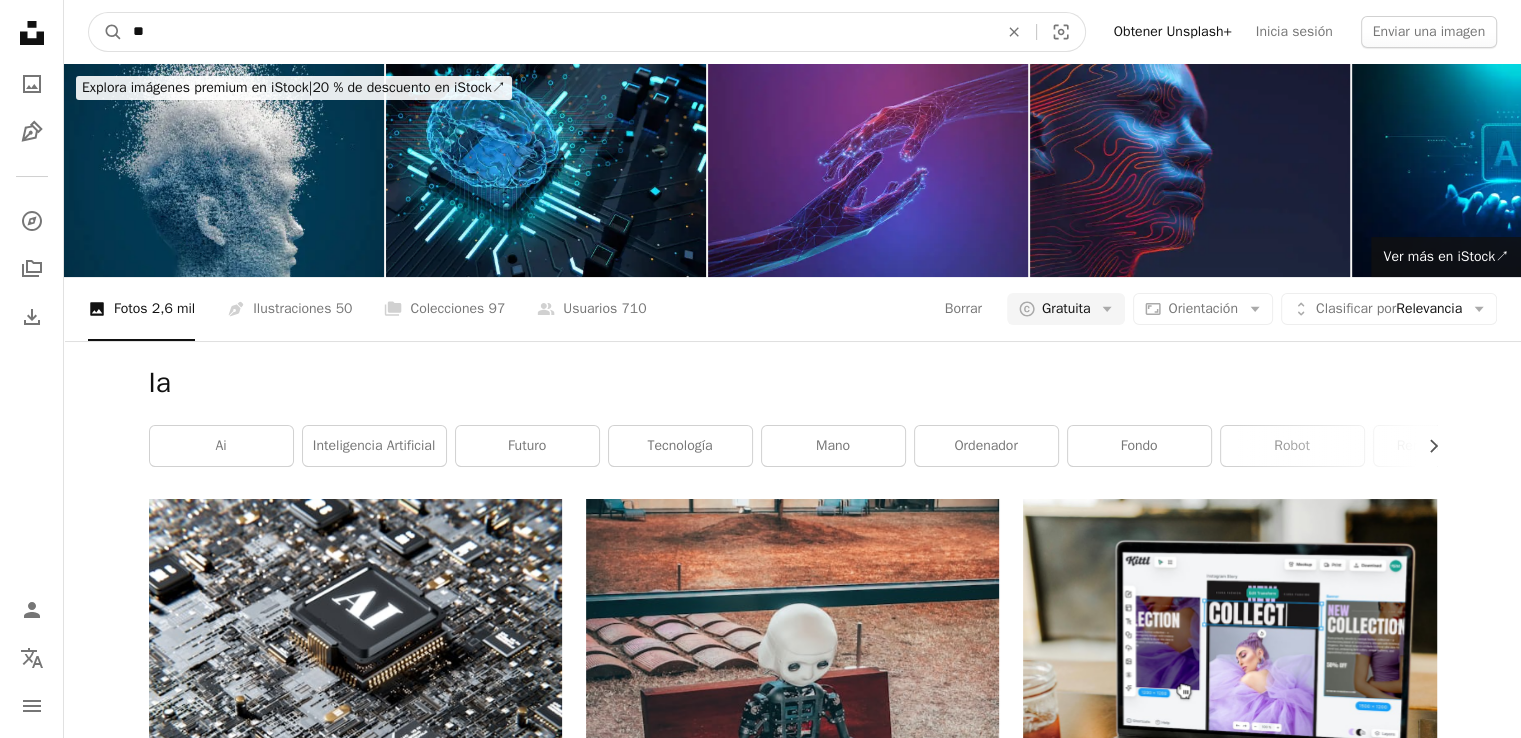 drag, startPoint x: 447, startPoint y: 53, endPoint x: 408, endPoint y: 42, distance: 40.5216 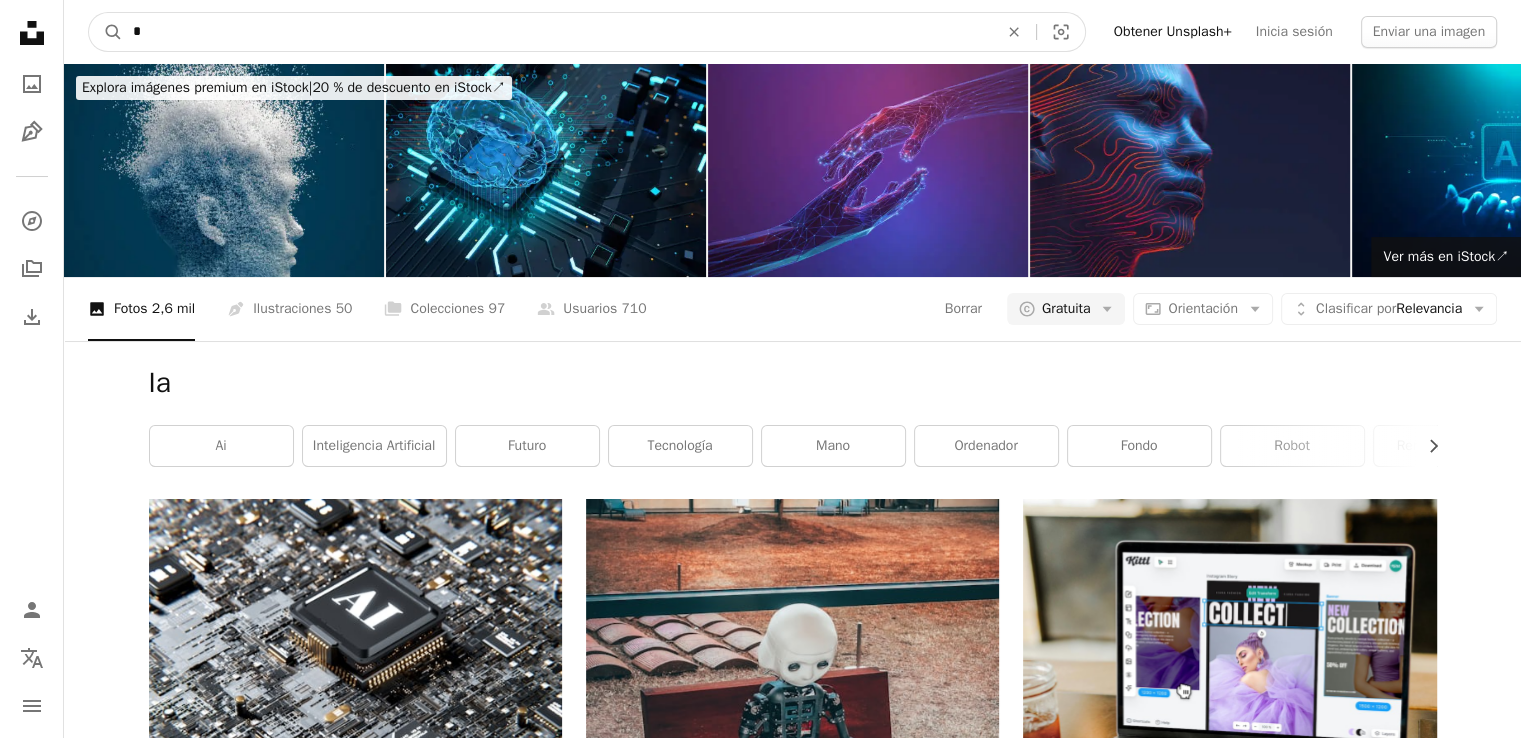 click on "*" at bounding box center [557, 32] 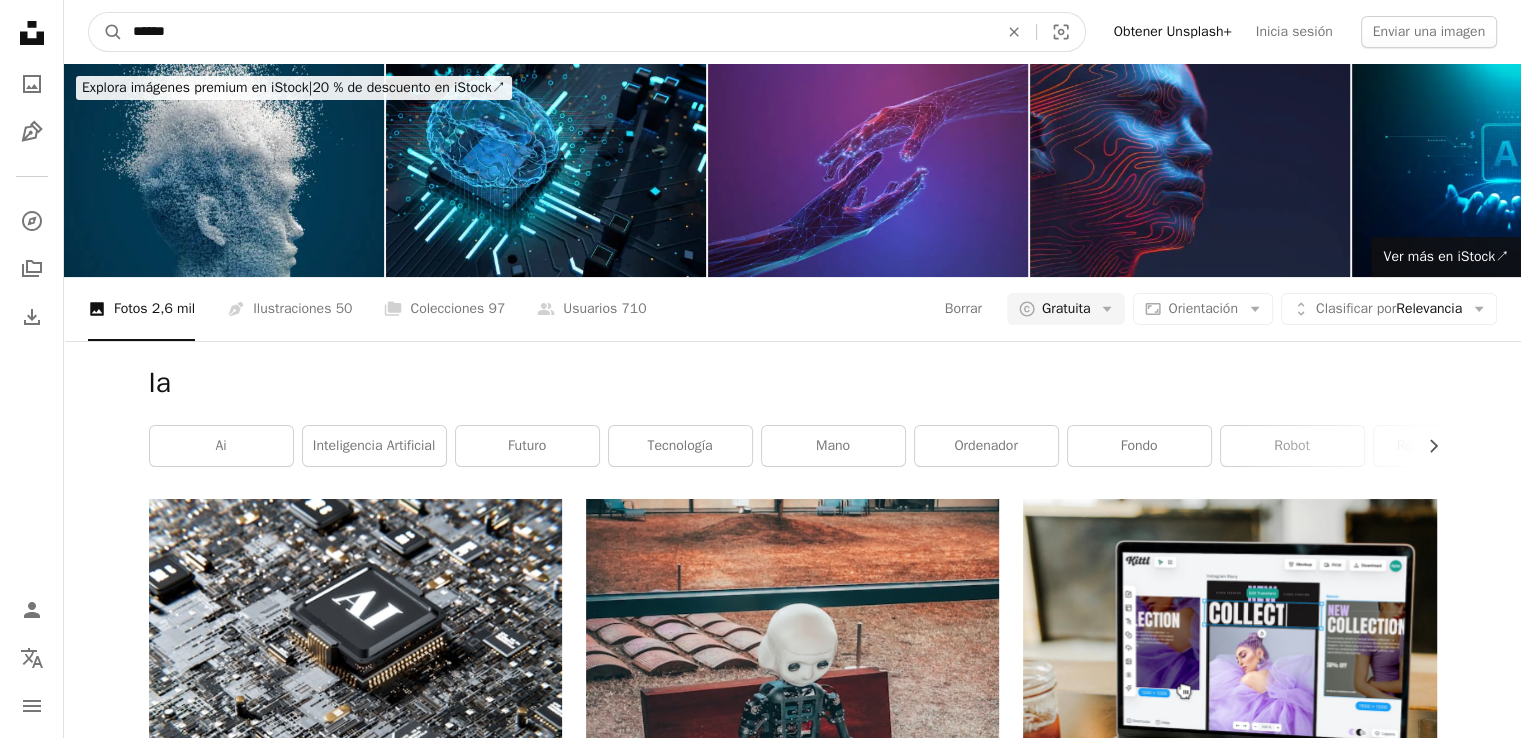 type on "******" 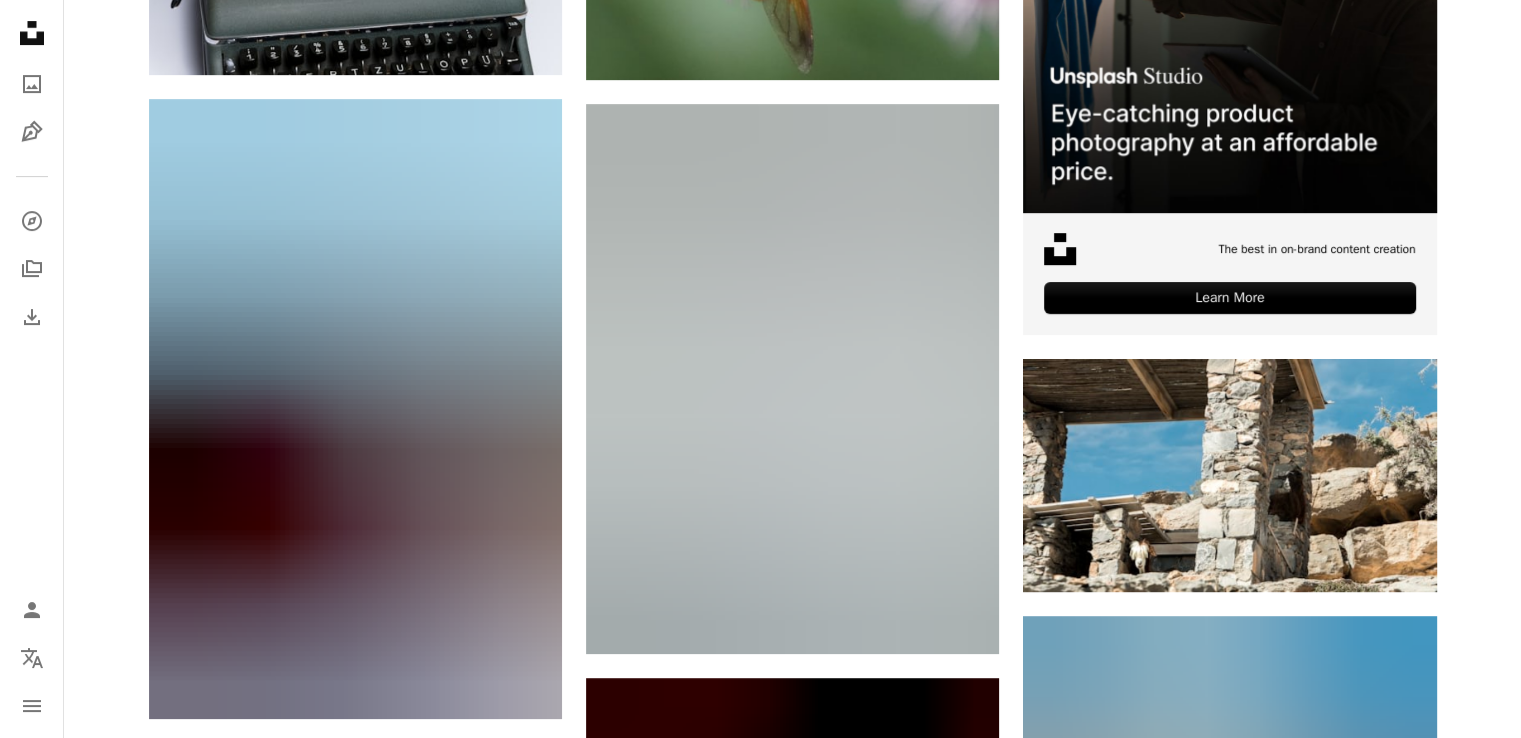 scroll, scrollTop: 0, scrollLeft: 0, axis: both 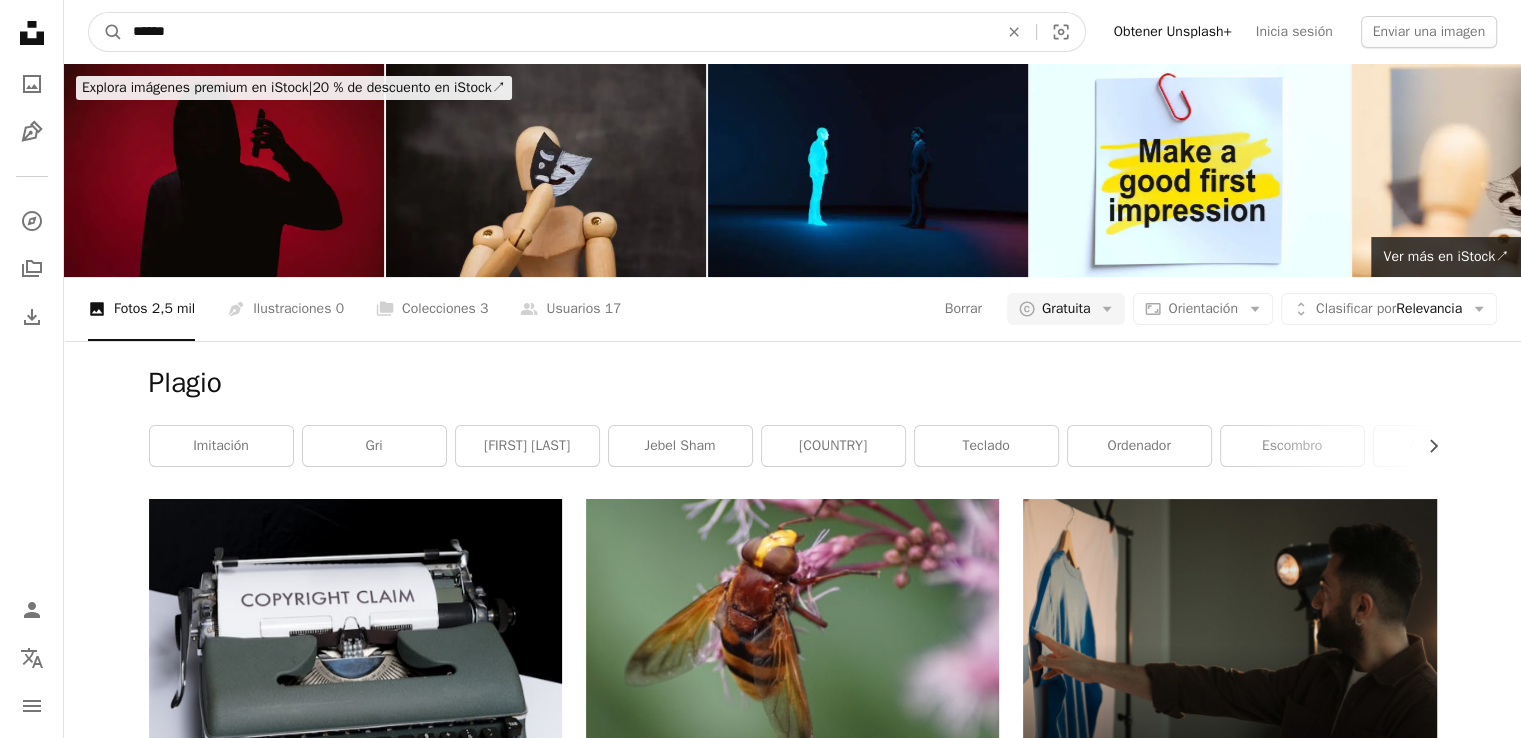 click on "******" at bounding box center (557, 32) 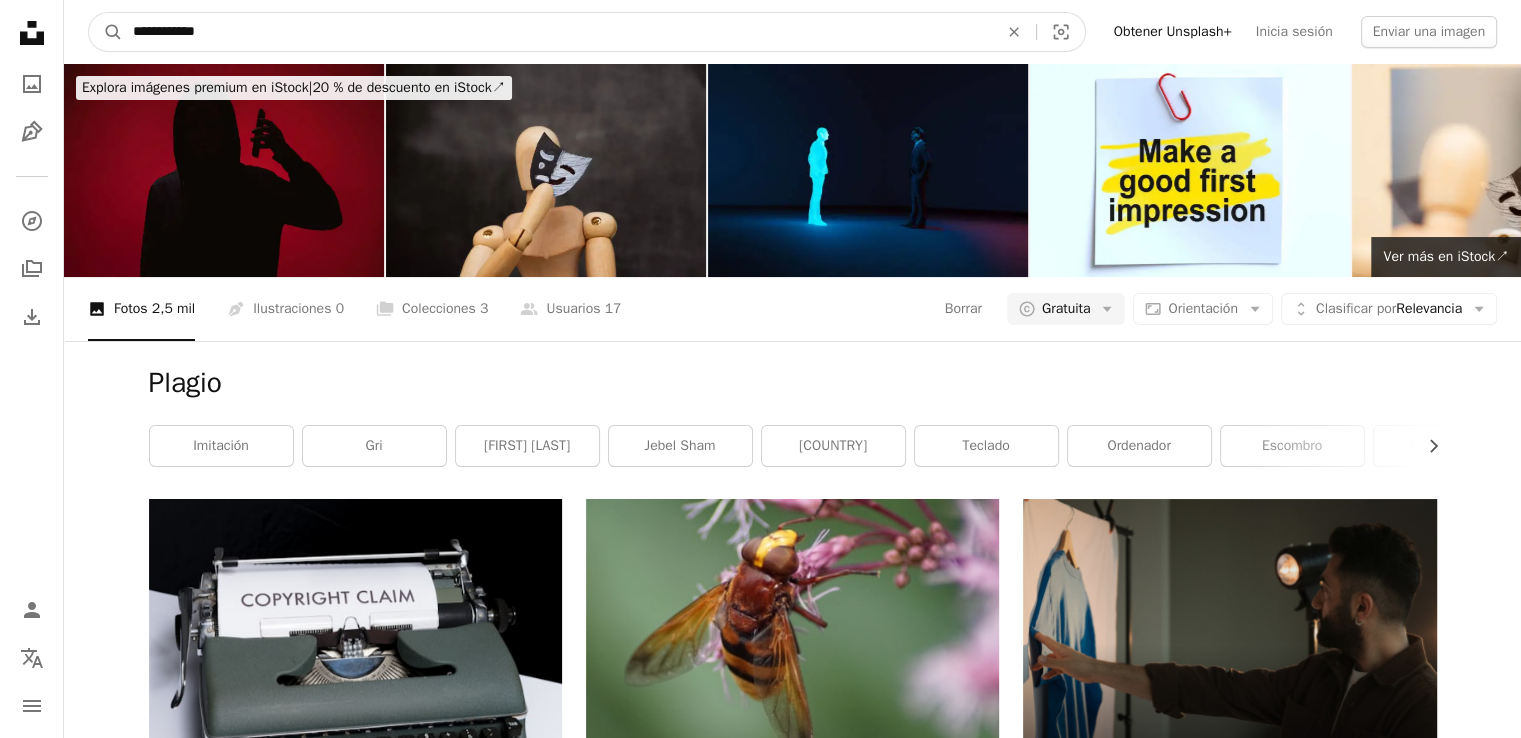 type on "**********" 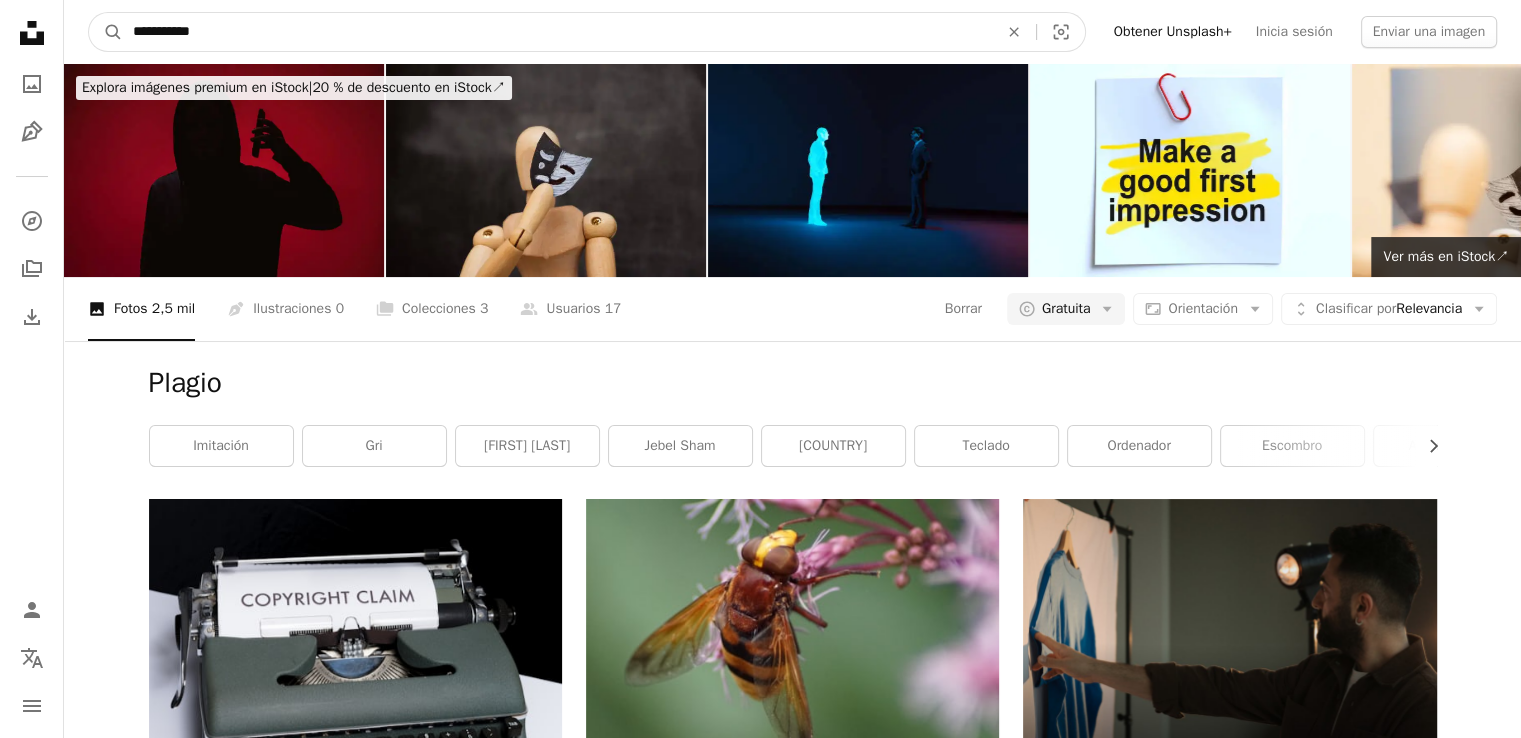 click on "A magnifying glass" at bounding box center (106, 32) 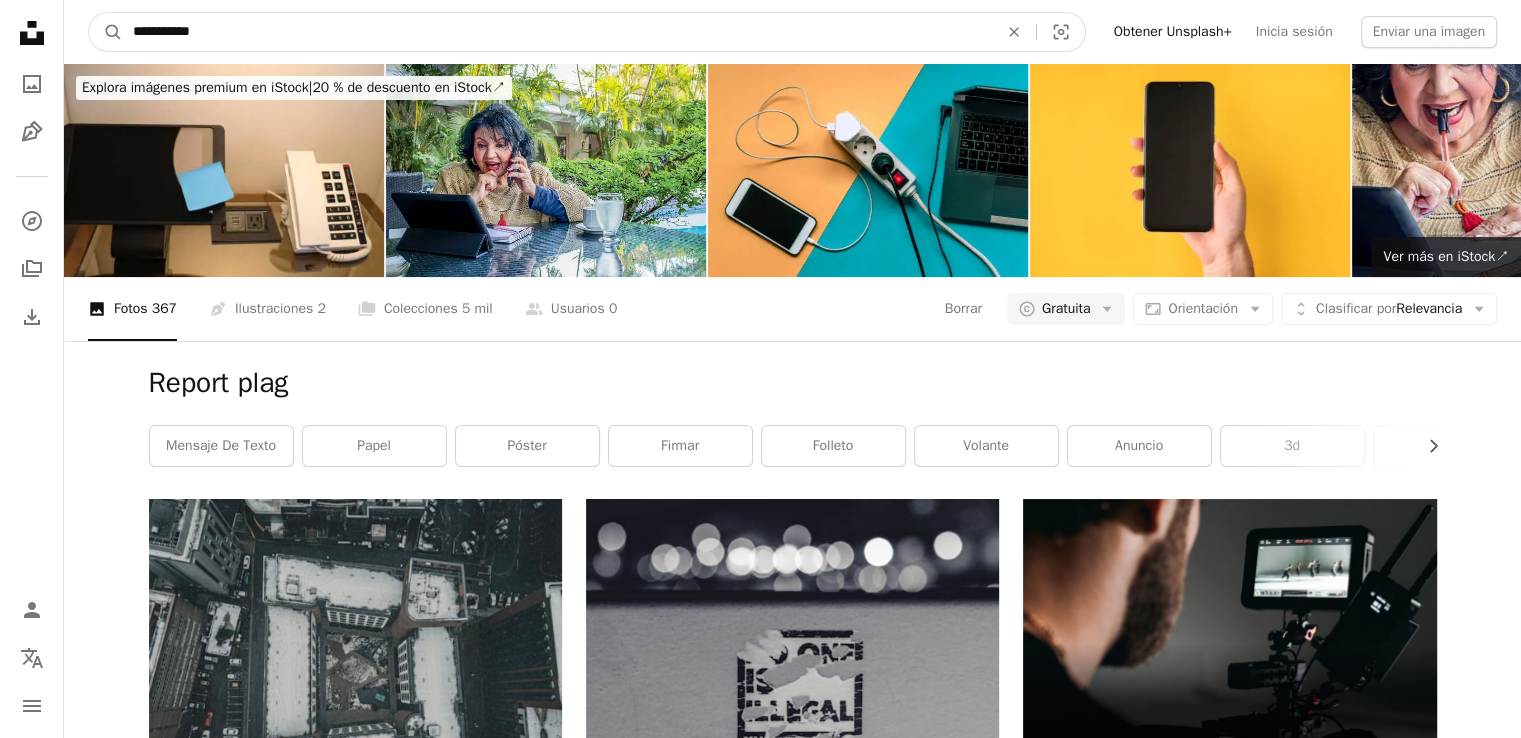 click on "**********" at bounding box center (557, 32) 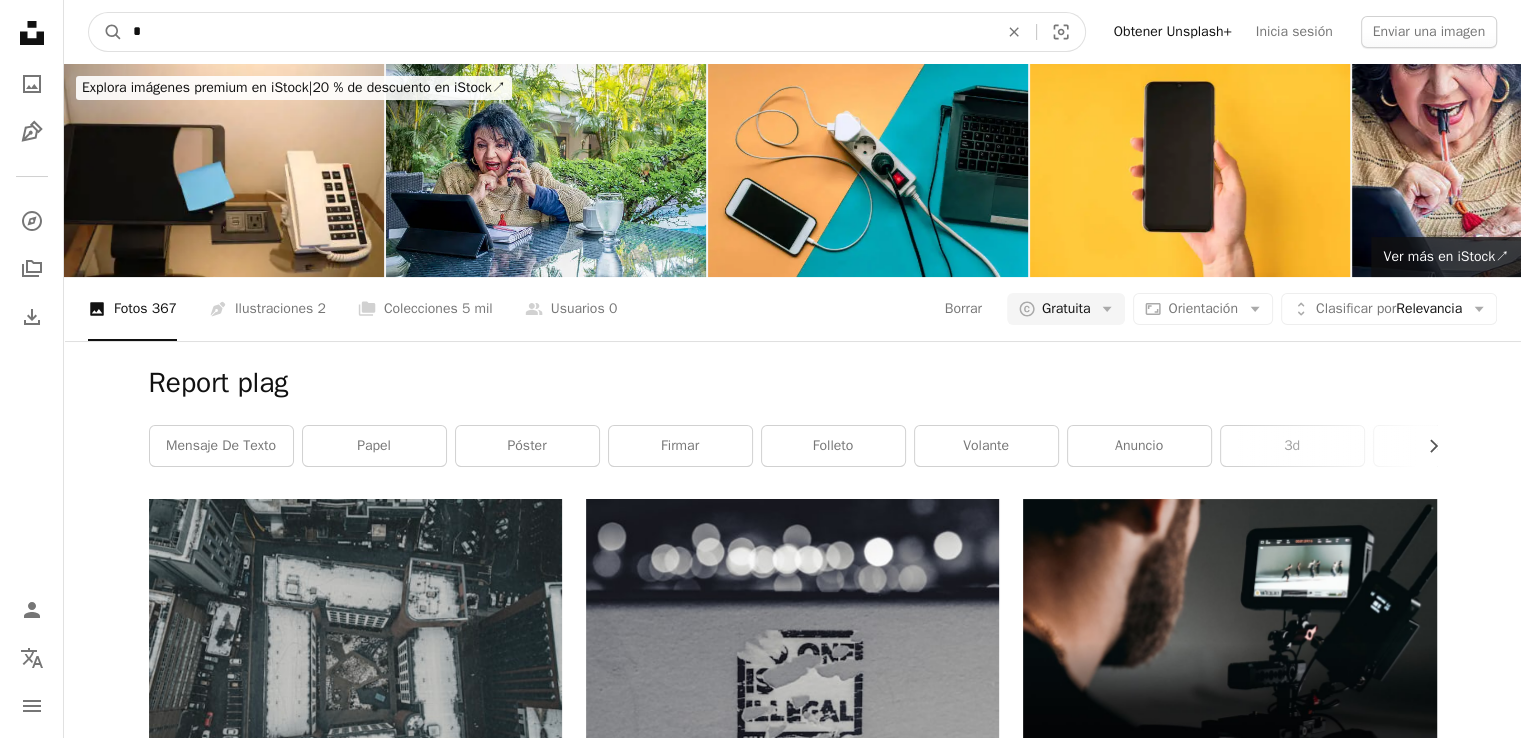 type on "*" 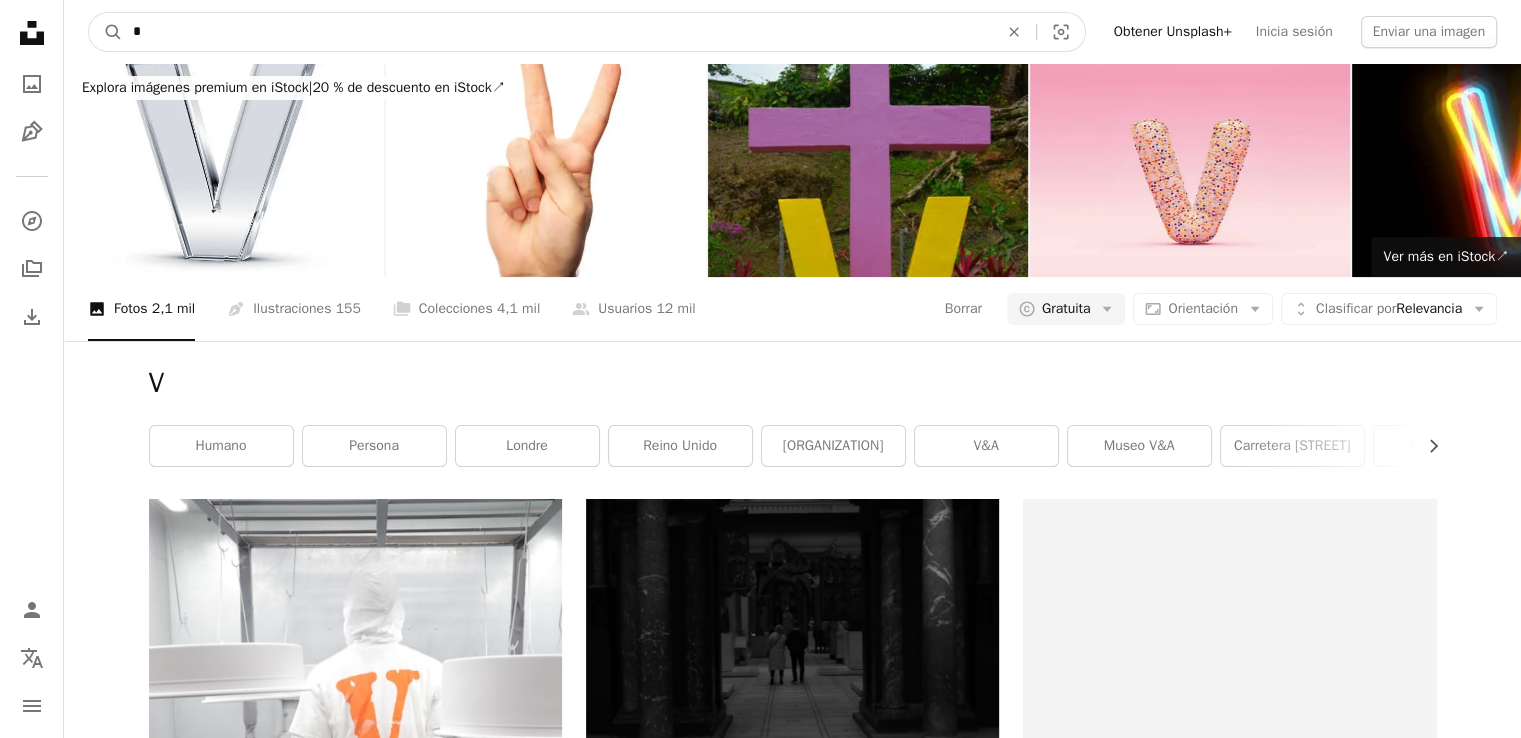 click on "*" at bounding box center (557, 32) 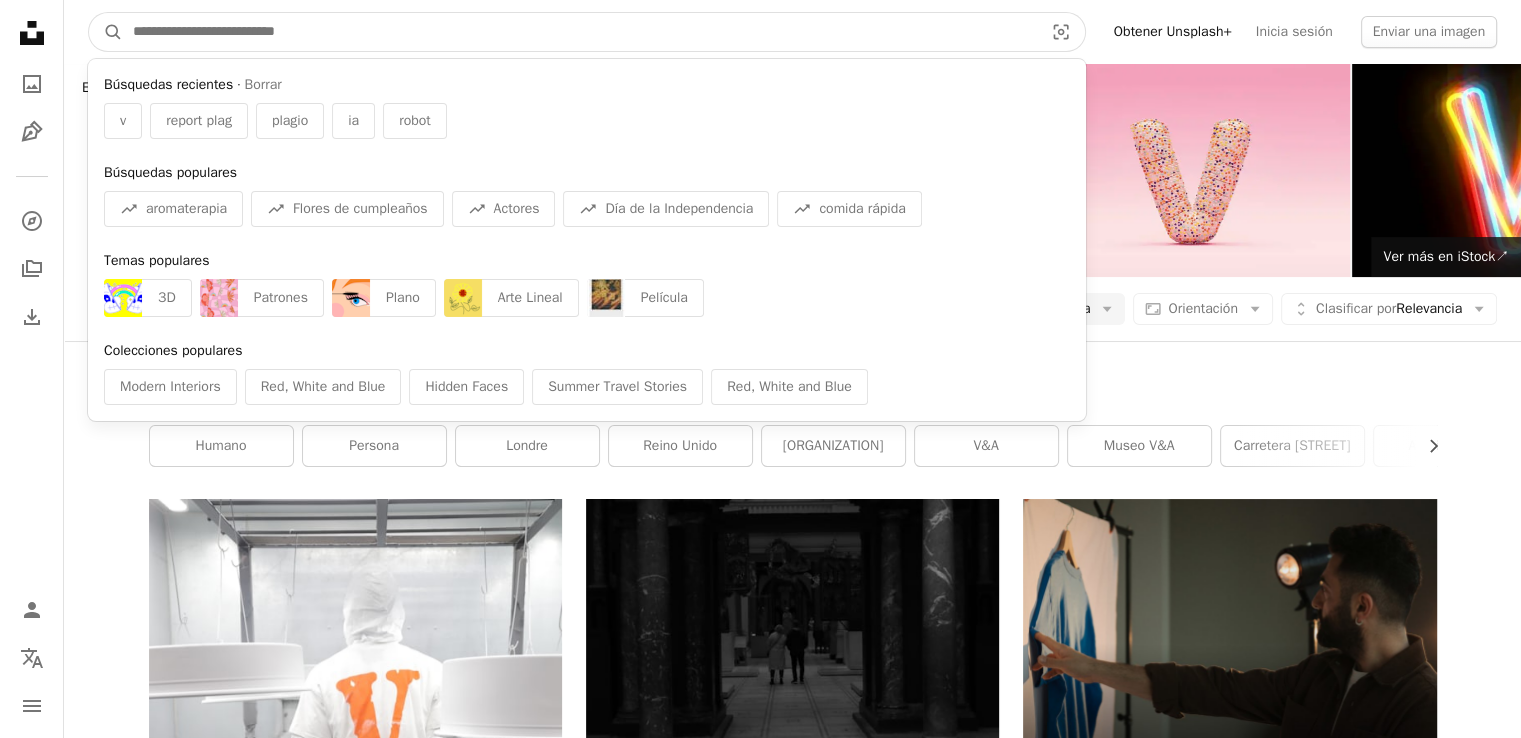 paste on "**********" 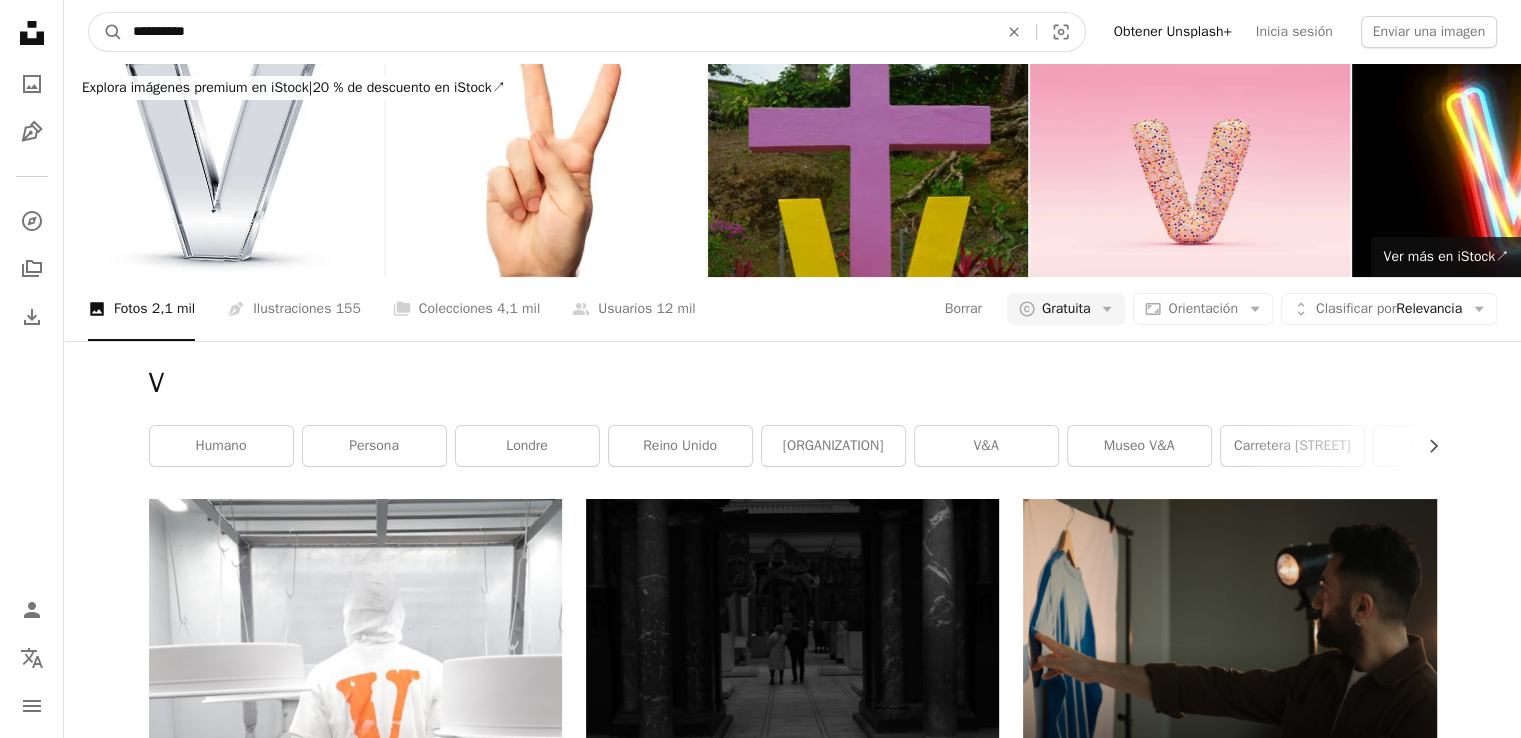 click on "A magnifying glass" at bounding box center [106, 32] 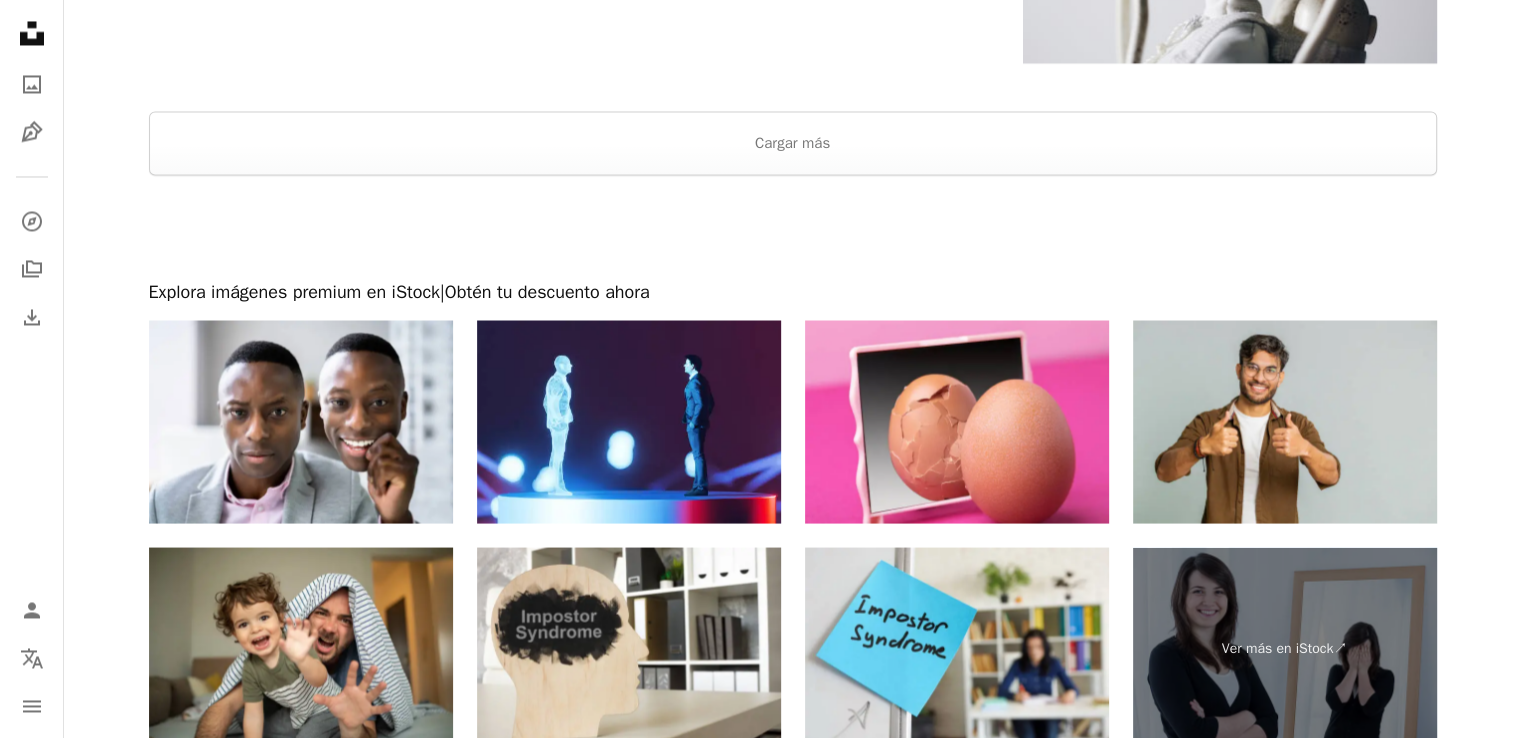 scroll, scrollTop: 0, scrollLeft: 0, axis: both 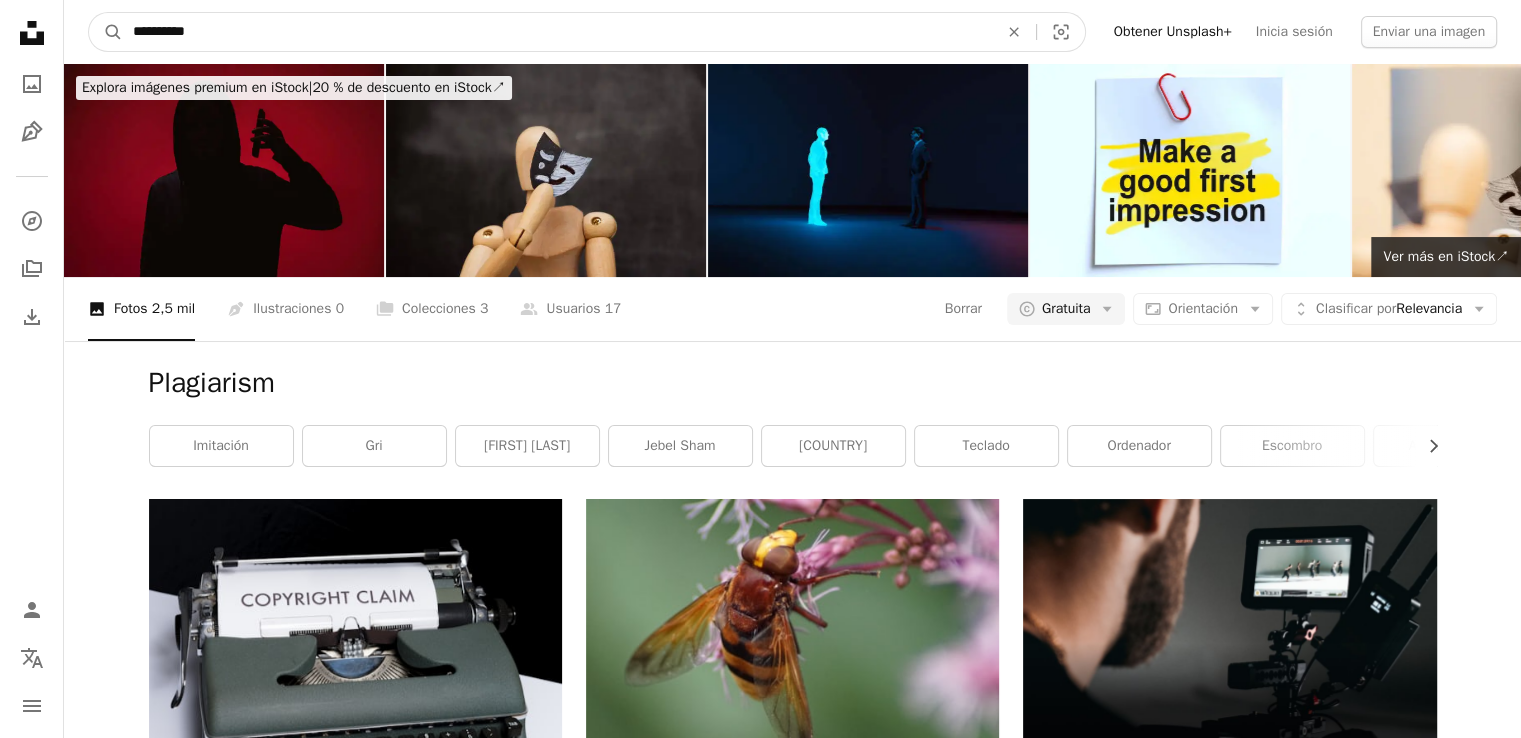 click on "**********" at bounding box center (557, 32) 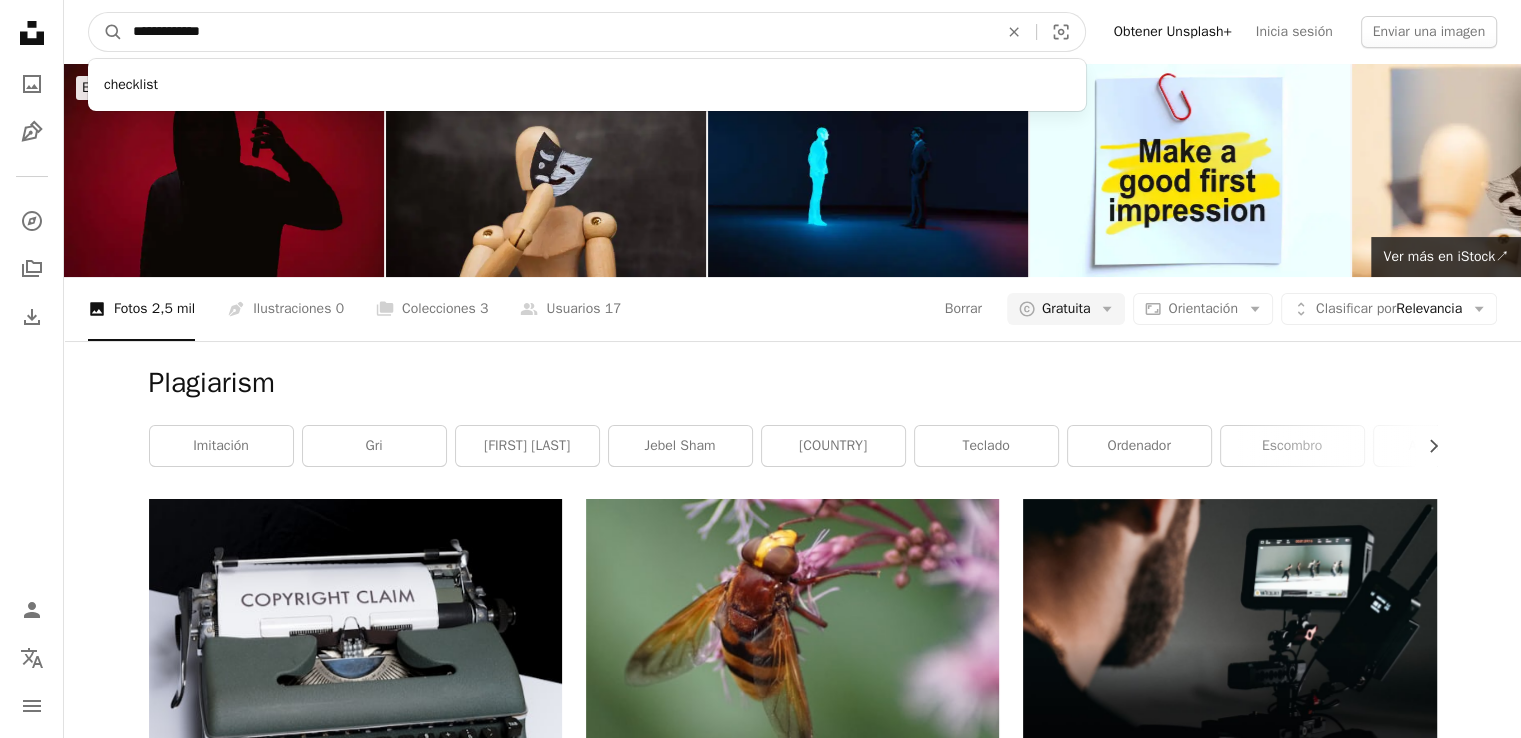 type on "**********" 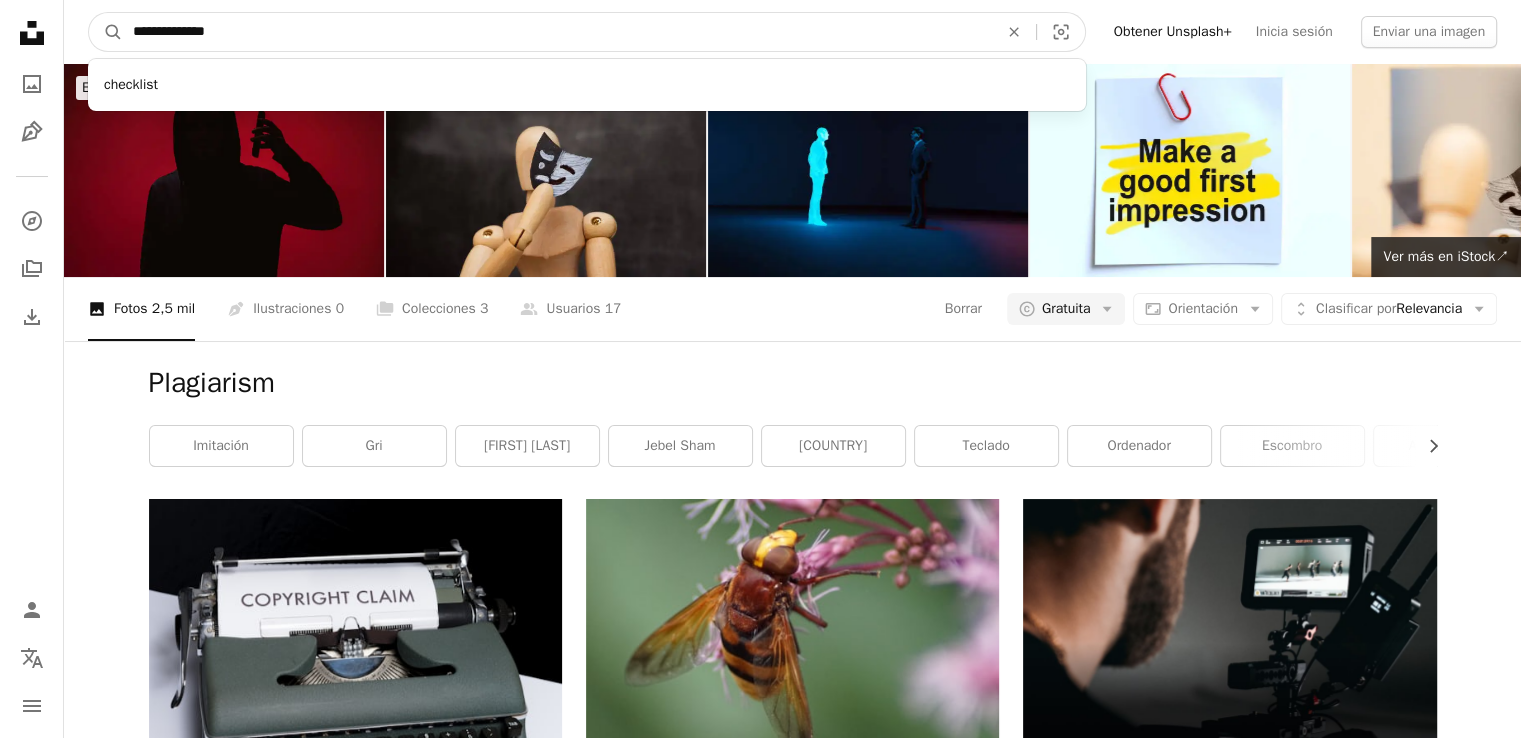 click on "A magnifying glass" at bounding box center [106, 32] 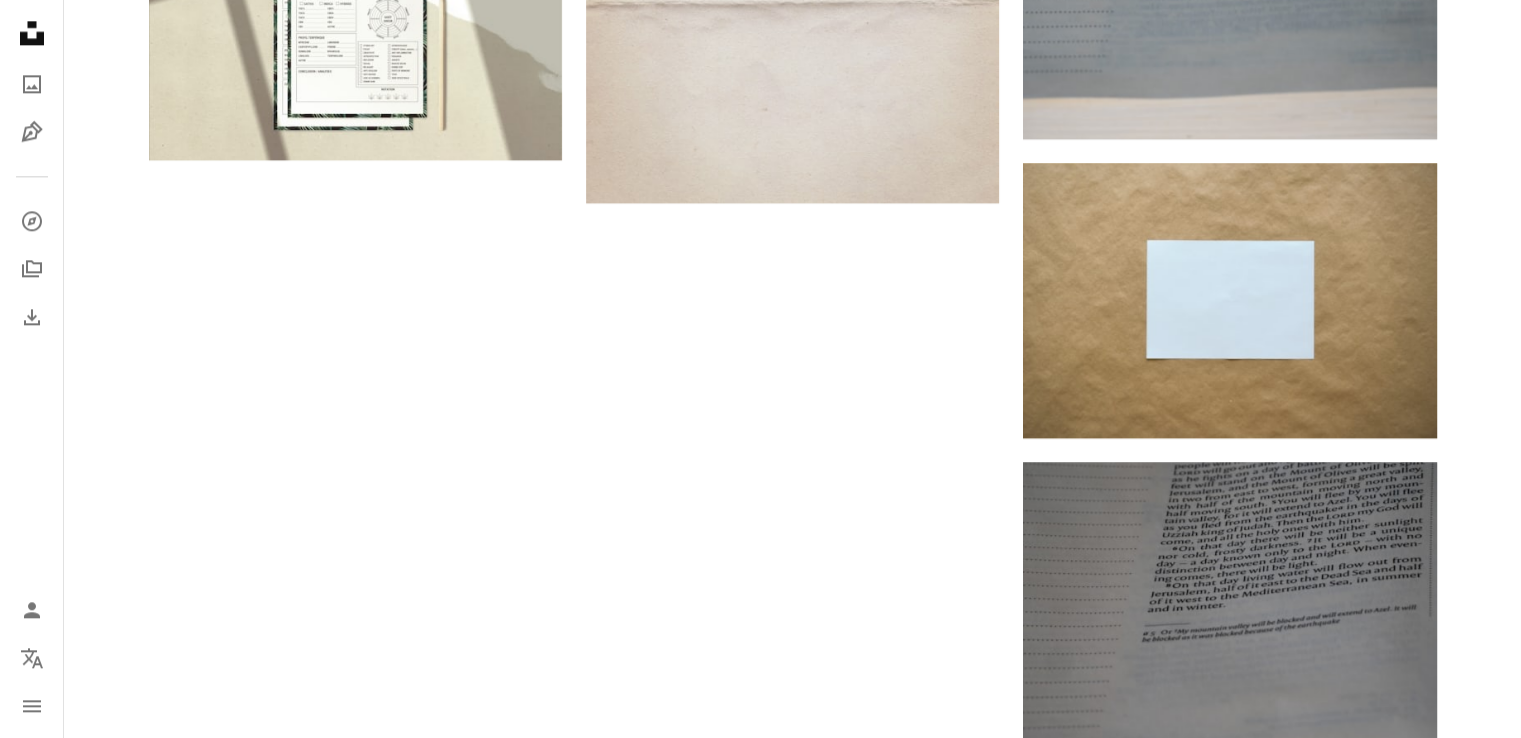 scroll, scrollTop: 0, scrollLeft: 0, axis: both 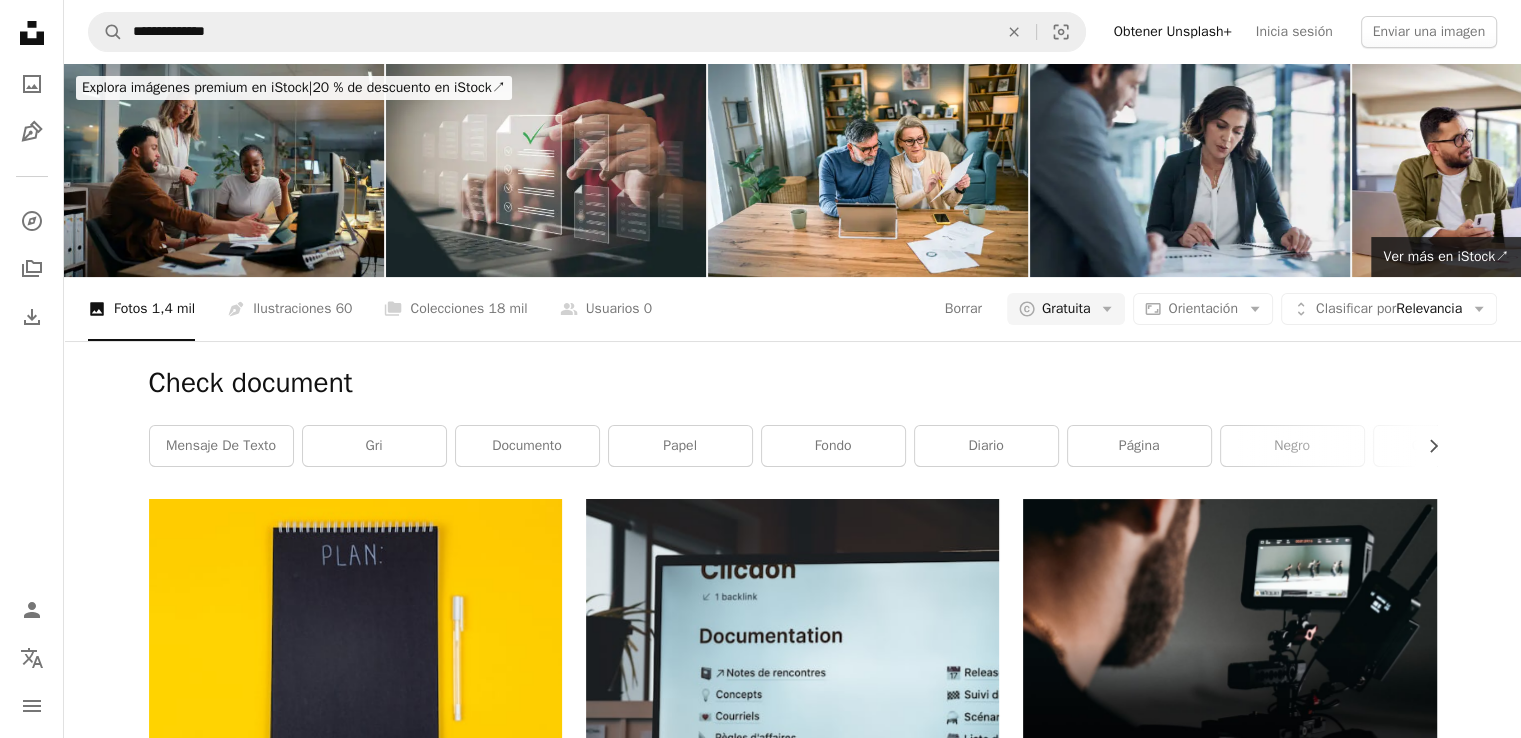 click on "**********" at bounding box center [792, 32] 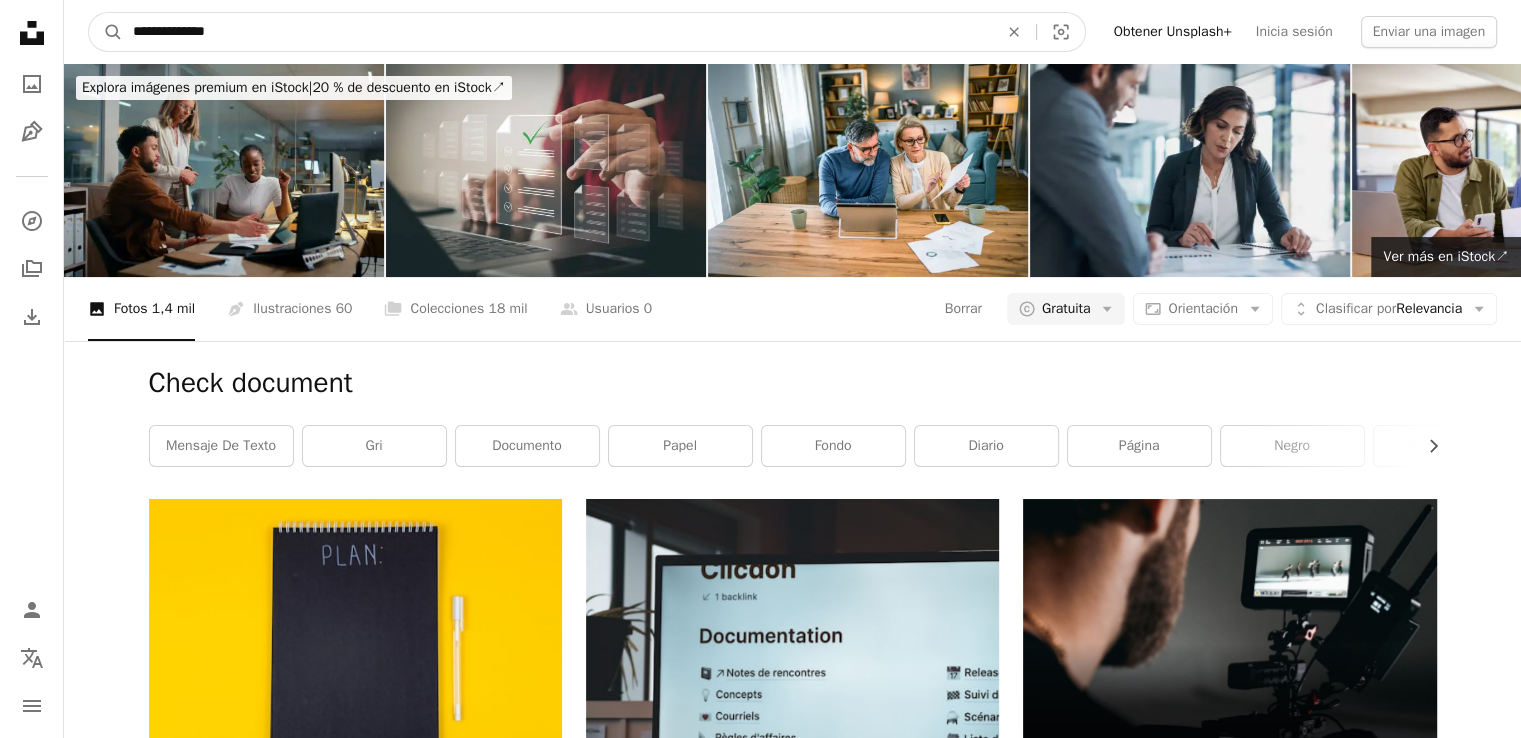 click on "**********" at bounding box center [557, 32] 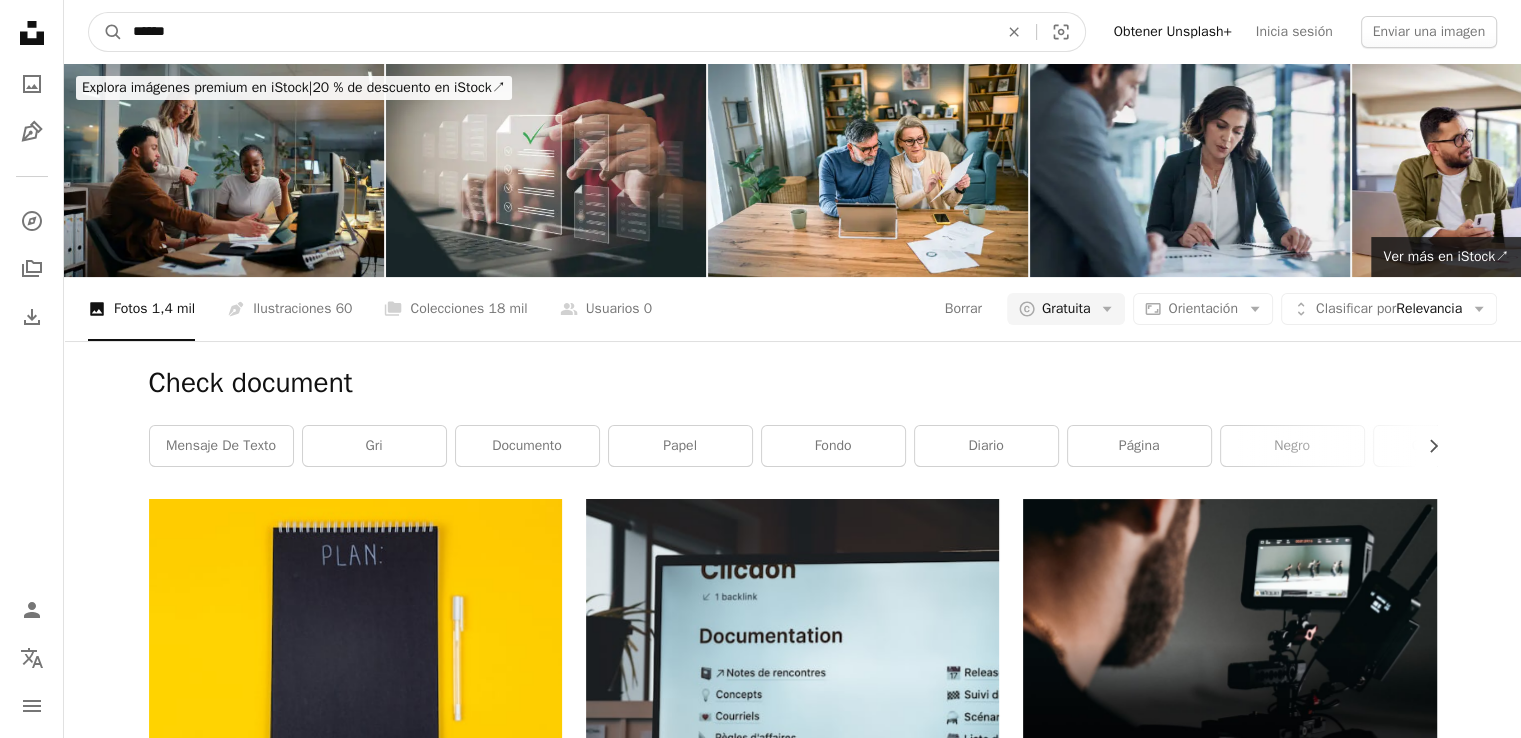 type on "*****" 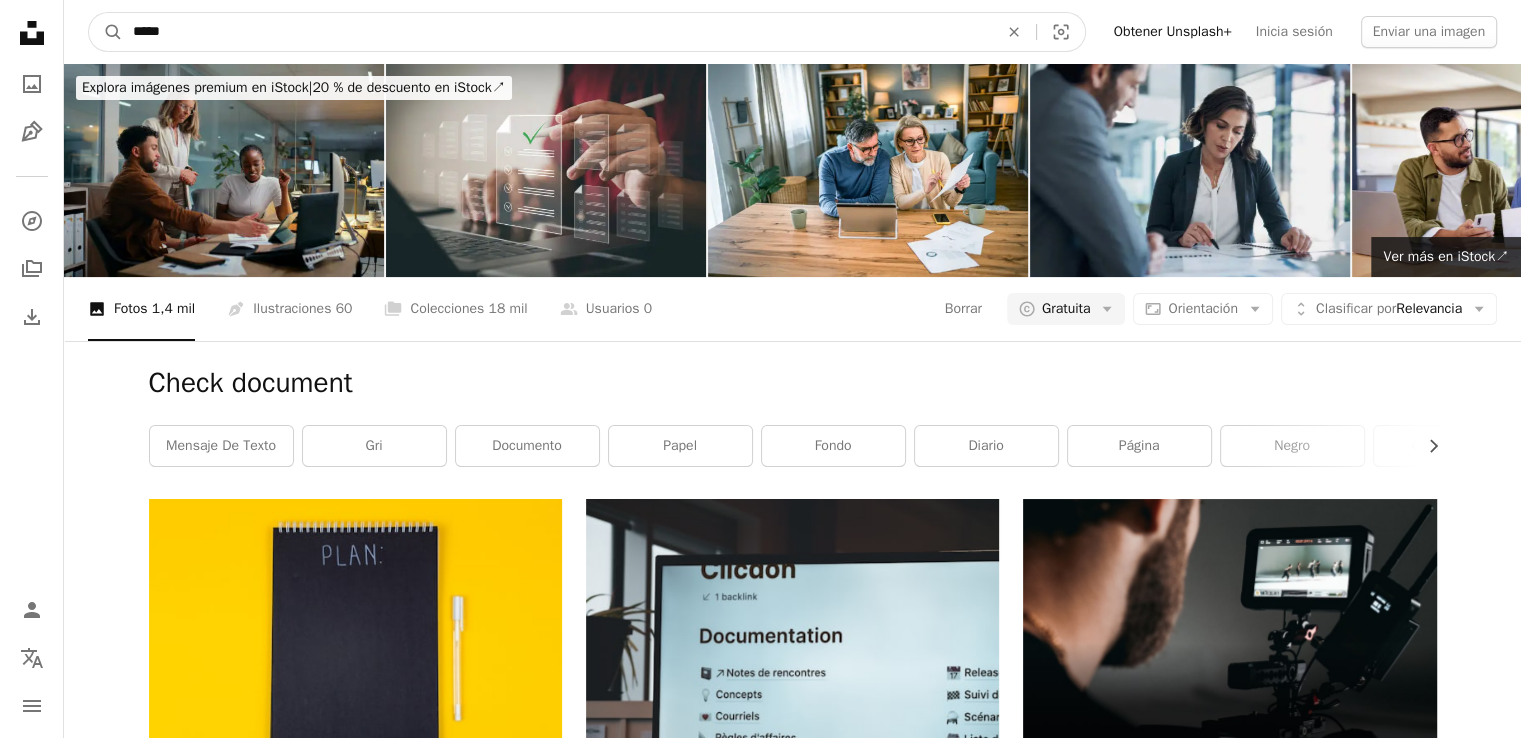 click on "A magnifying glass" at bounding box center (106, 32) 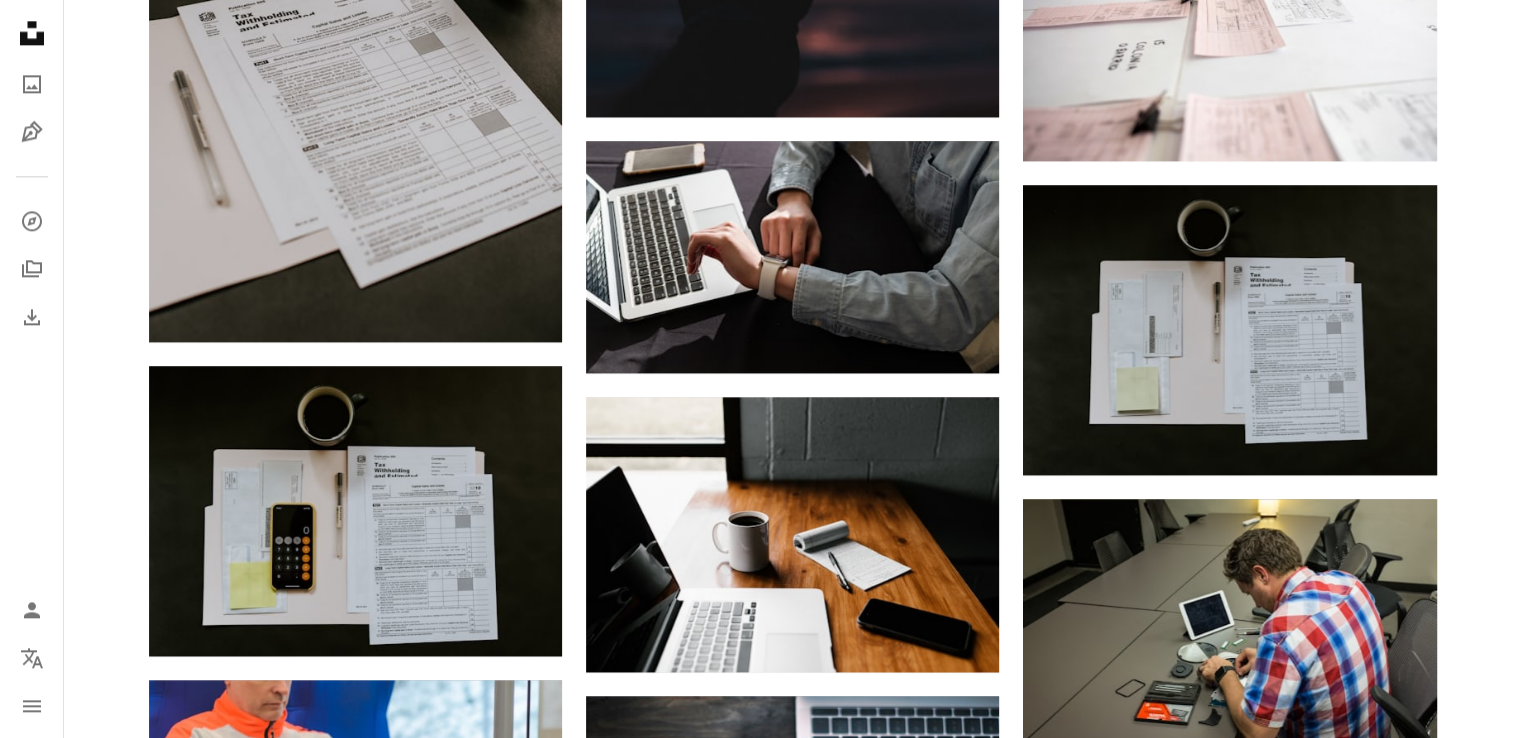 scroll, scrollTop: 2603, scrollLeft: 0, axis: vertical 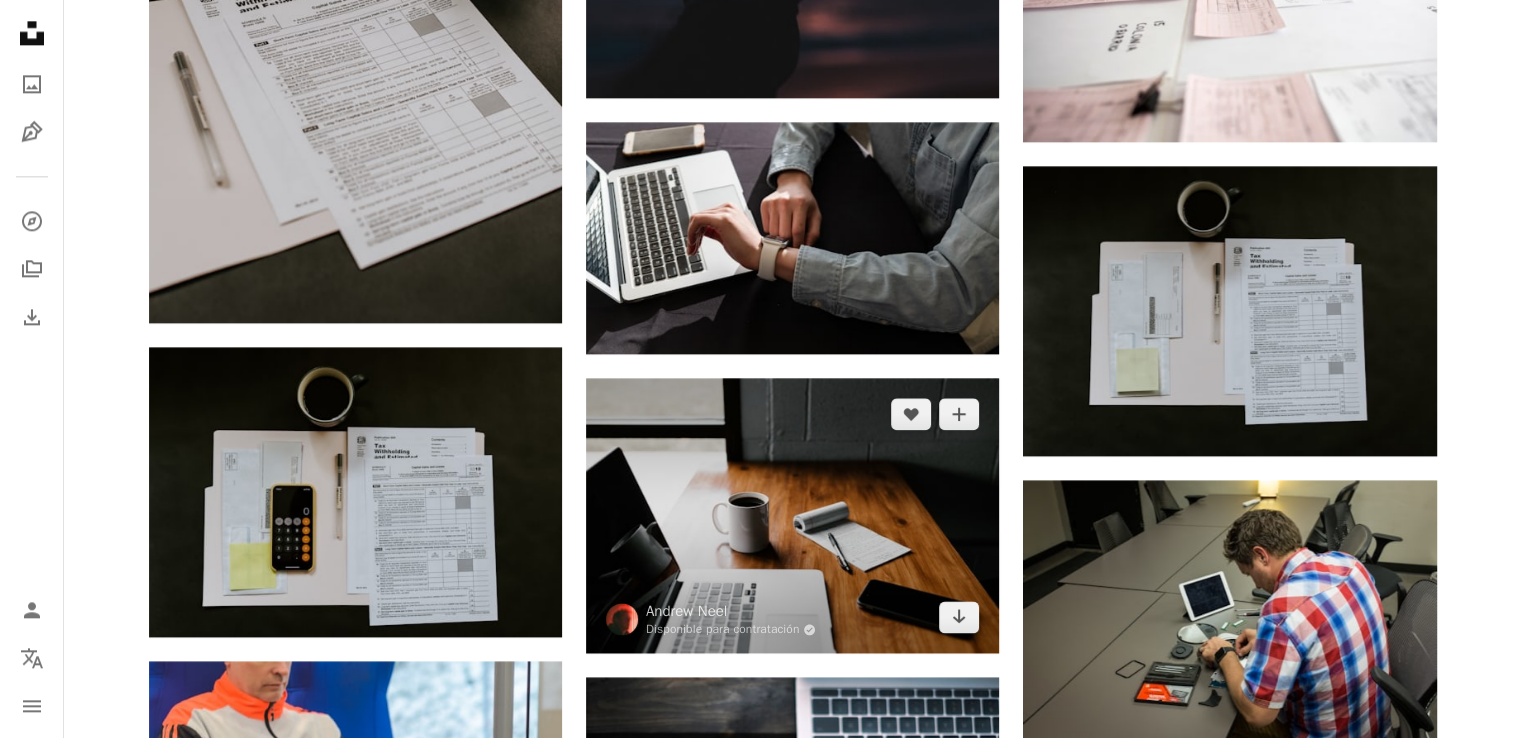 click at bounding box center (792, 515) 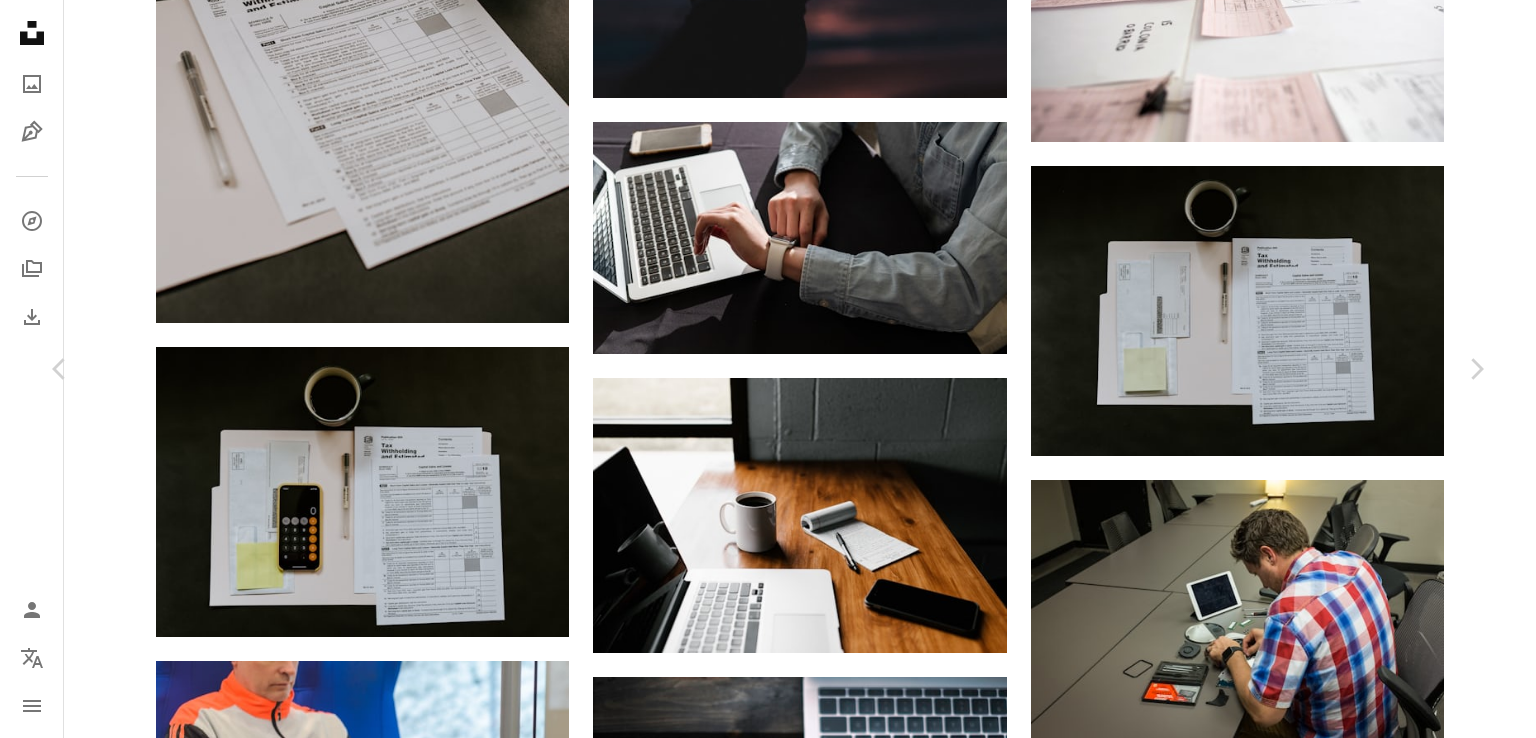 click on "Descargar gratis" at bounding box center [1280, 5419] 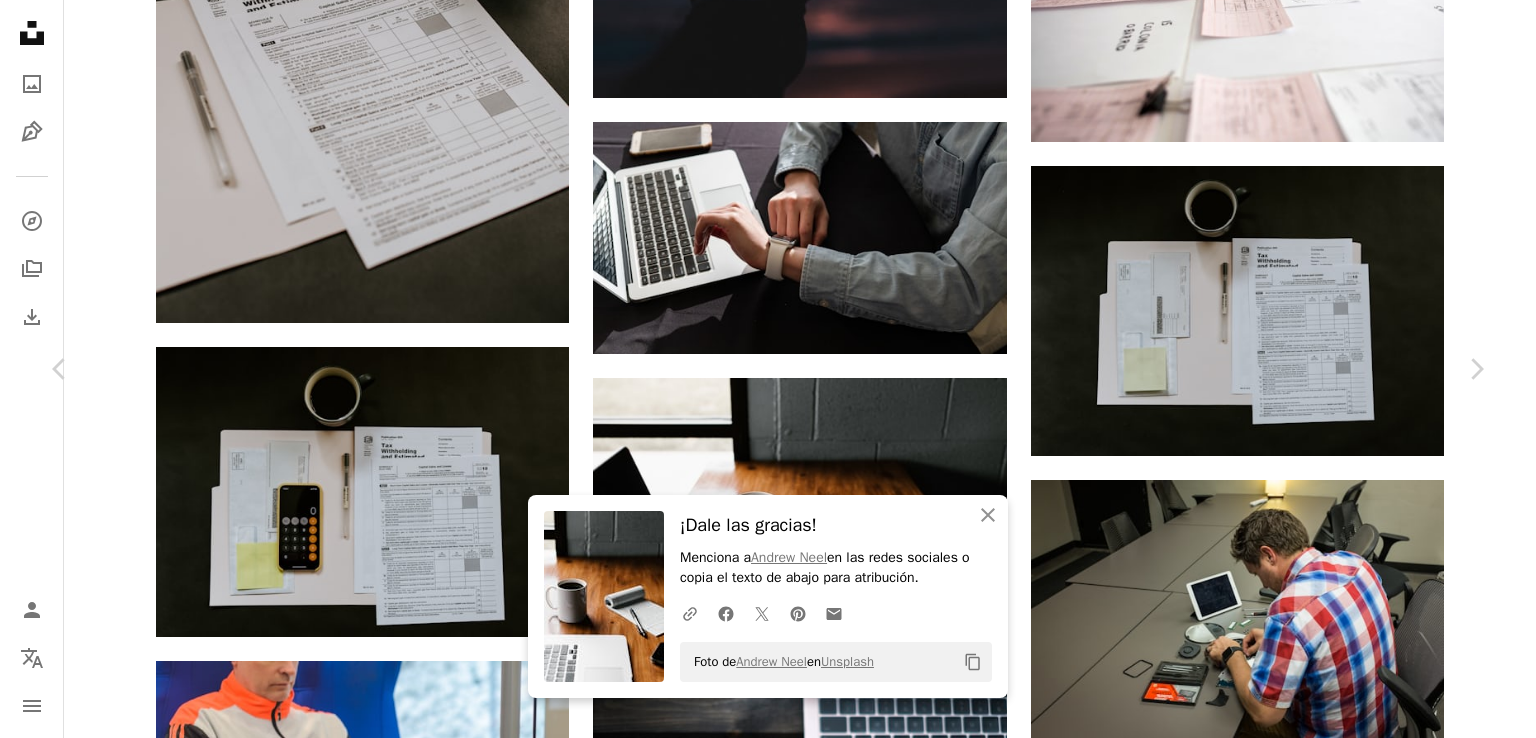 click on "An X shape Chevron left Chevron right An X shape Cerrar ¡Dale las gracias! Menciona a  [FIRST] [LAST]  en las redes sociales o copia el texto de abajo para atribución. A URL sharing icon (chains) Facebook icon X (formerly Twitter) icon Pinterest icon An envelope Foto de  [FIRST] [LAST]  en  Unsplash
Copy content [FIRST] [LAST] Disponible para contratación A checkmark inside of a circle A heart A plus sign Descargar gratis Chevron down Zoom in Visualizaciones 210.203.585 Descargas 1.720.566 Presentado en Fotos ,  Negocios y Trabajo A forward-right arrow Compartir Info icon Información More Actions A map marker [LOCATION], [LOCATION], [LOCATION] Calendar outlined Publicado el  11 de julio de 2017 Safety Uso gratuito bajo la  Licencia Unsplash negocio Tecnología café portátil trabajo Teléfono diseño cafetería escritura aprendizaje escritorio minimalista laborable blog estandarte área de trabajo puesta en marcha productividad taza de café trabajo de Escritorio Fondos de pantalla HD" at bounding box center [768, 5741] 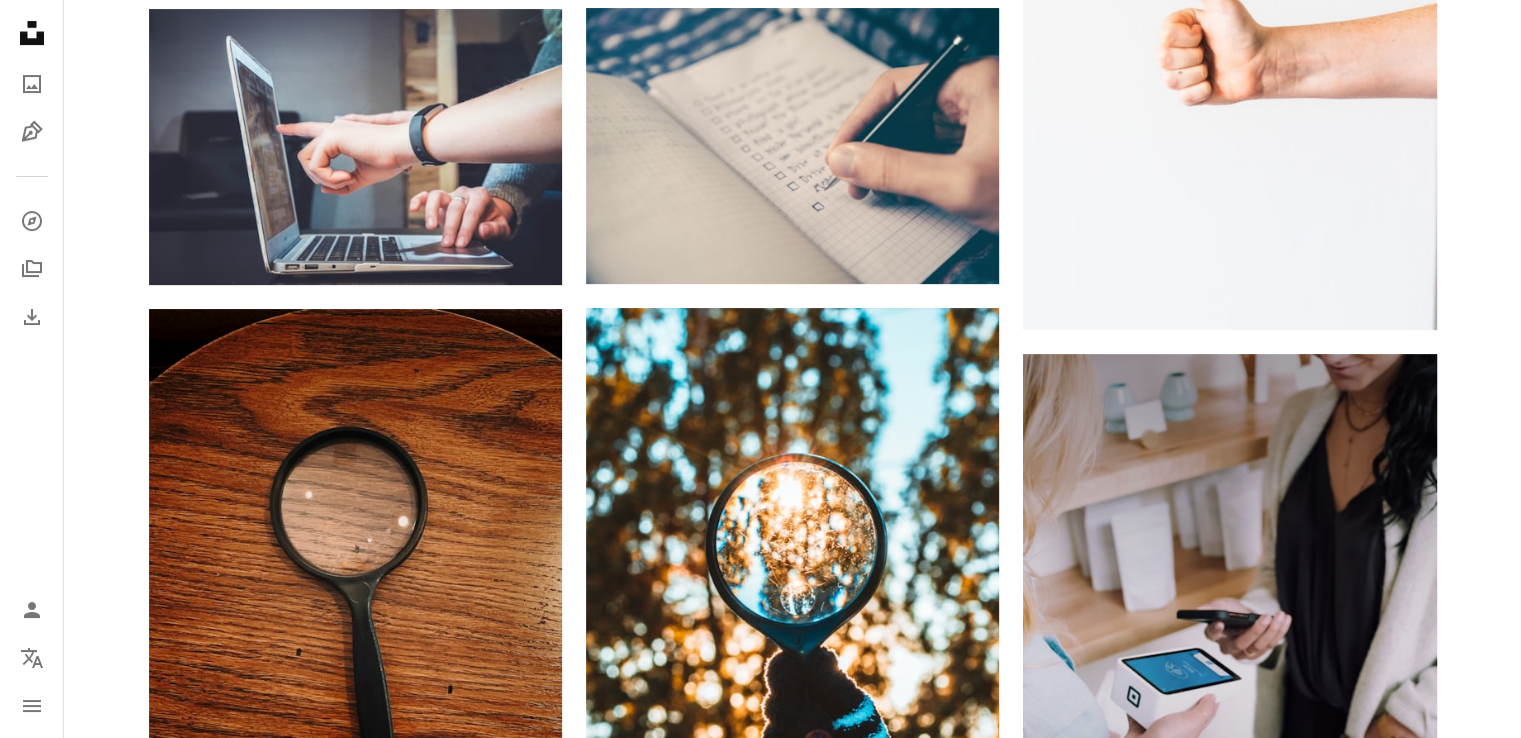 scroll, scrollTop: 576, scrollLeft: 0, axis: vertical 